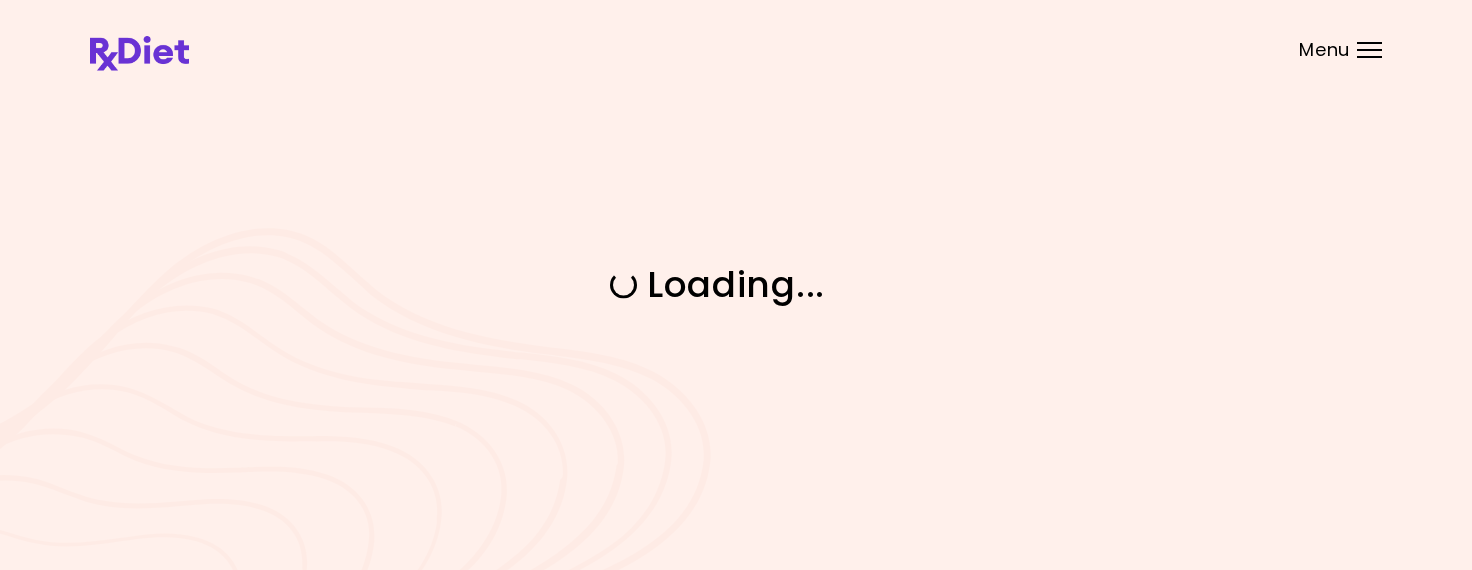 scroll, scrollTop: 0, scrollLeft: 0, axis: both 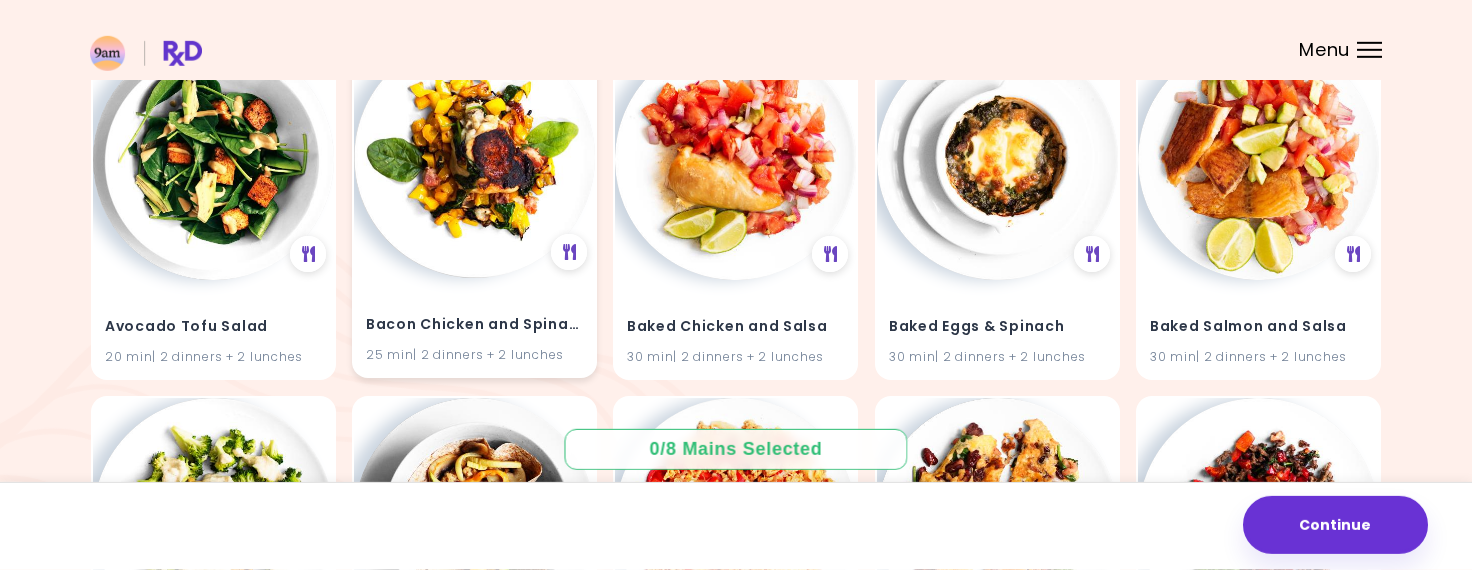 click at bounding box center (474, 157) 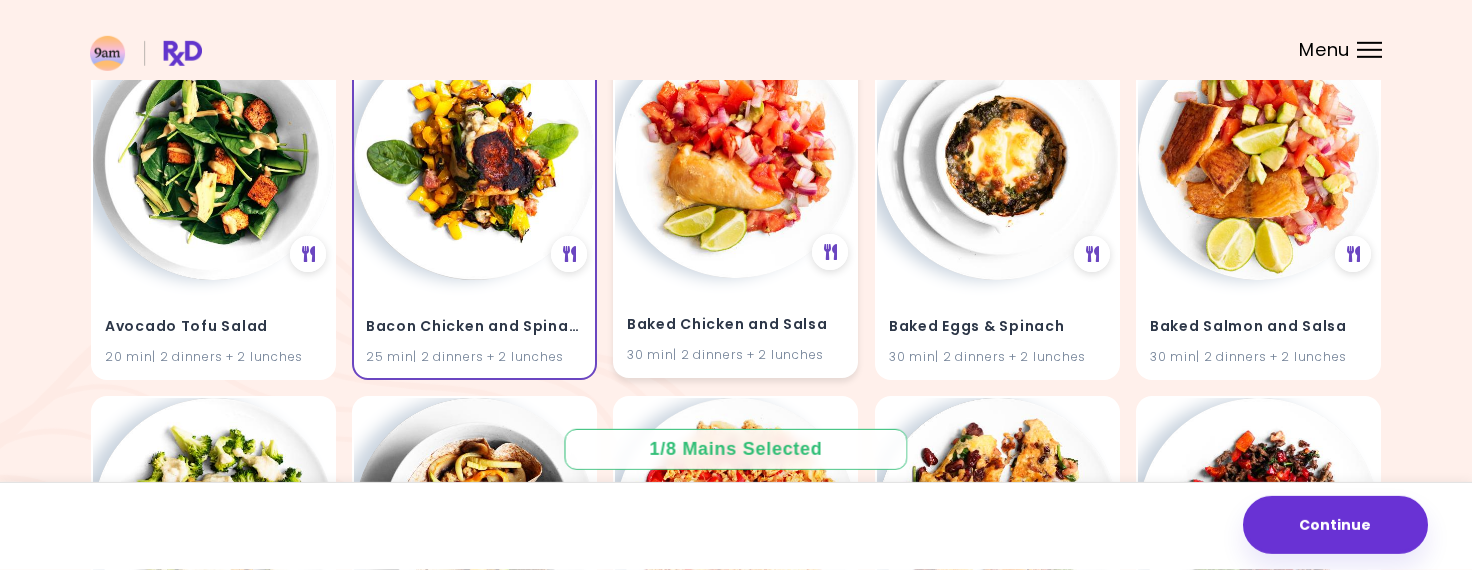 click at bounding box center (735, 157) 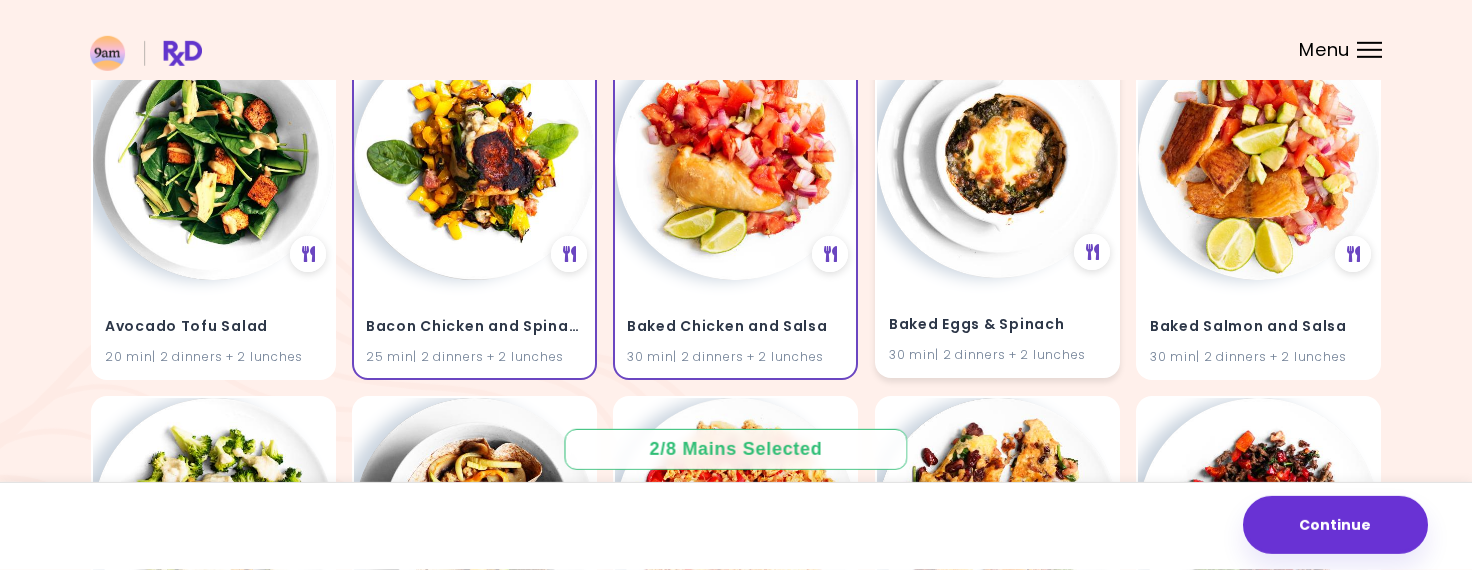 click at bounding box center [997, 157] 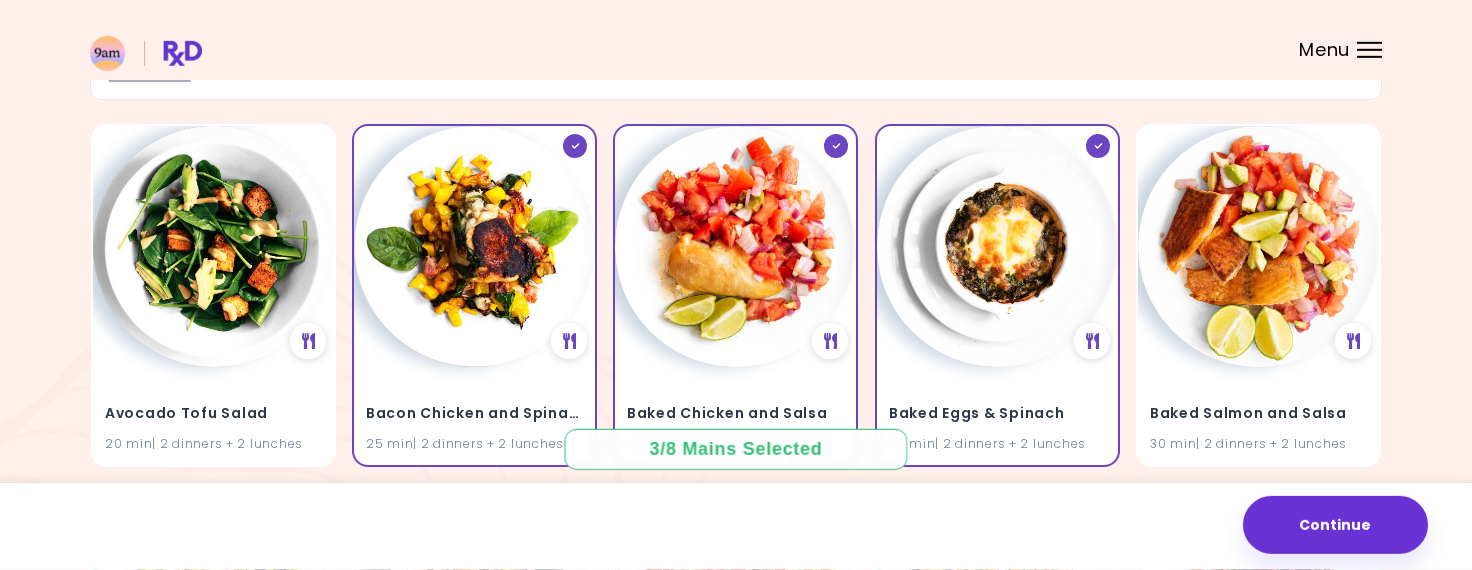 scroll, scrollTop: 202, scrollLeft: 0, axis: vertical 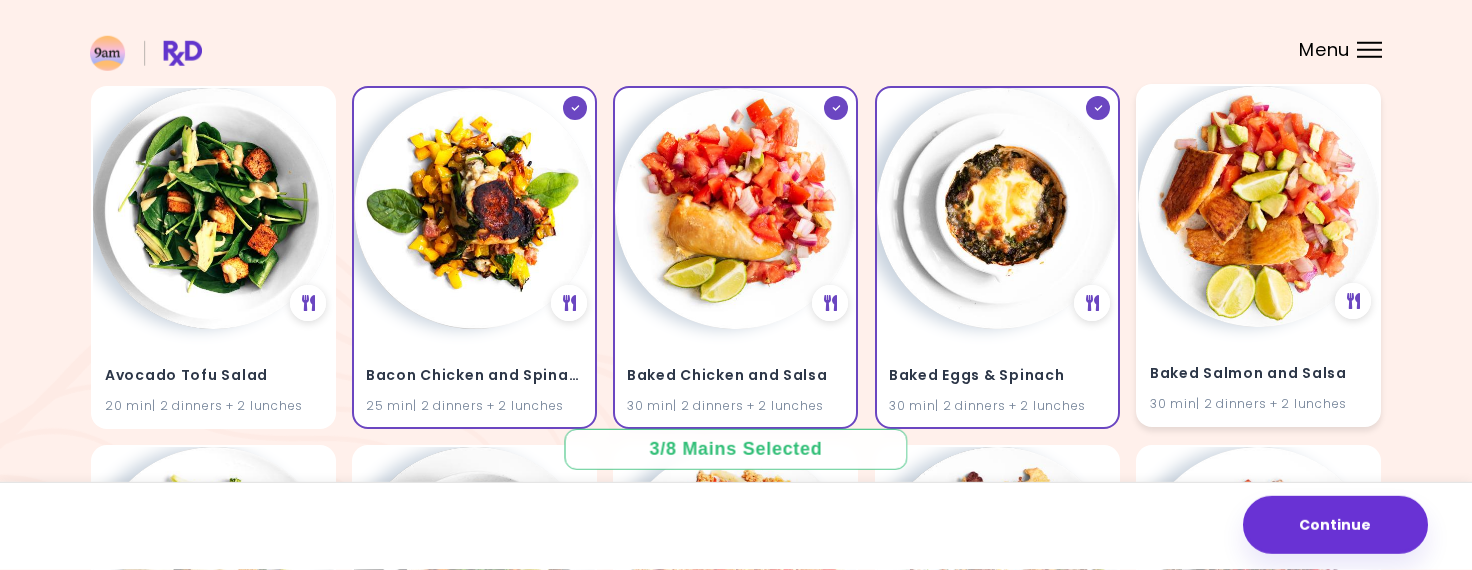 click at bounding box center (1258, 206) 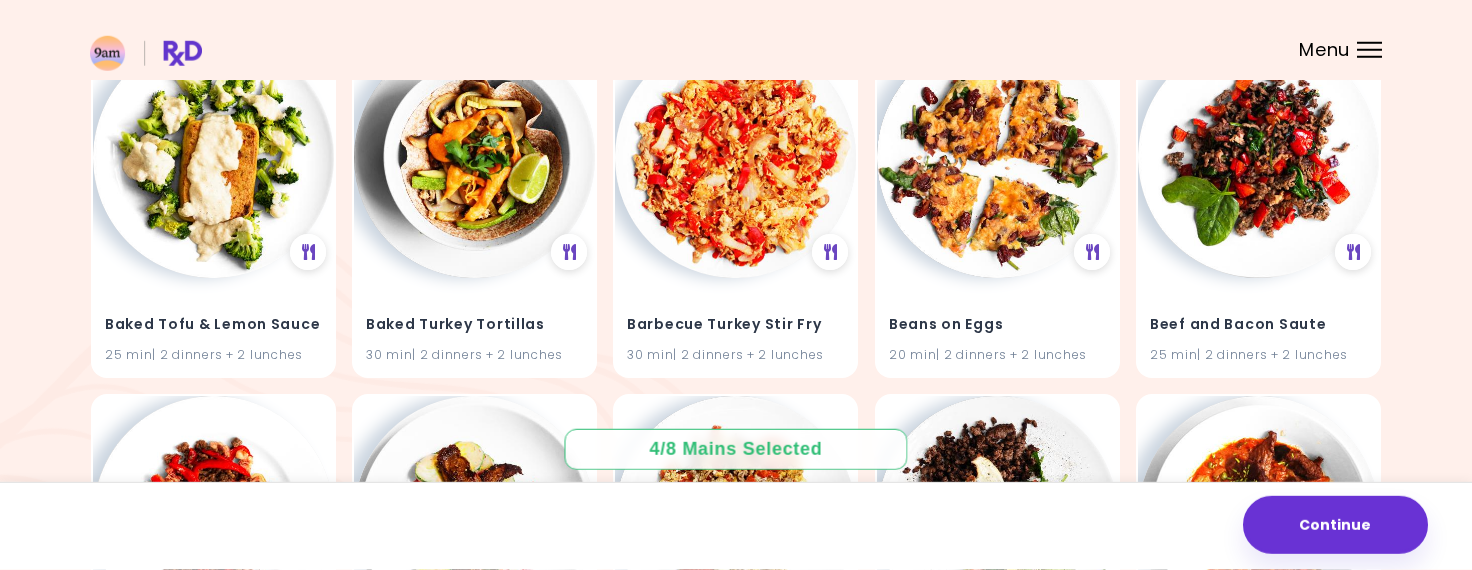 scroll, scrollTop: 625, scrollLeft: 0, axis: vertical 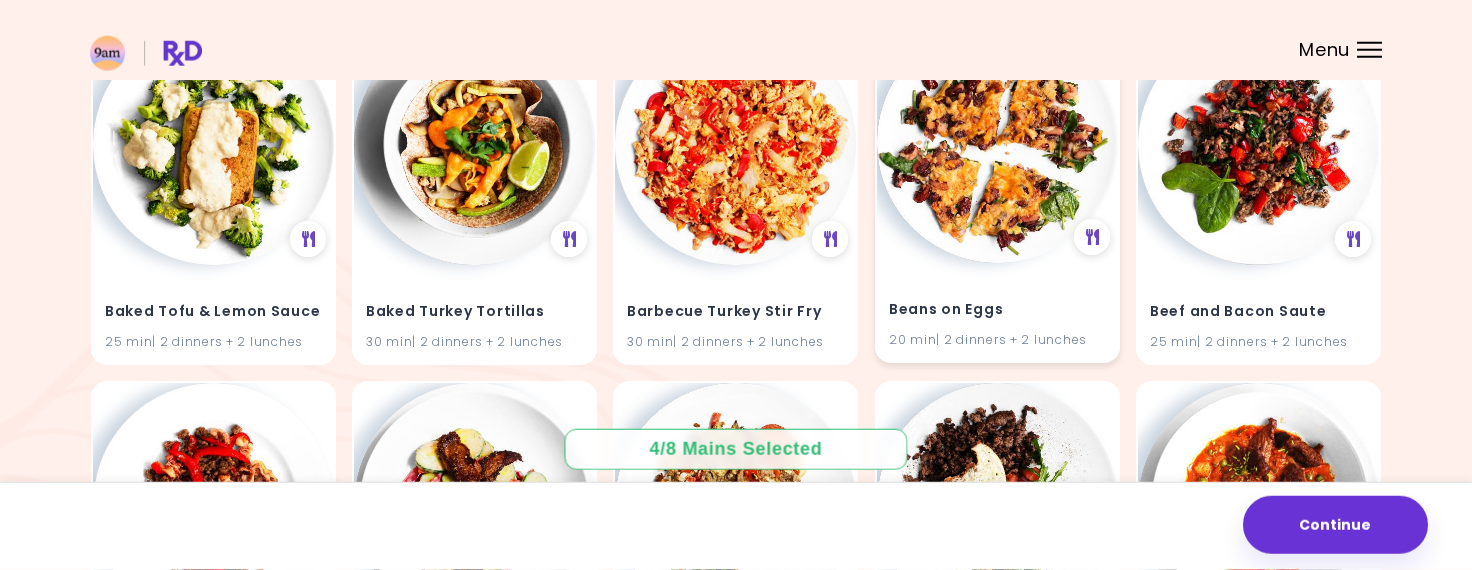 click on "Beans on Eggs" at bounding box center (997, 310) 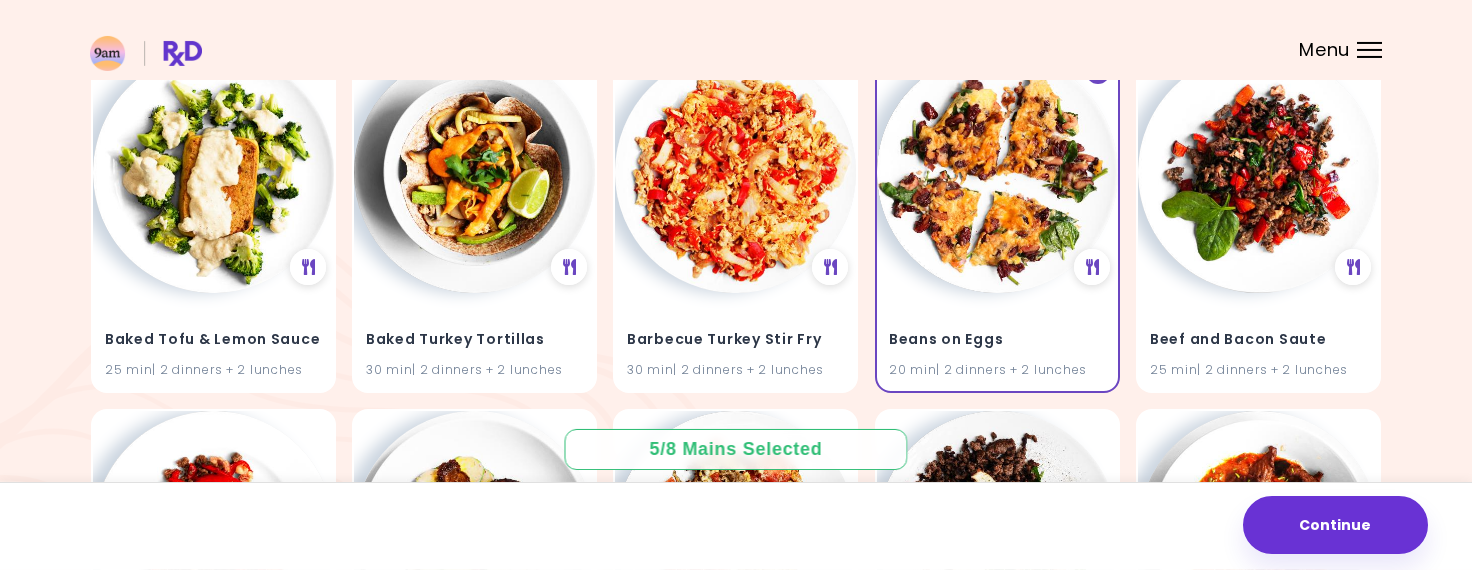 scroll, scrollTop: 589, scrollLeft: 0, axis: vertical 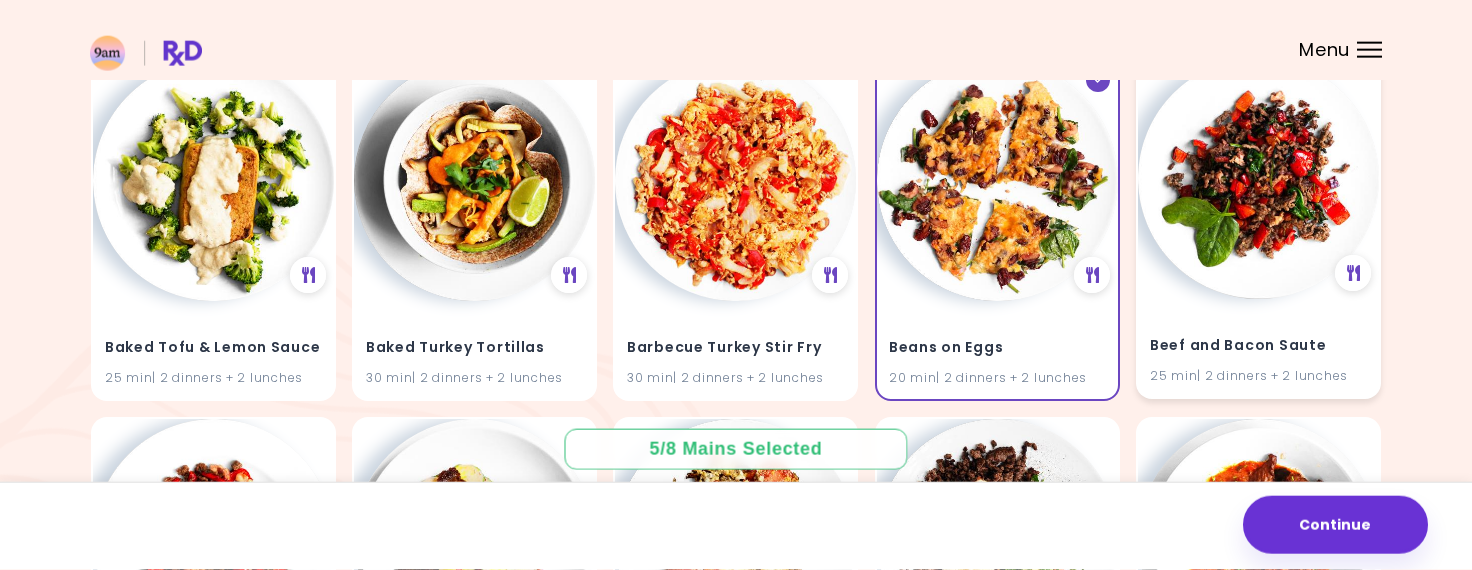 click at bounding box center (1258, 178) 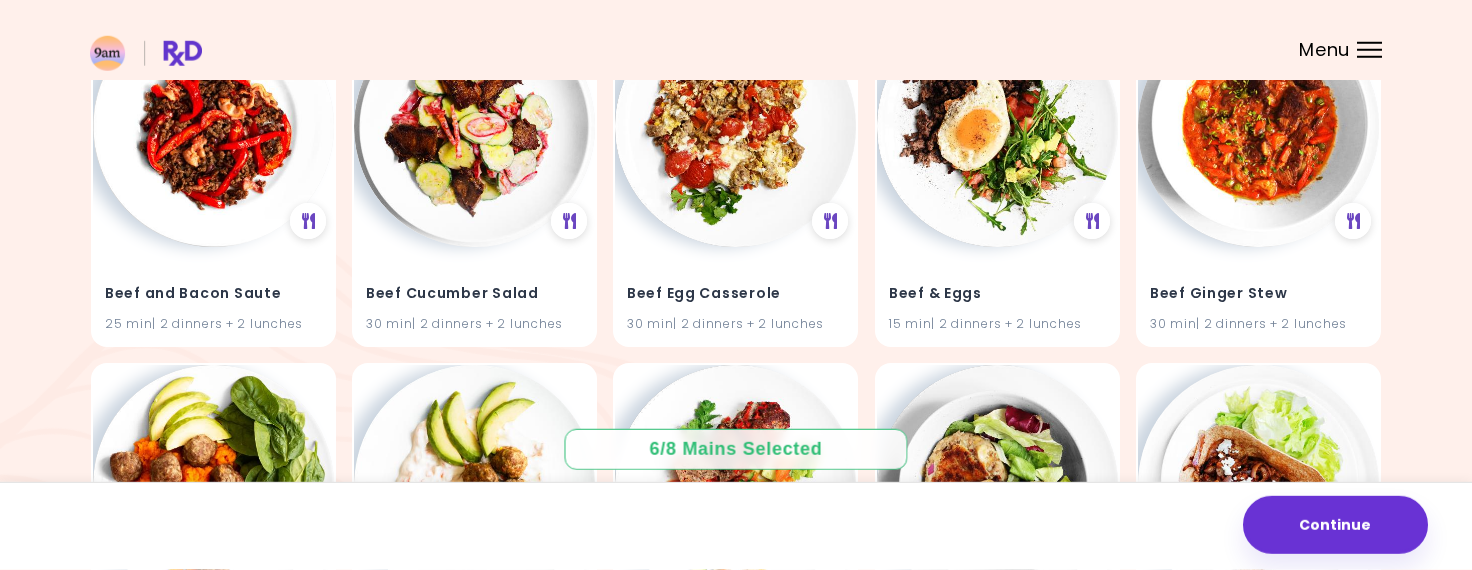 scroll, scrollTop: 1011, scrollLeft: 0, axis: vertical 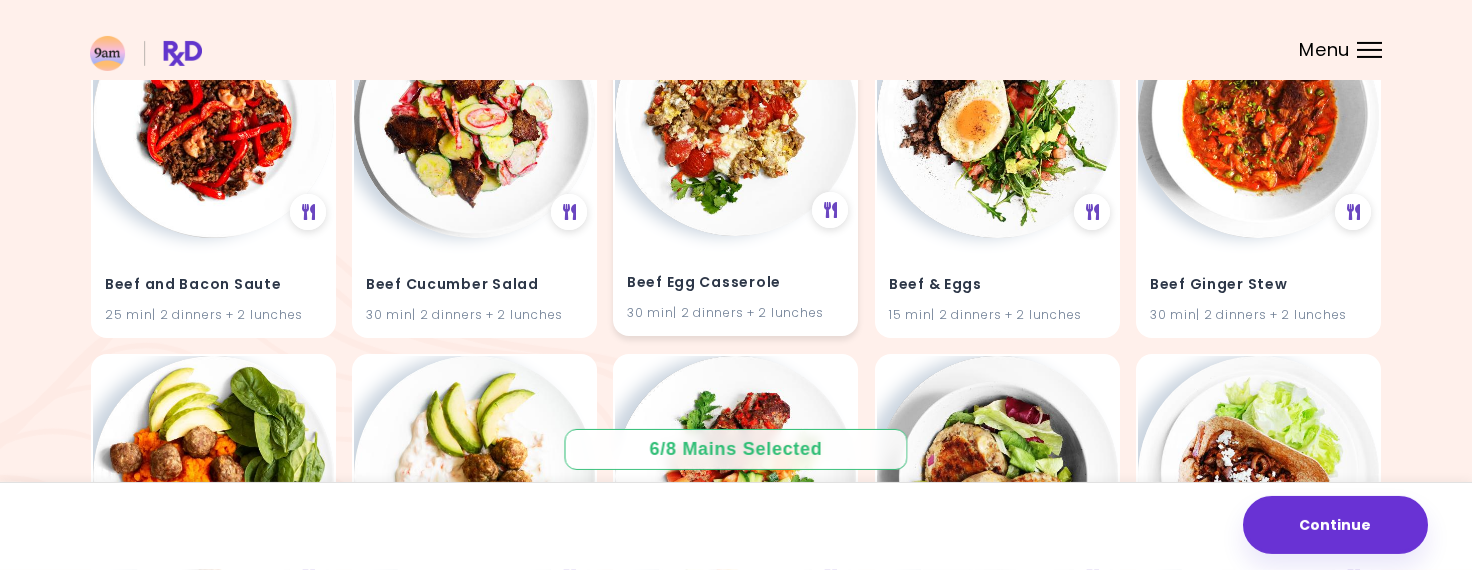 click on "Beef Egg Casserole 30   min  |   2 dinners +
2 lunches" at bounding box center (735, 285) 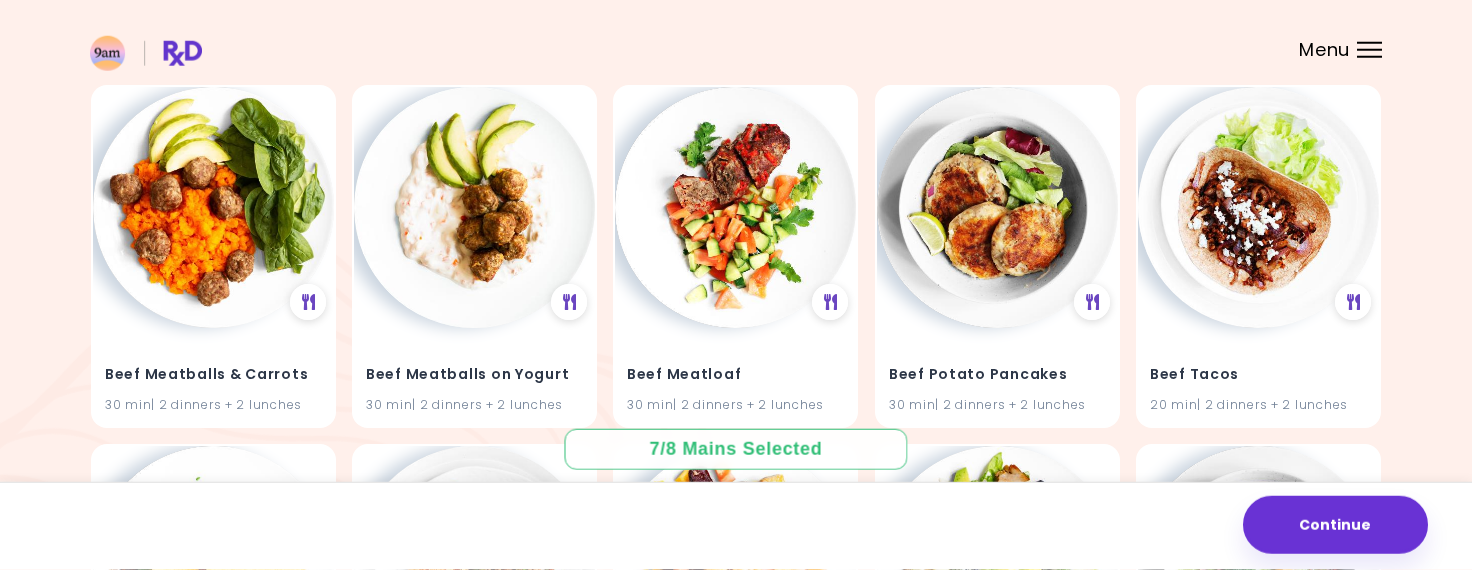 scroll, scrollTop: 1299, scrollLeft: 0, axis: vertical 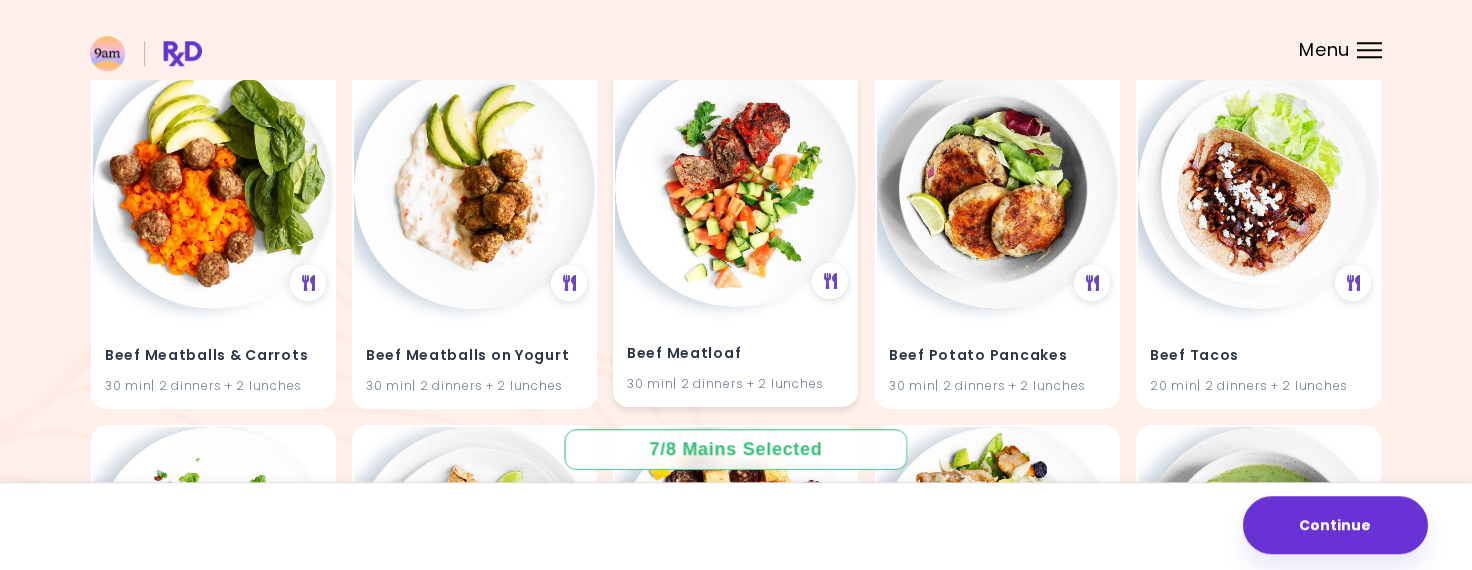 click on "Beef Meatloaf" at bounding box center [735, 354] 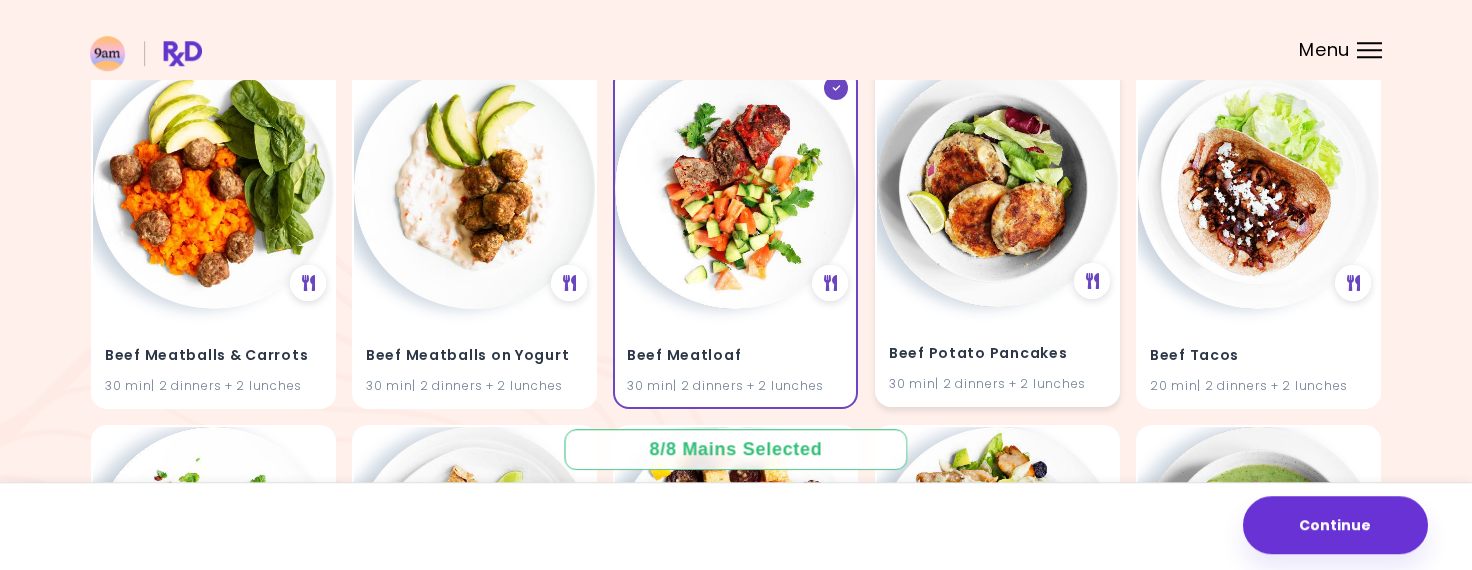click on "Beef Potato Pancakes [TIME] | [MEALS]" at bounding box center (997, 356) 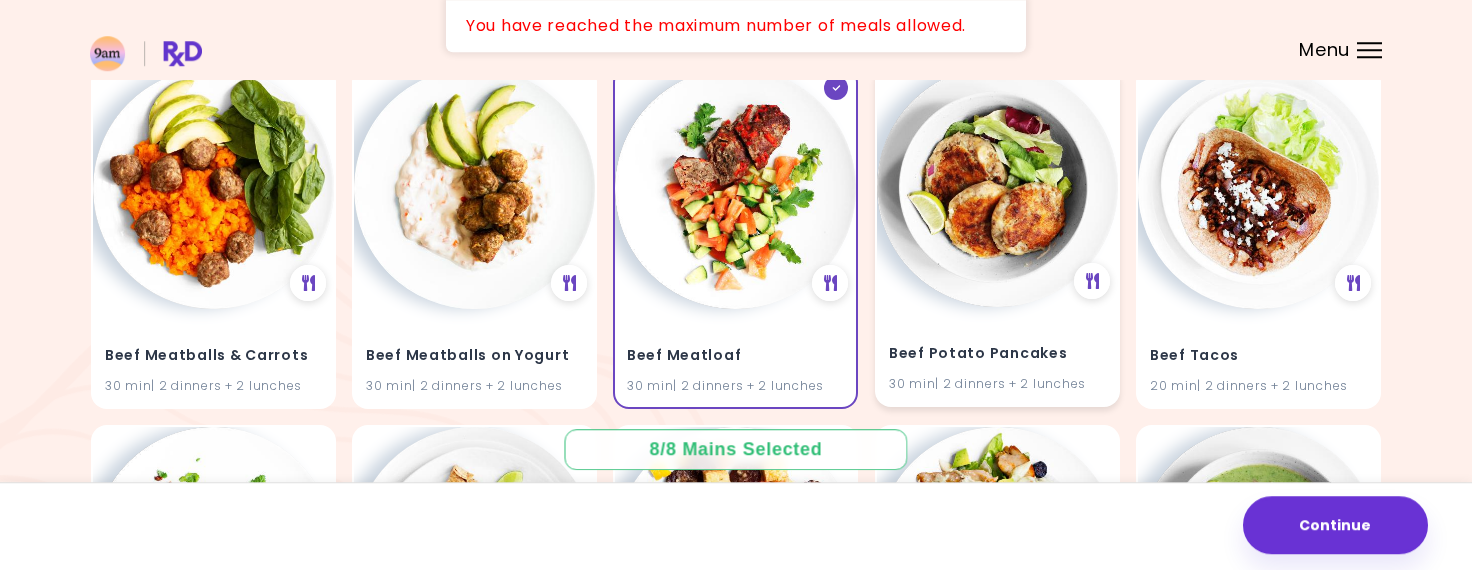 click on "Beef Potato Pancakes" at bounding box center [997, 354] 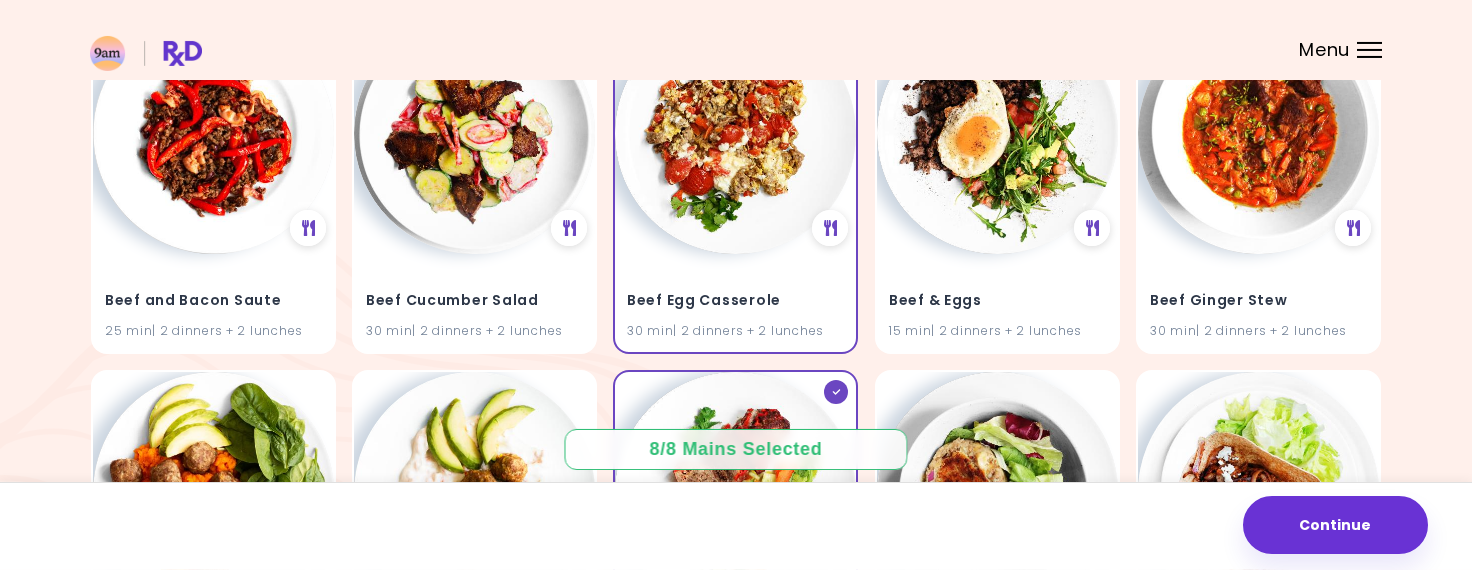 scroll, scrollTop: 967, scrollLeft: 0, axis: vertical 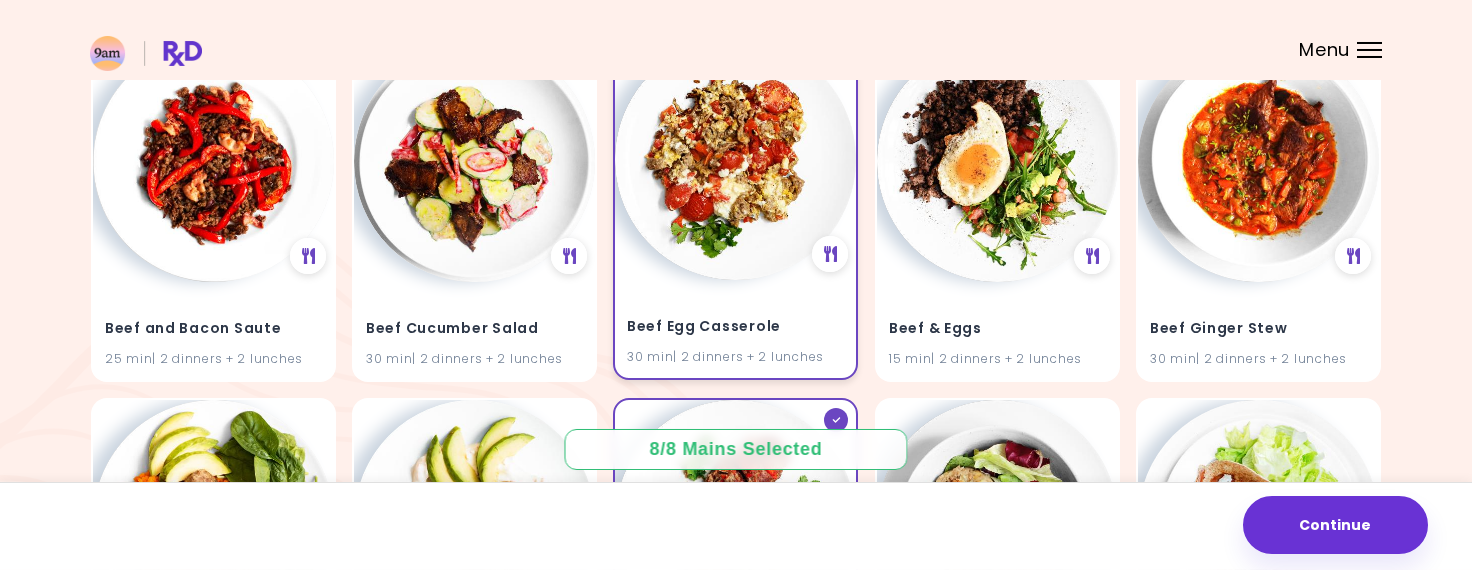 click at bounding box center (735, 159) 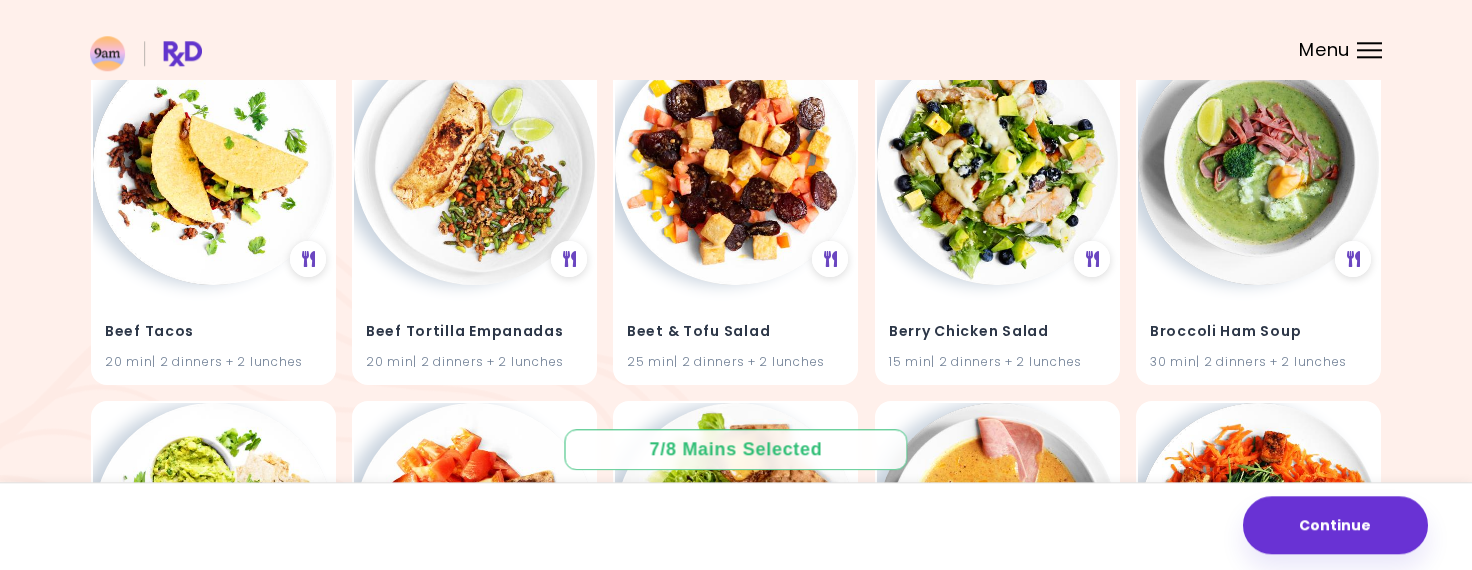scroll, scrollTop: 1635, scrollLeft: 0, axis: vertical 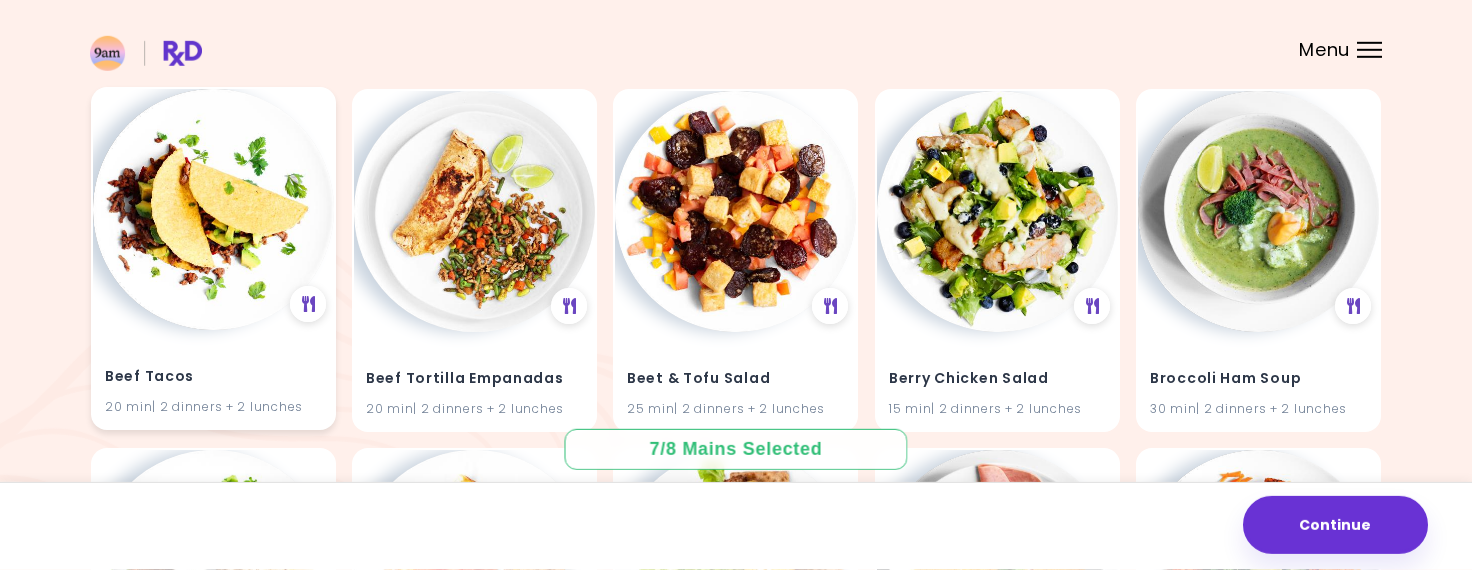 click at bounding box center [213, 209] 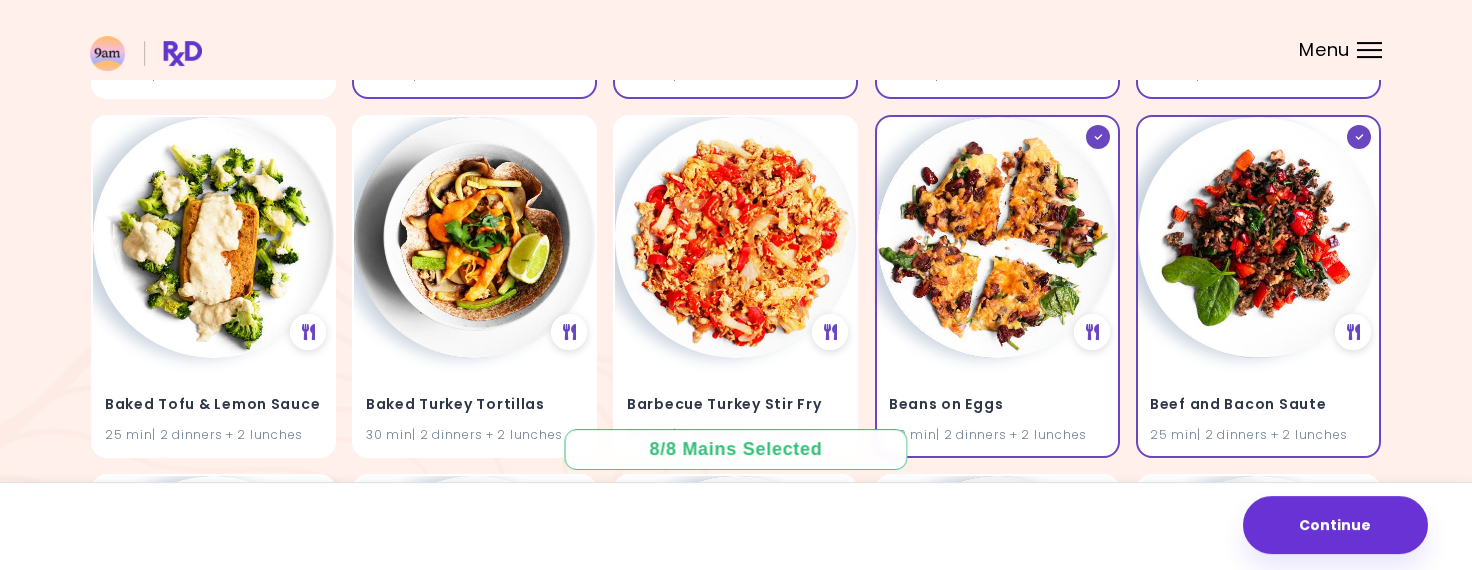 scroll, scrollTop: 572, scrollLeft: 0, axis: vertical 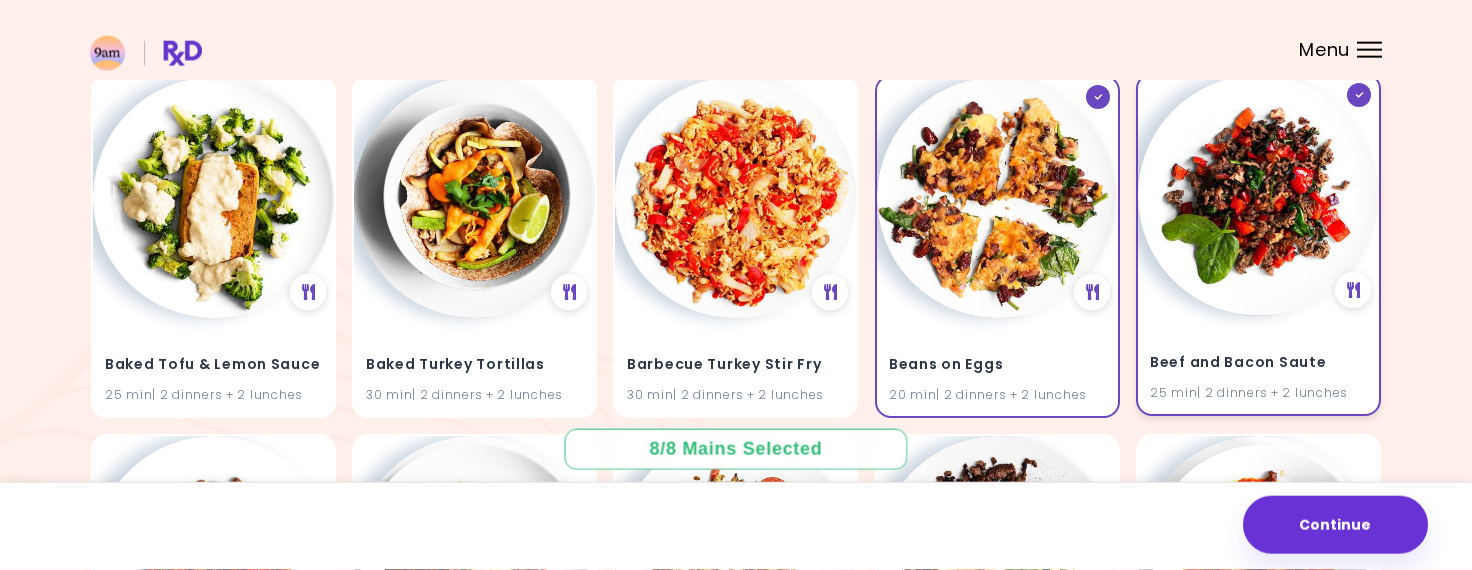 click at bounding box center (1258, 195) 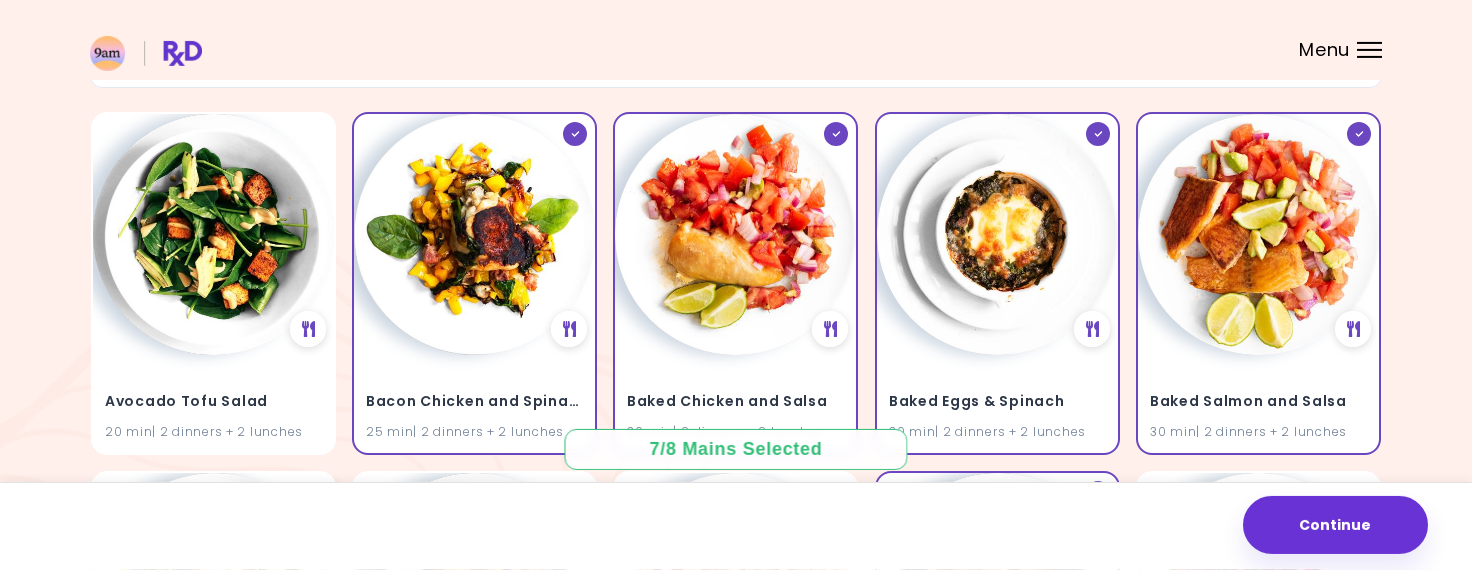 scroll, scrollTop: 216, scrollLeft: 0, axis: vertical 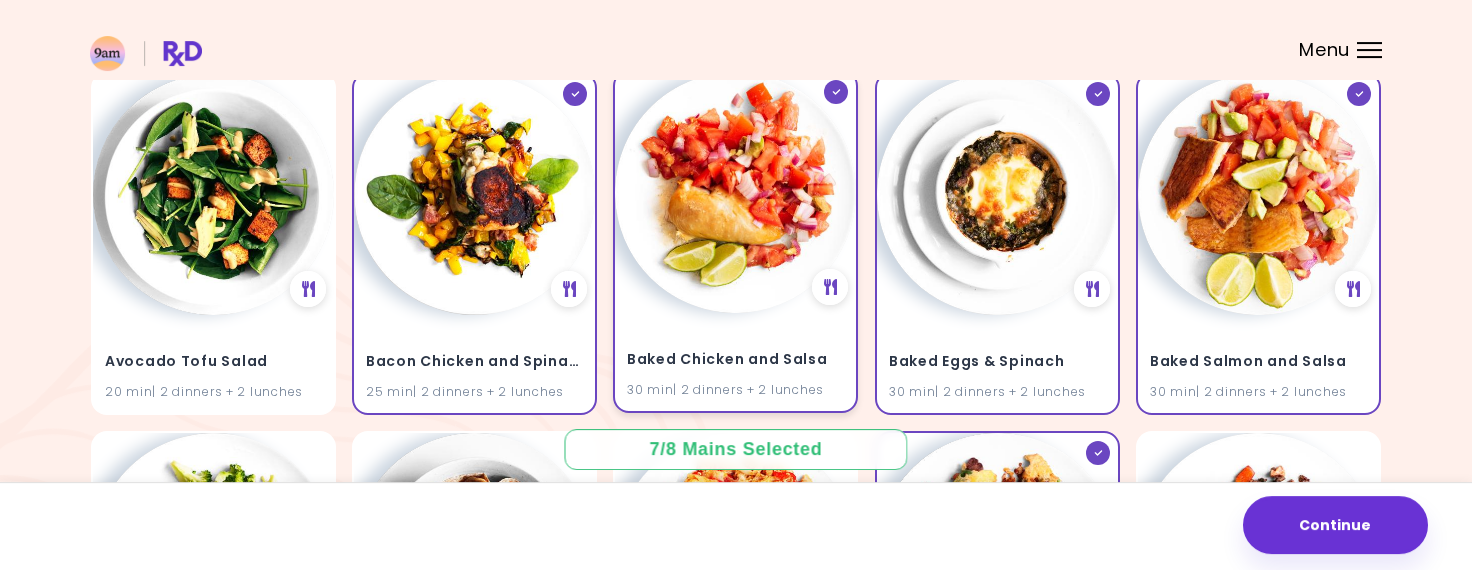 click at bounding box center [735, 192] 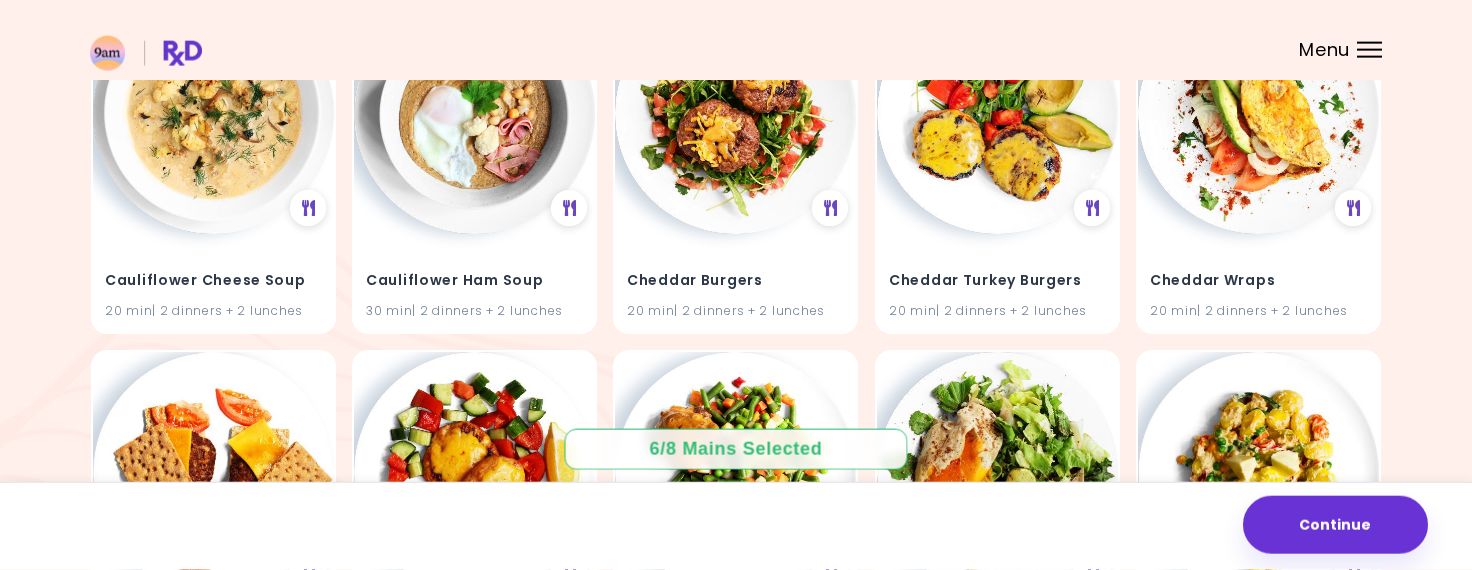 scroll, scrollTop: 2492, scrollLeft: 0, axis: vertical 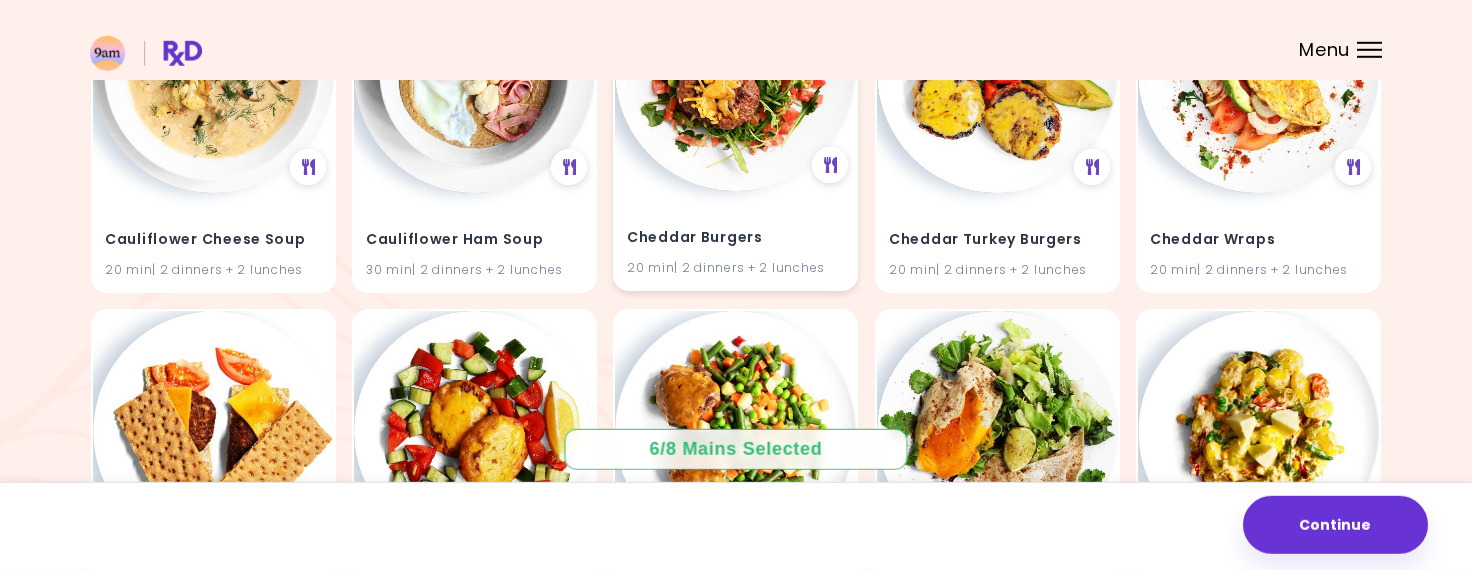 click at bounding box center [735, 70] 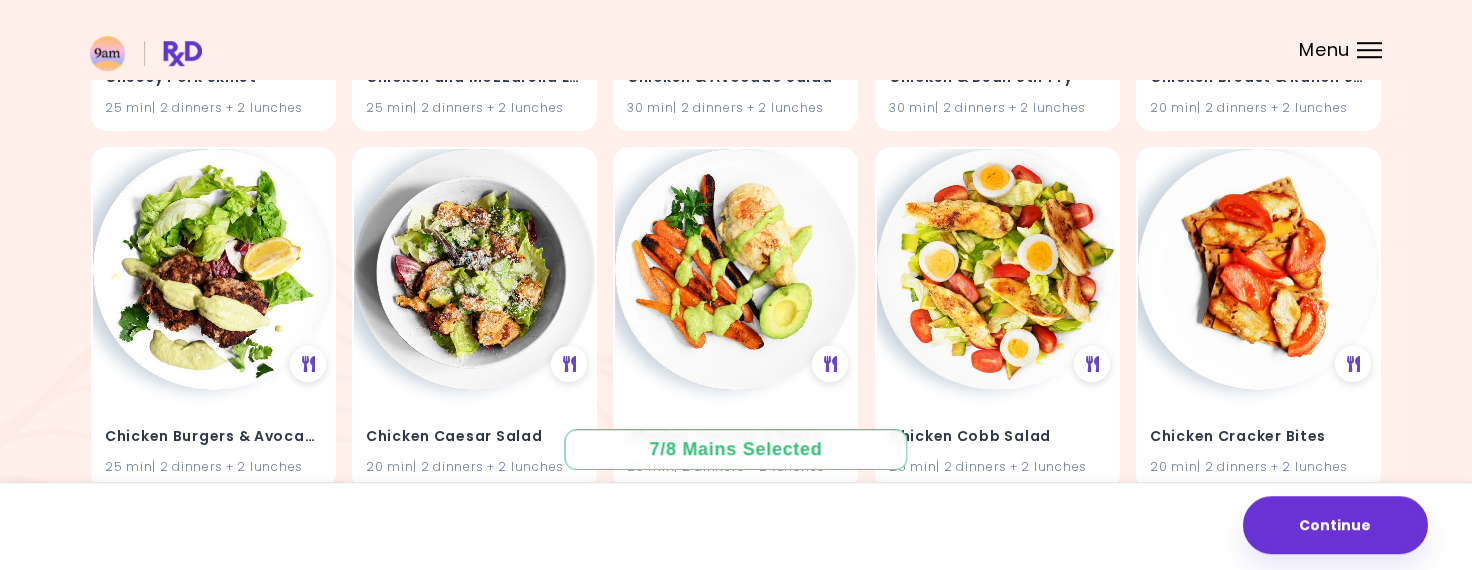 scroll, scrollTop: 3400, scrollLeft: 0, axis: vertical 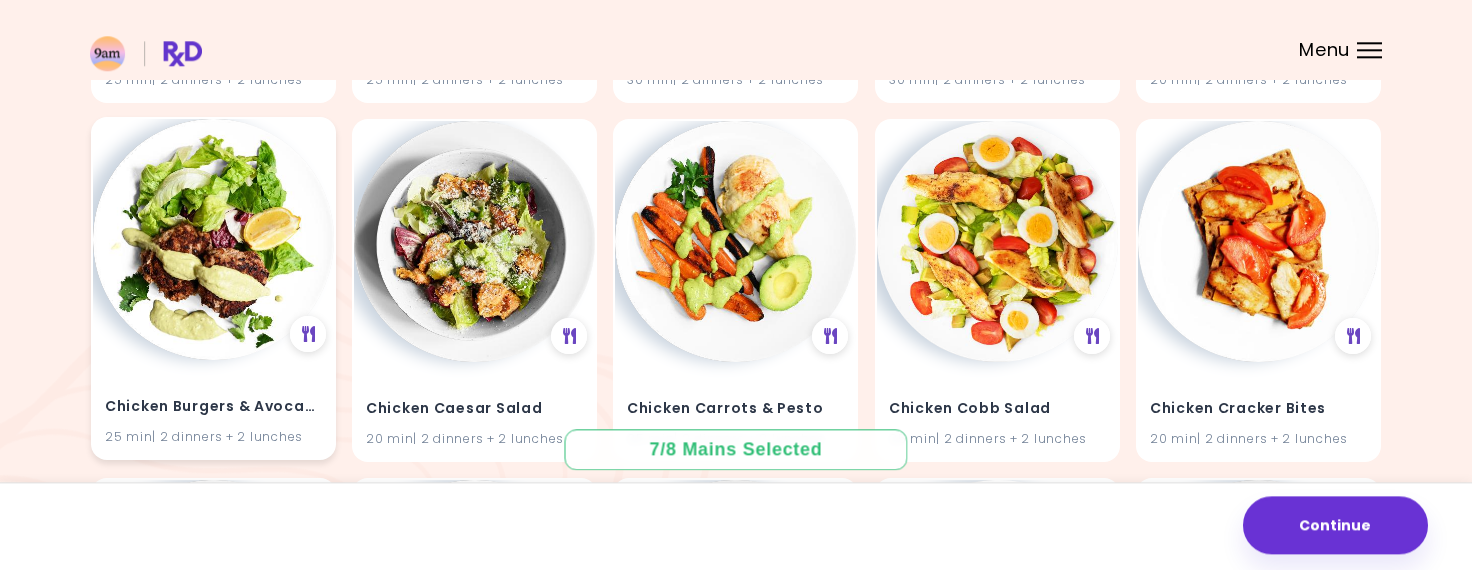 click at bounding box center [213, 239] 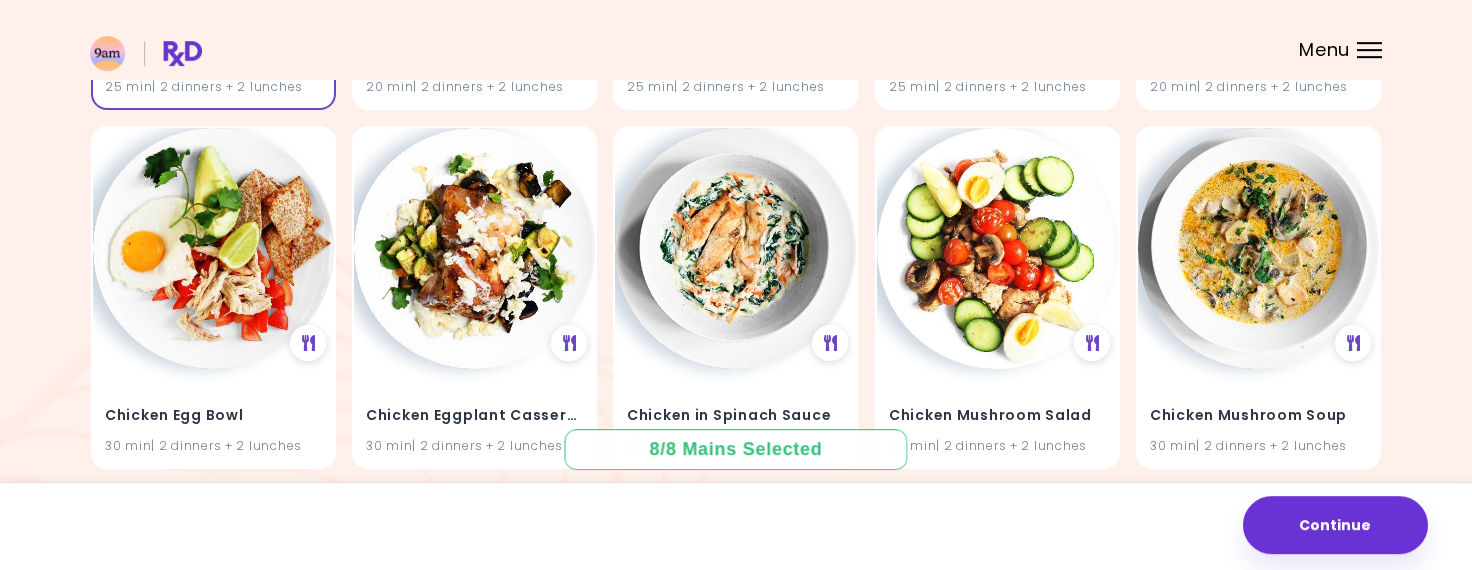 scroll, scrollTop: 3785, scrollLeft: 0, axis: vertical 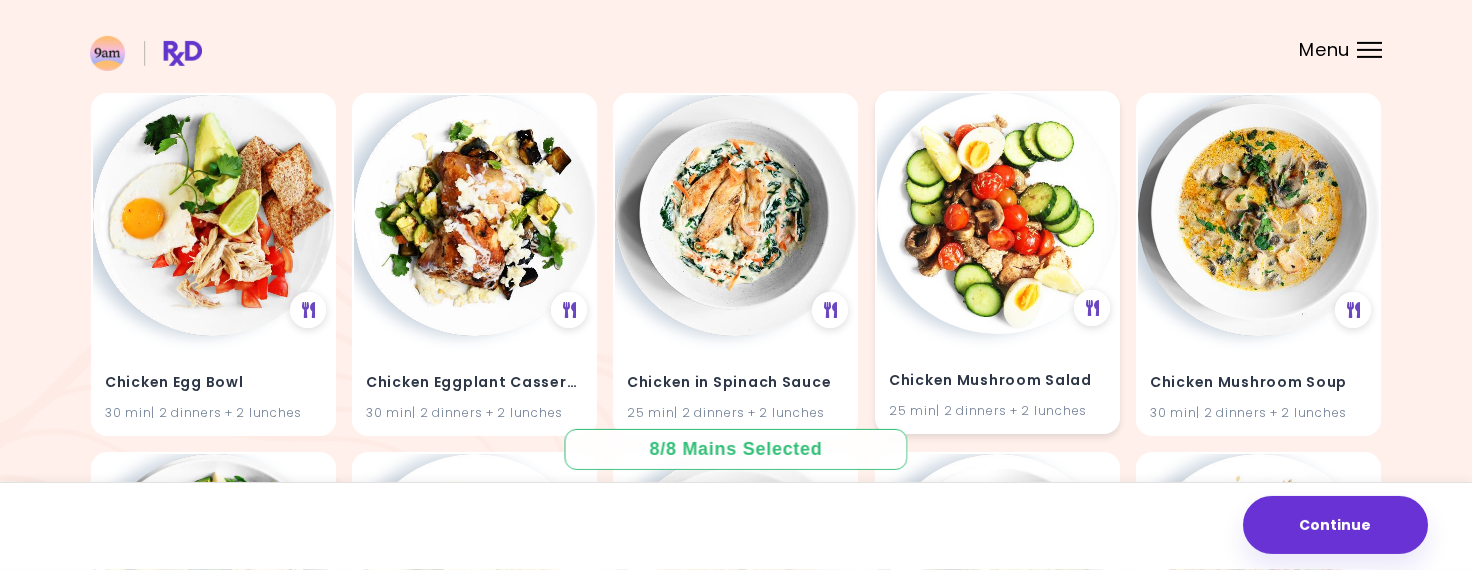 click at bounding box center (997, 213) 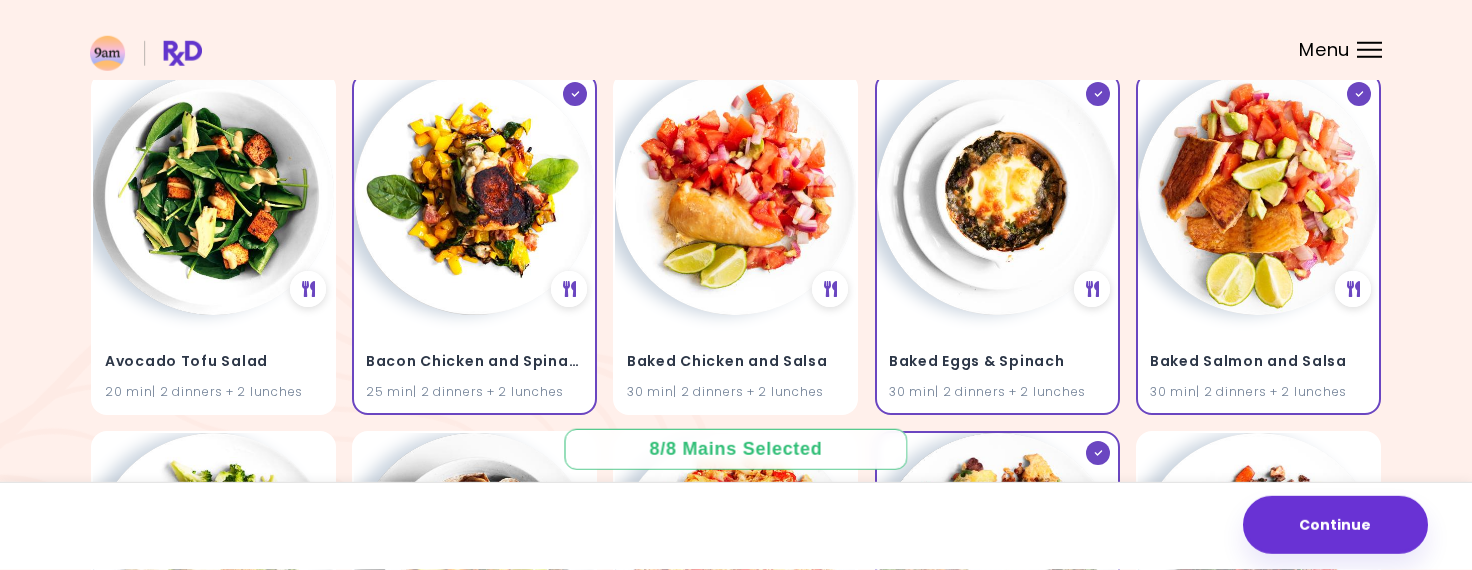 scroll, scrollTop: 243, scrollLeft: 0, axis: vertical 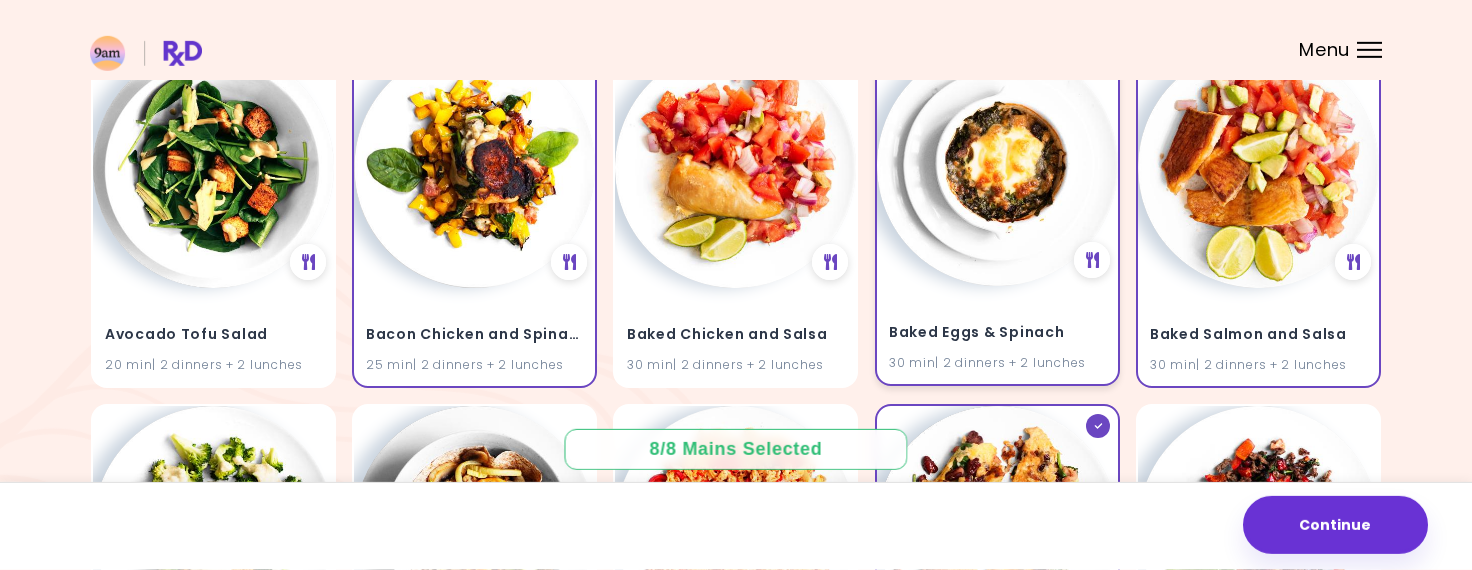 click at bounding box center [997, 165] 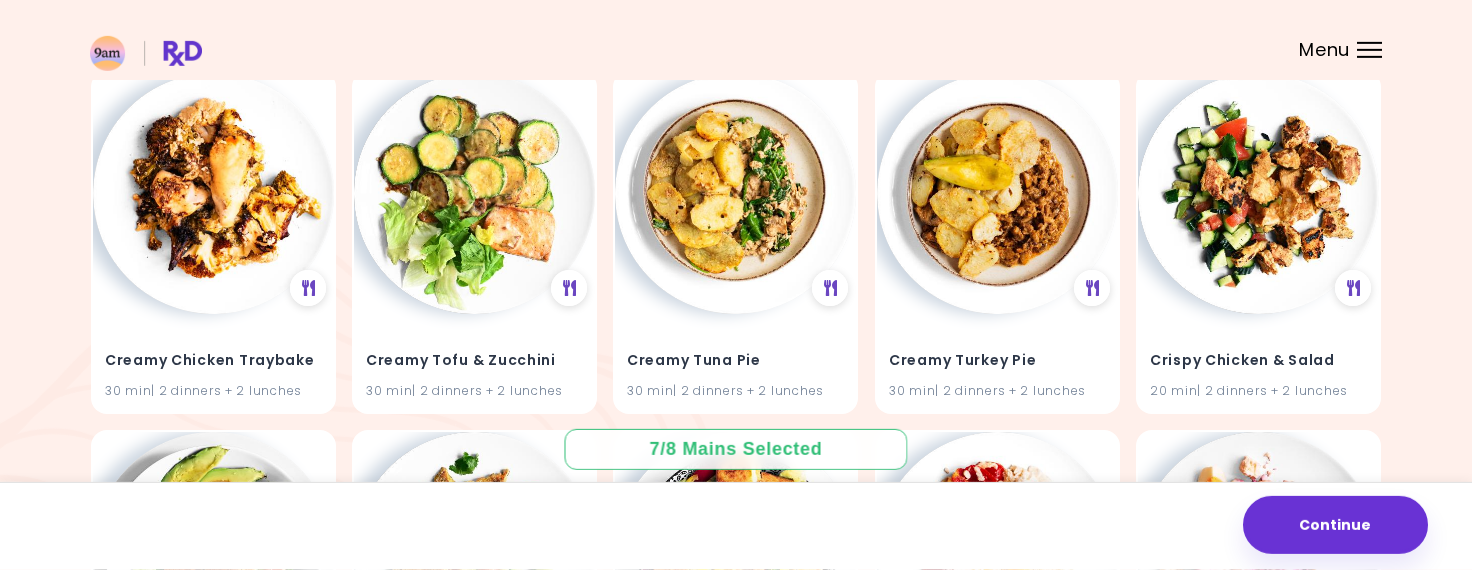 scroll, scrollTop: 5165, scrollLeft: 0, axis: vertical 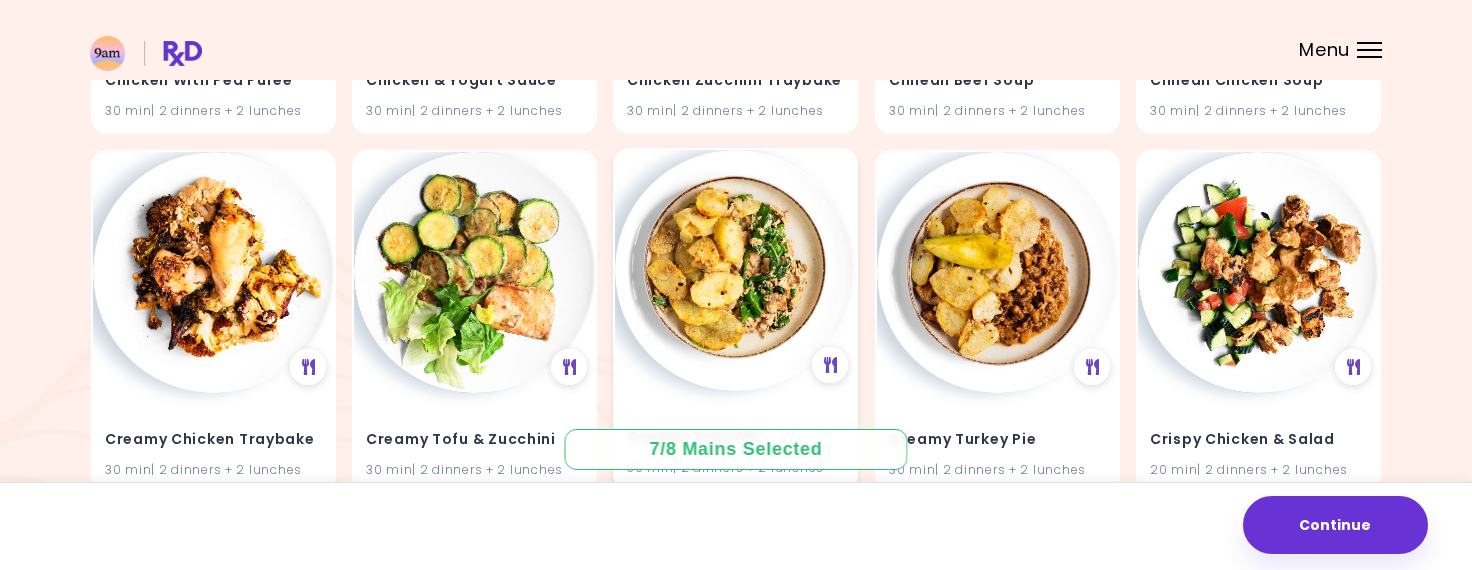 click at bounding box center (735, 270) 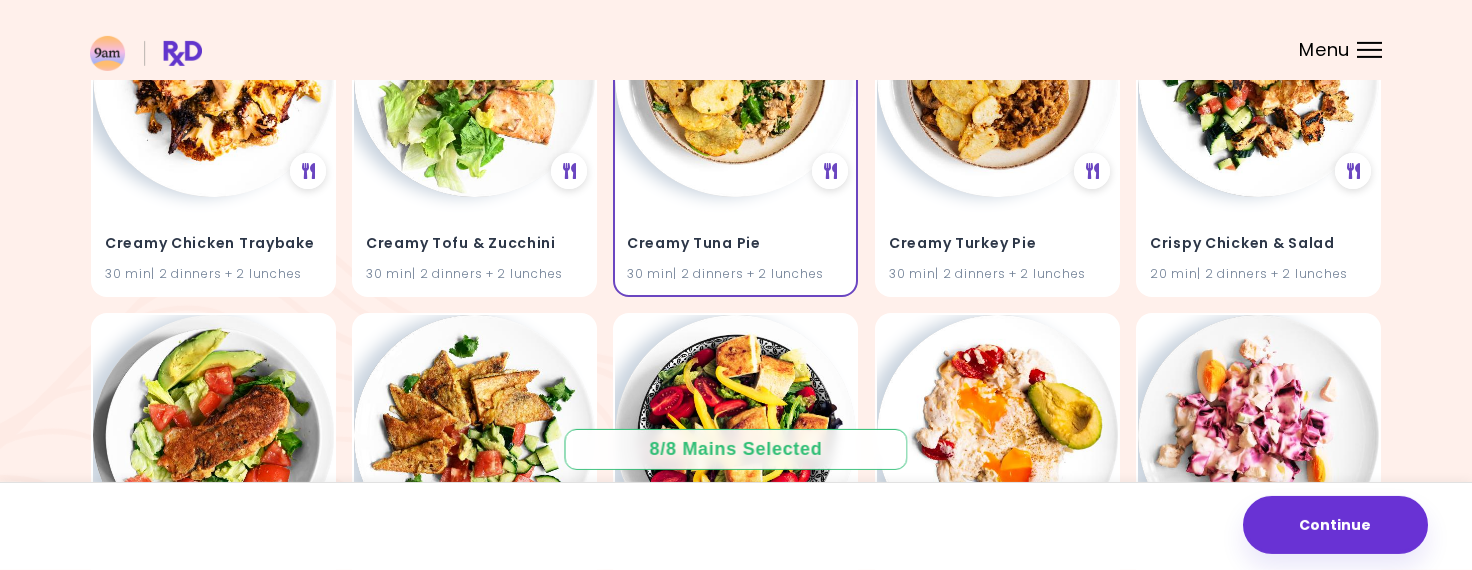 scroll, scrollTop: 5428, scrollLeft: 0, axis: vertical 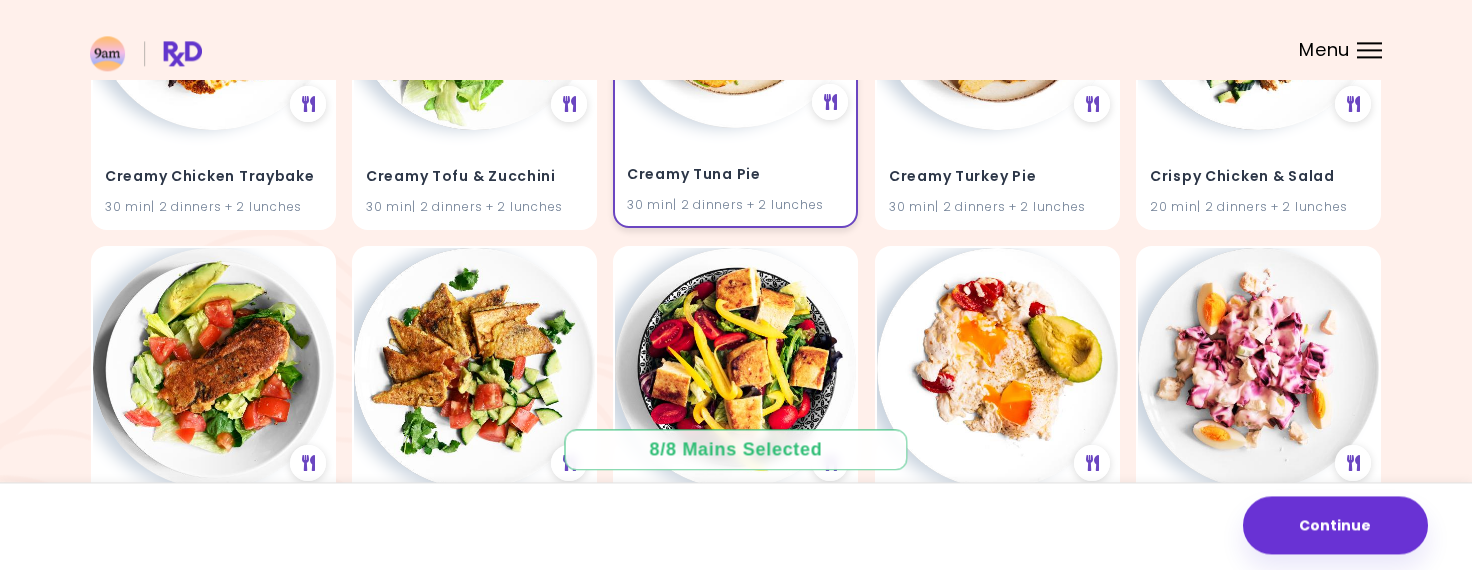 click on "Creamy Tuna Pie 30   min  |   2 dinners +
2 lunches" at bounding box center (735, 177) 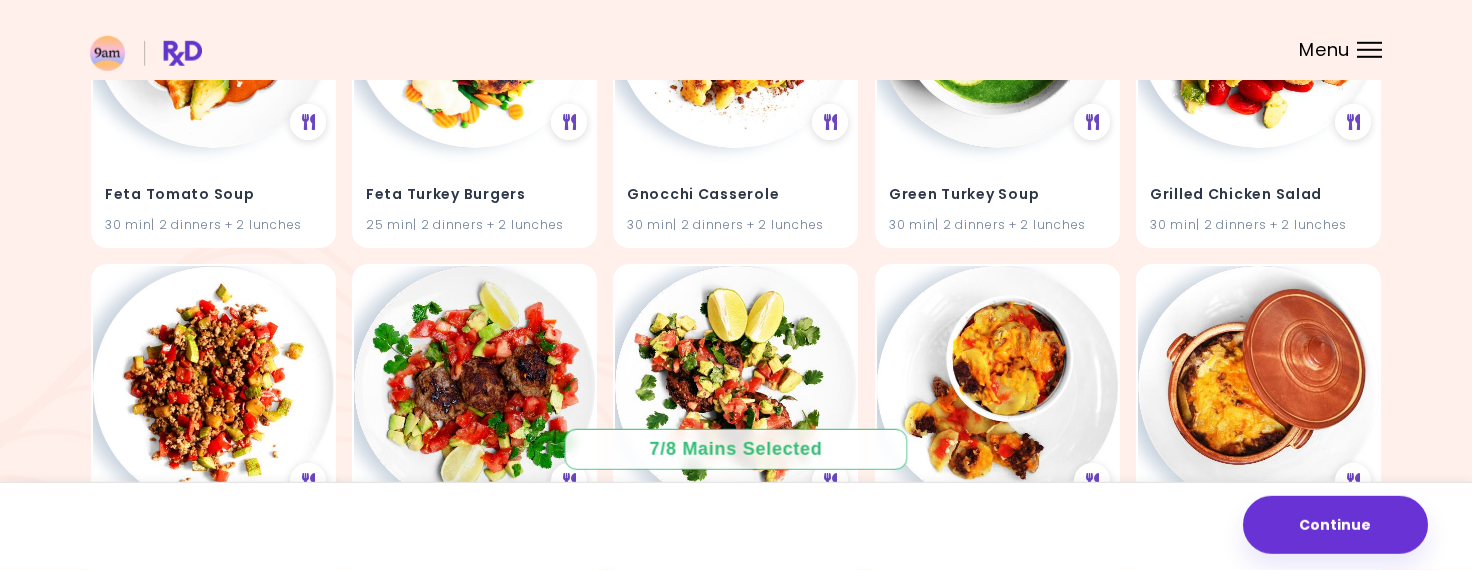 scroll, scrollTop: 6976, scrollLeft: 0, axis: vertical 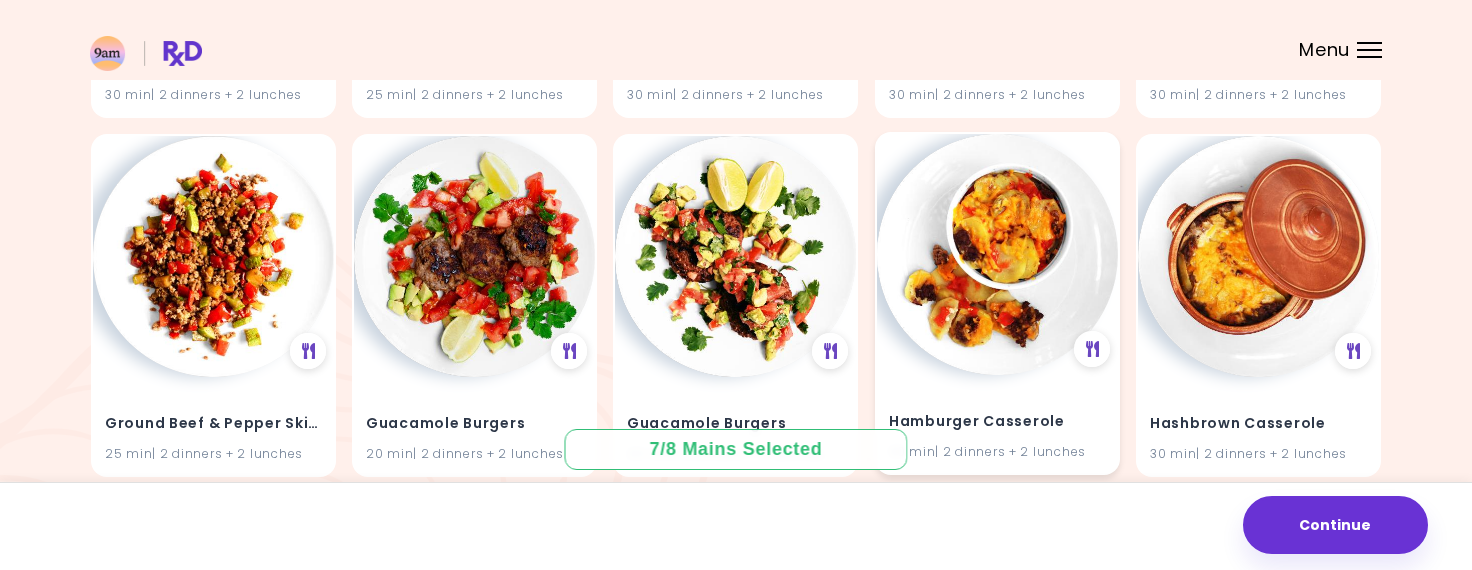 click on "Hamburger Casserole [TIME] | [MEALS]" at bounding box center (997, 303) 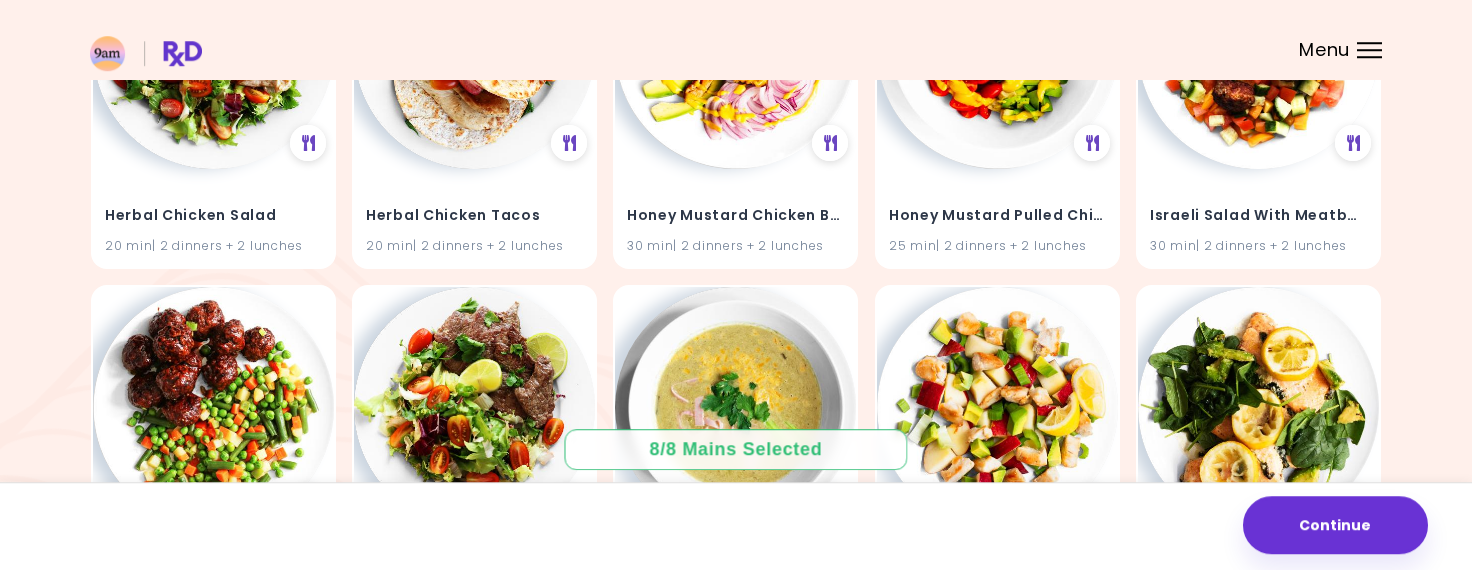 scroll, scrollTop: 7919, scrollLeft: 0, axis: vertical 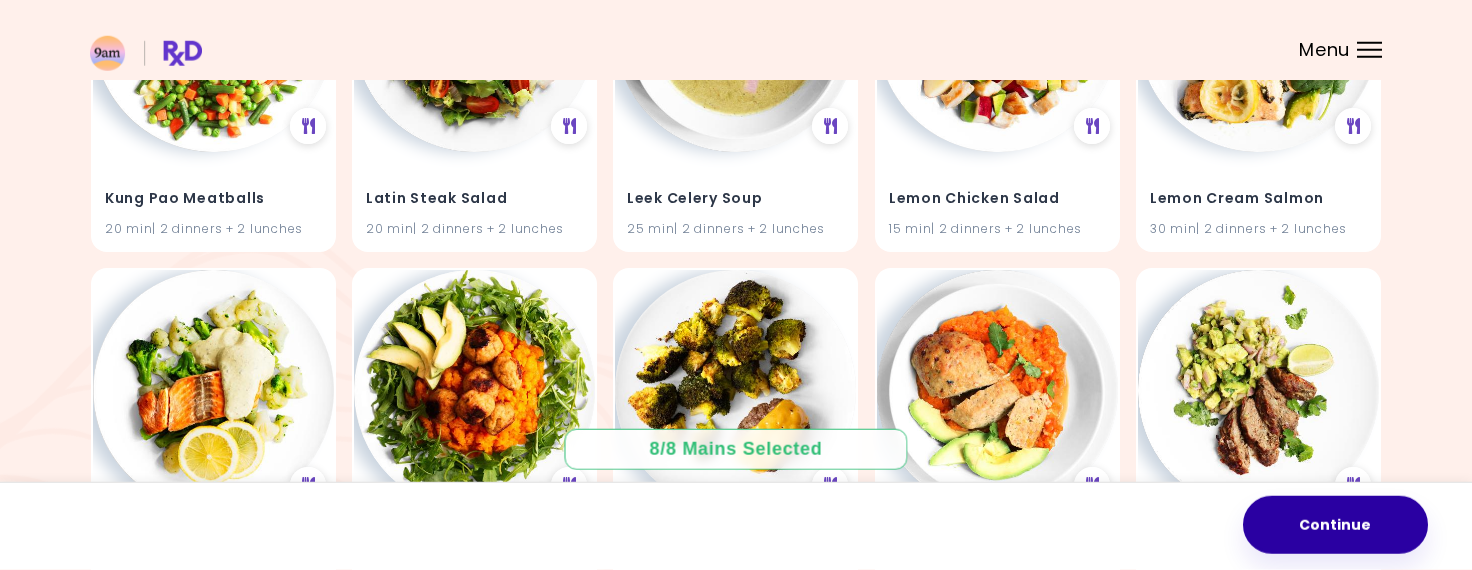 click on "Continue" at bounding box center (1335, 525) 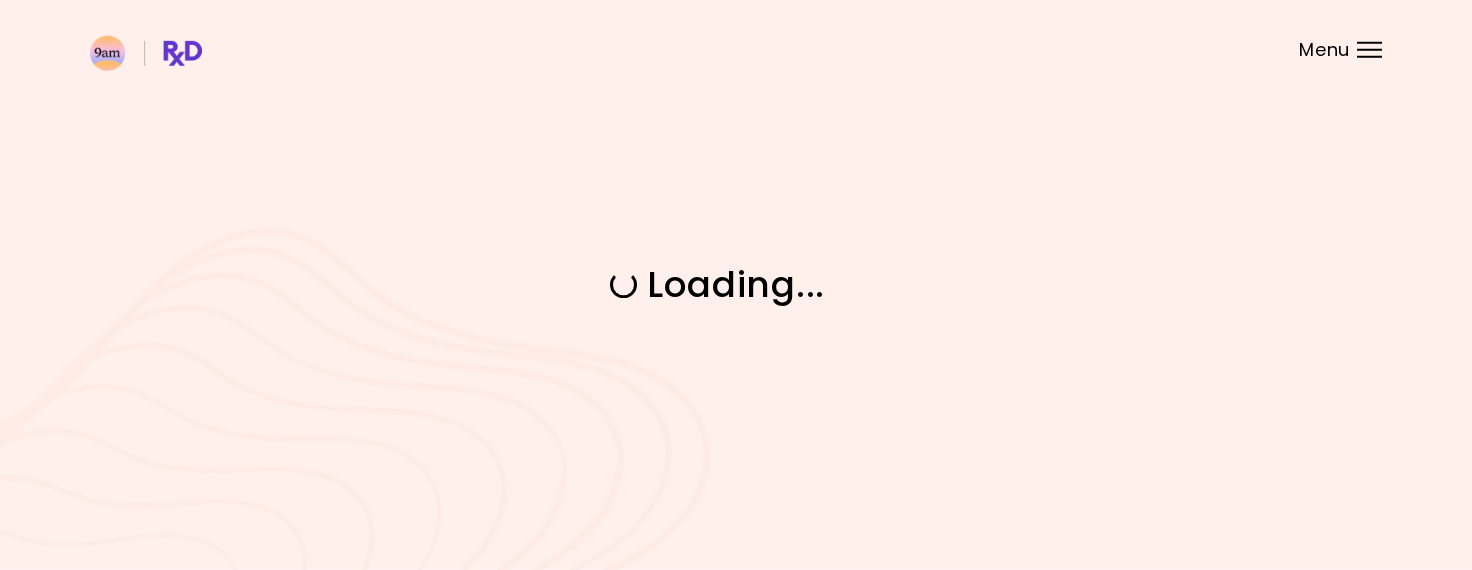 scroll, scrollTop: 0, scrollLeft: 0, axis: both 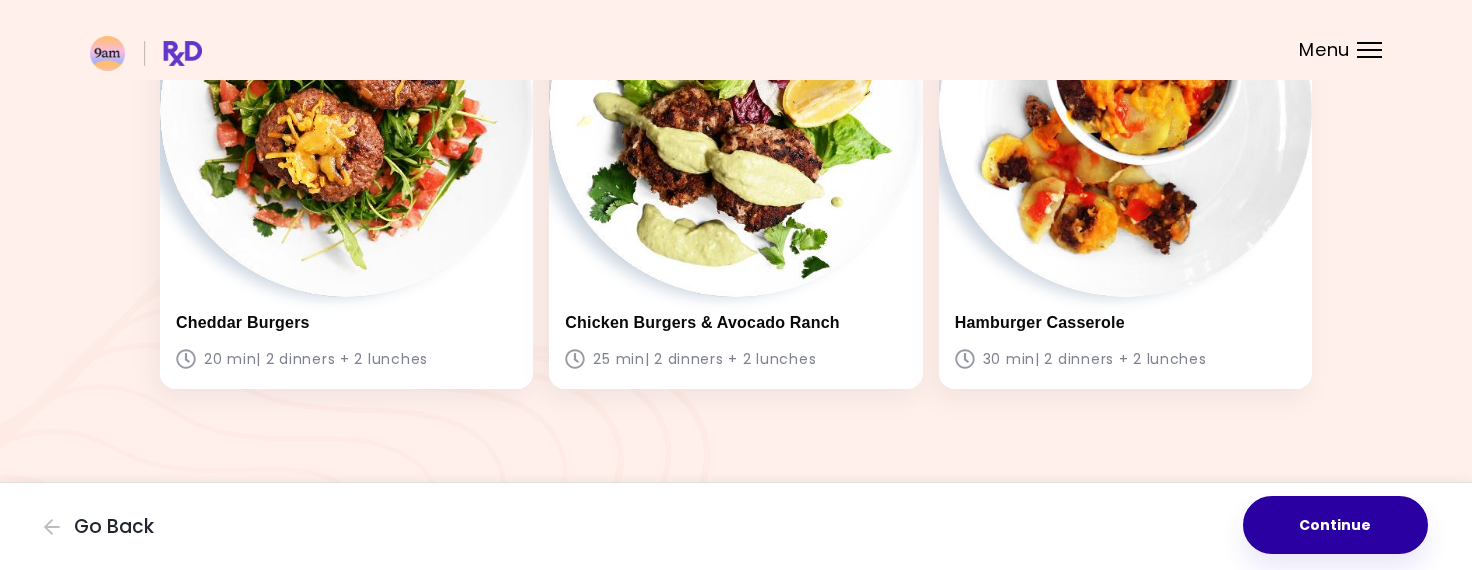 click on "Continue" at bounding box center (1335, 525) 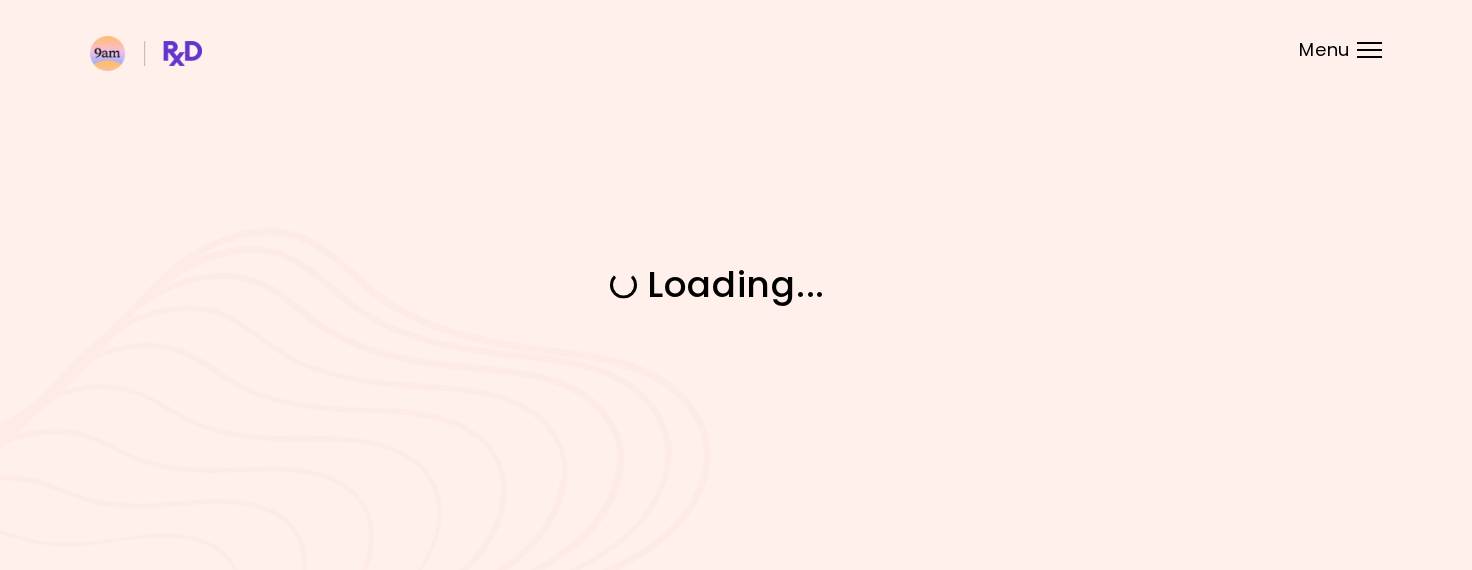 scroll, scrollTop: 0, scrollLeft: 0, axis: both 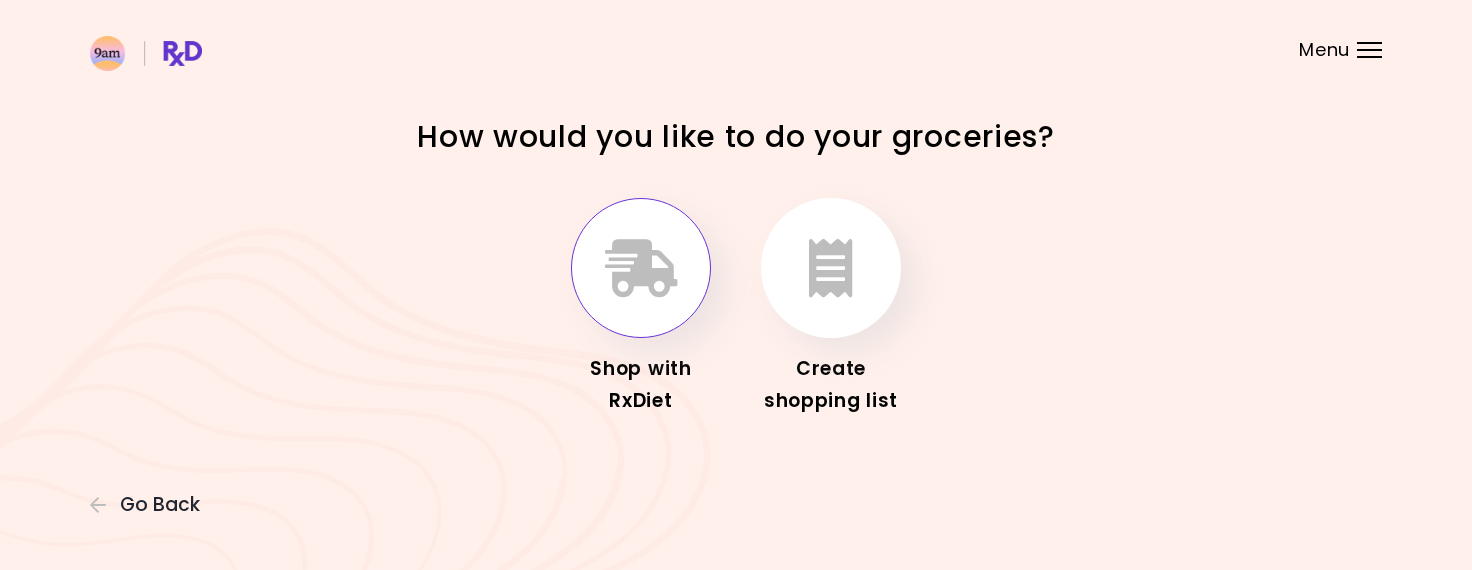 click at bounding box center [641, 268] 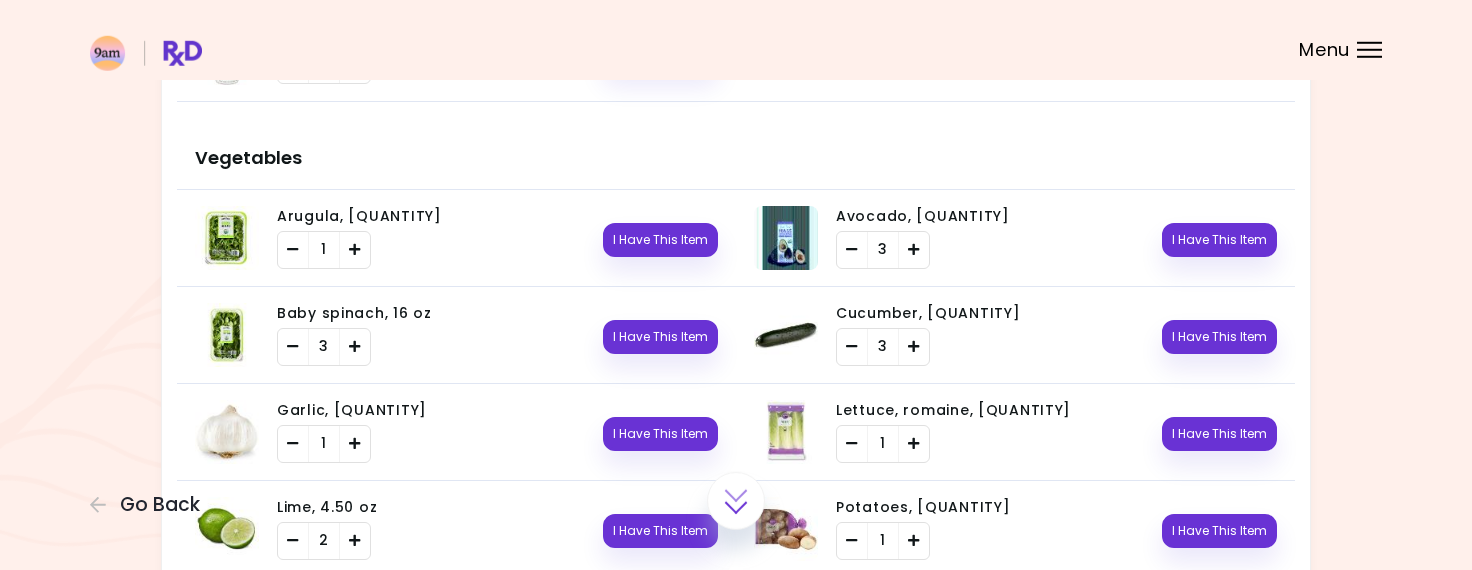 scroll, scrollTop: 499, scrollLeft: 0, axis: vertical 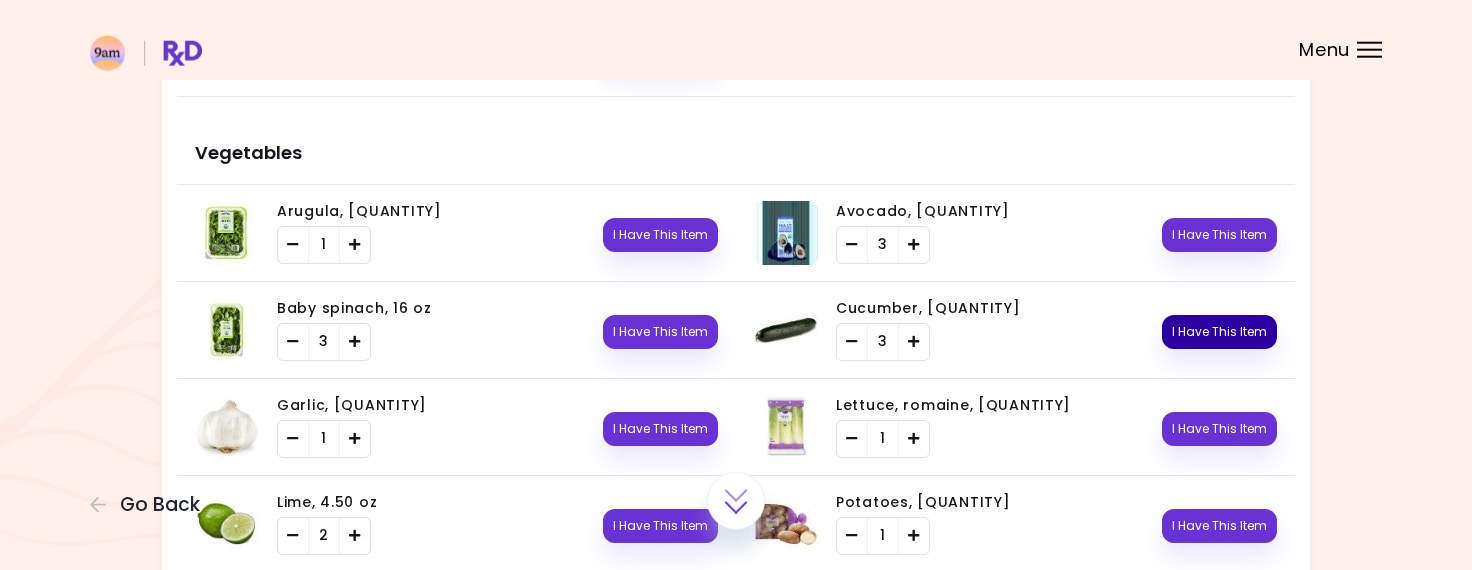 click on "I Have This Item" at bounding box center [1219, 332] 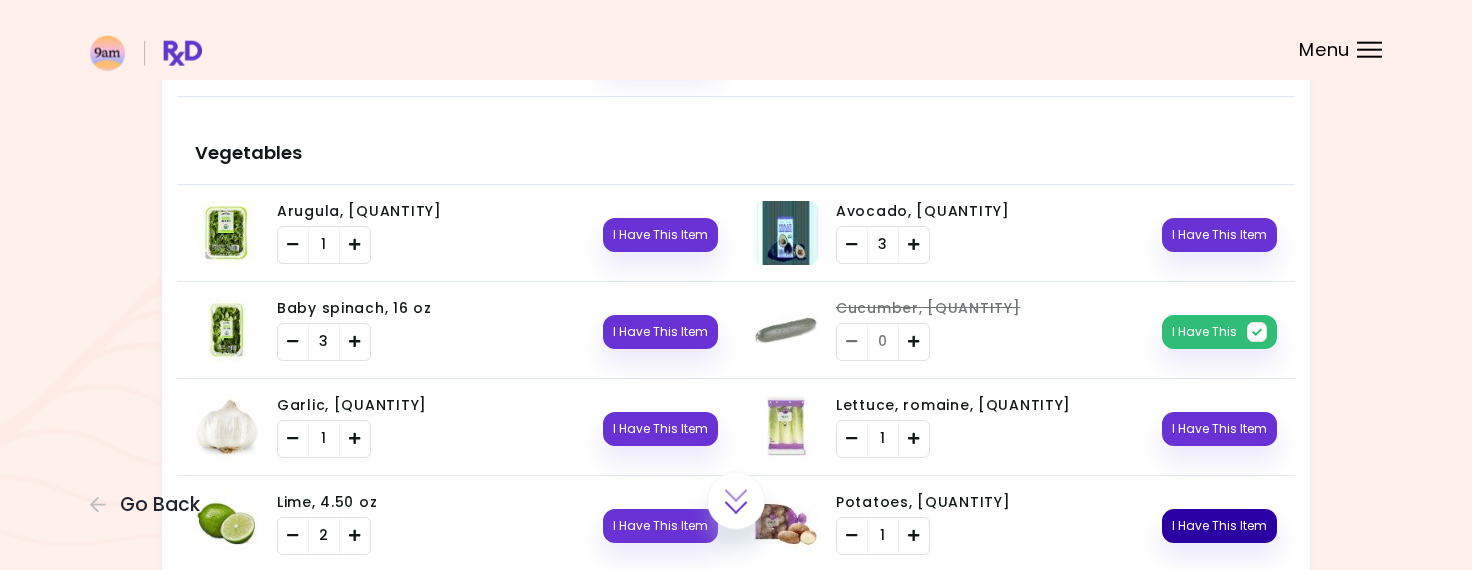 click on "I Have This Item" at bounding box center (1219, 526) 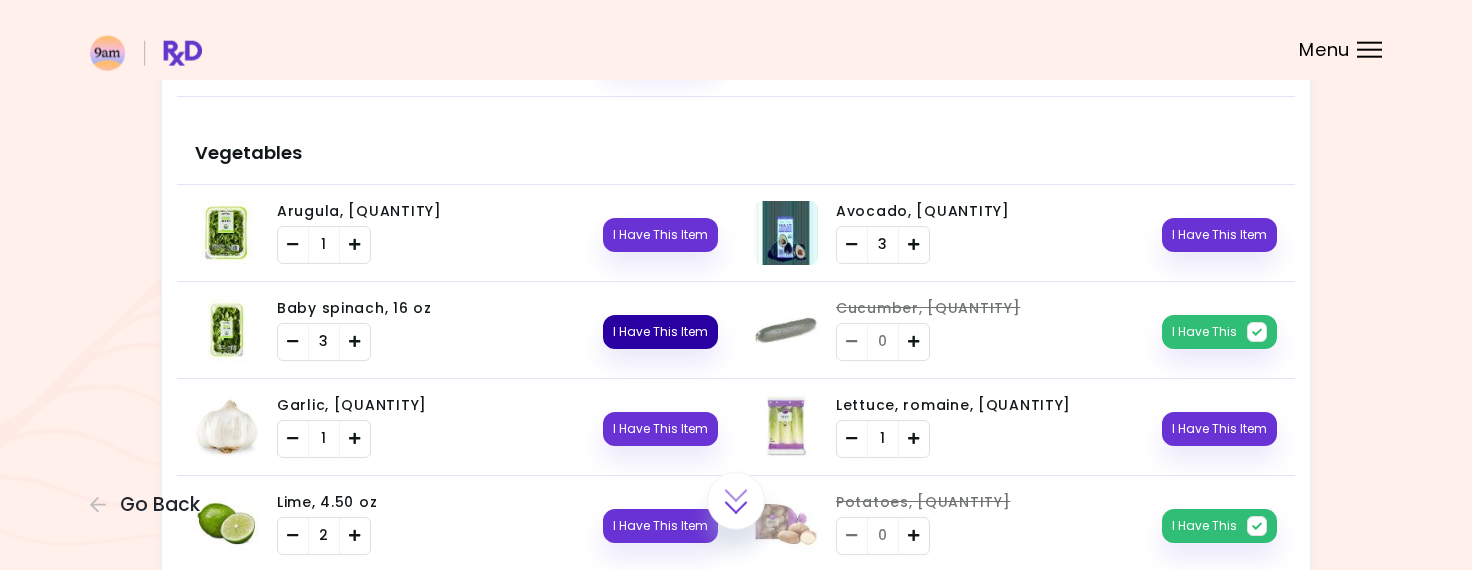 click on "I Have This Item" at bounding box center [660, 332] 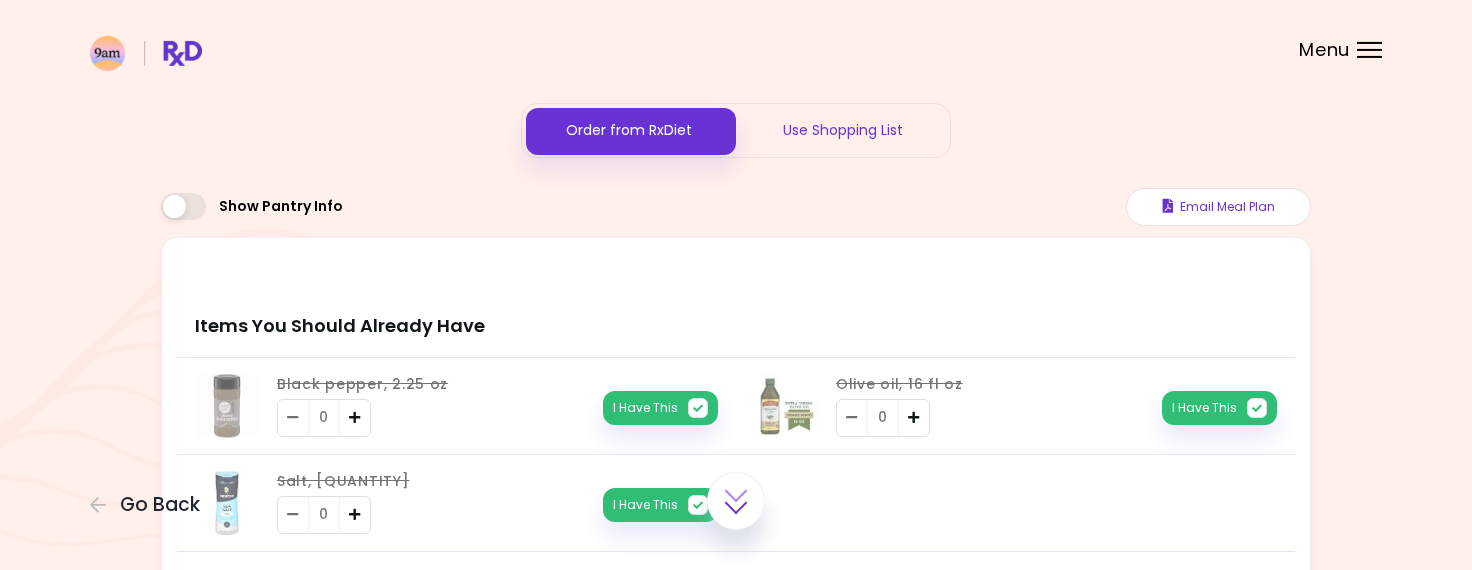 scroll, scrollTop: 0, scrollLeft: 0, axis: both 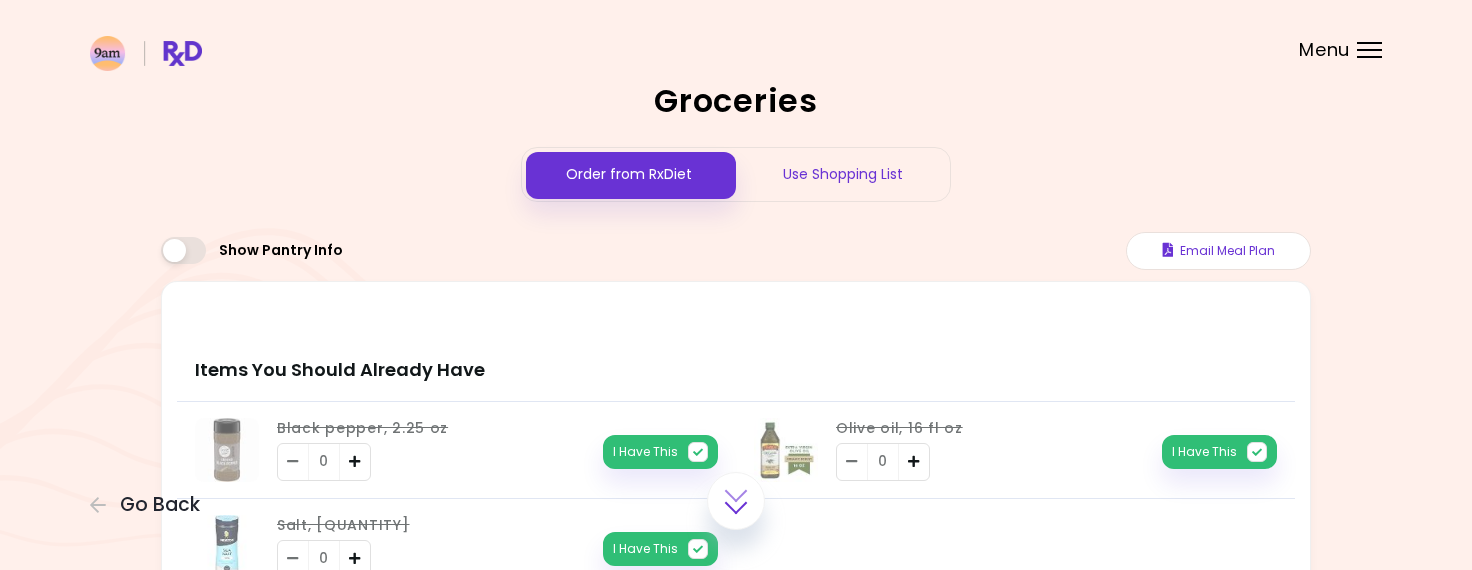 click on "Use Shopping List" at bounding box center [843, 174] 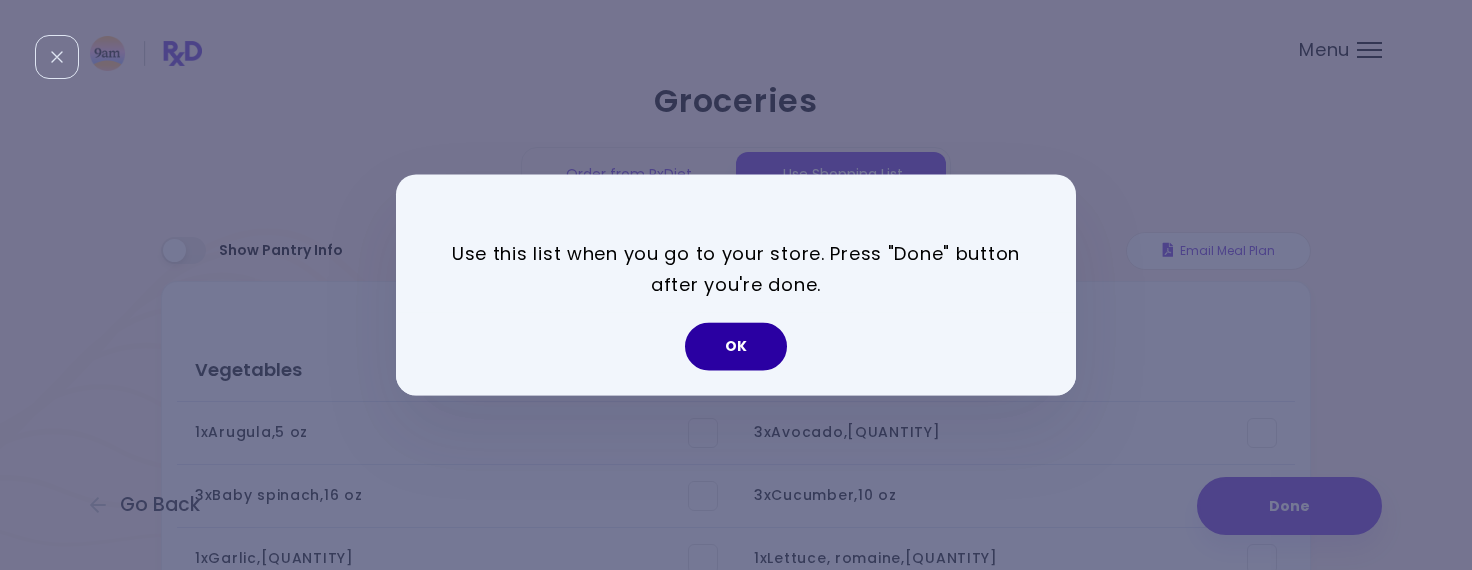 click on "OK" at bounding box center (736, 347) 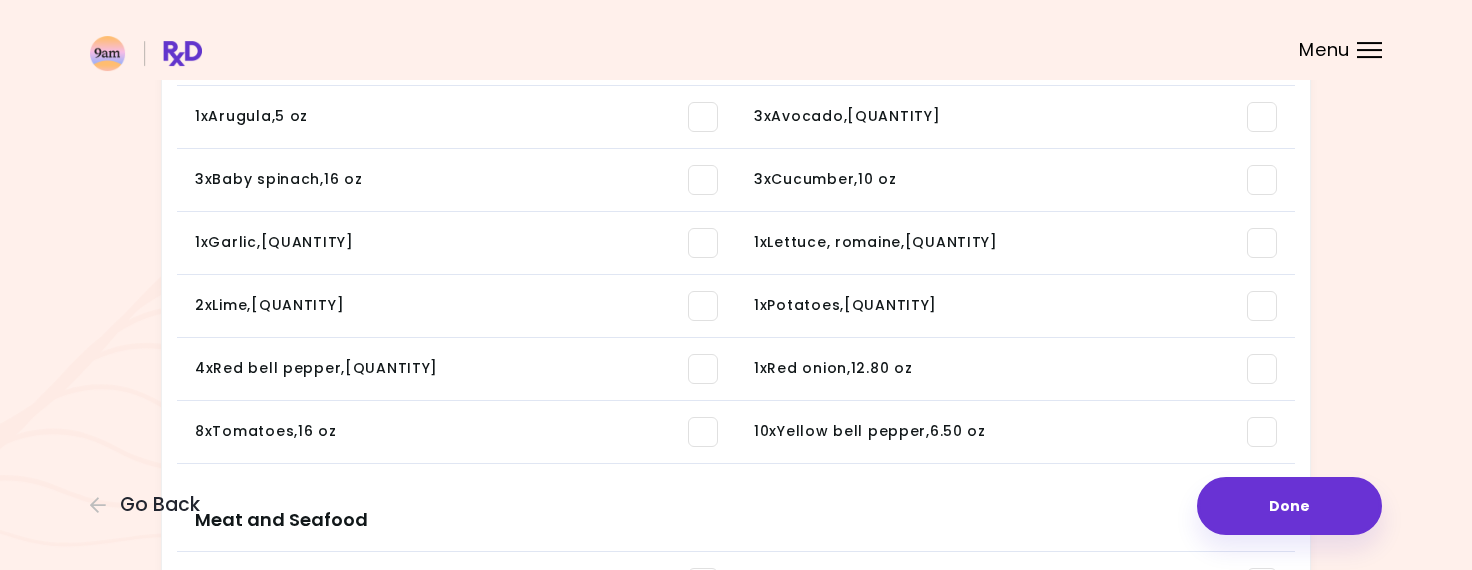 scroll, scrollTop: 325, scrollLeft: 0, axis: vertical 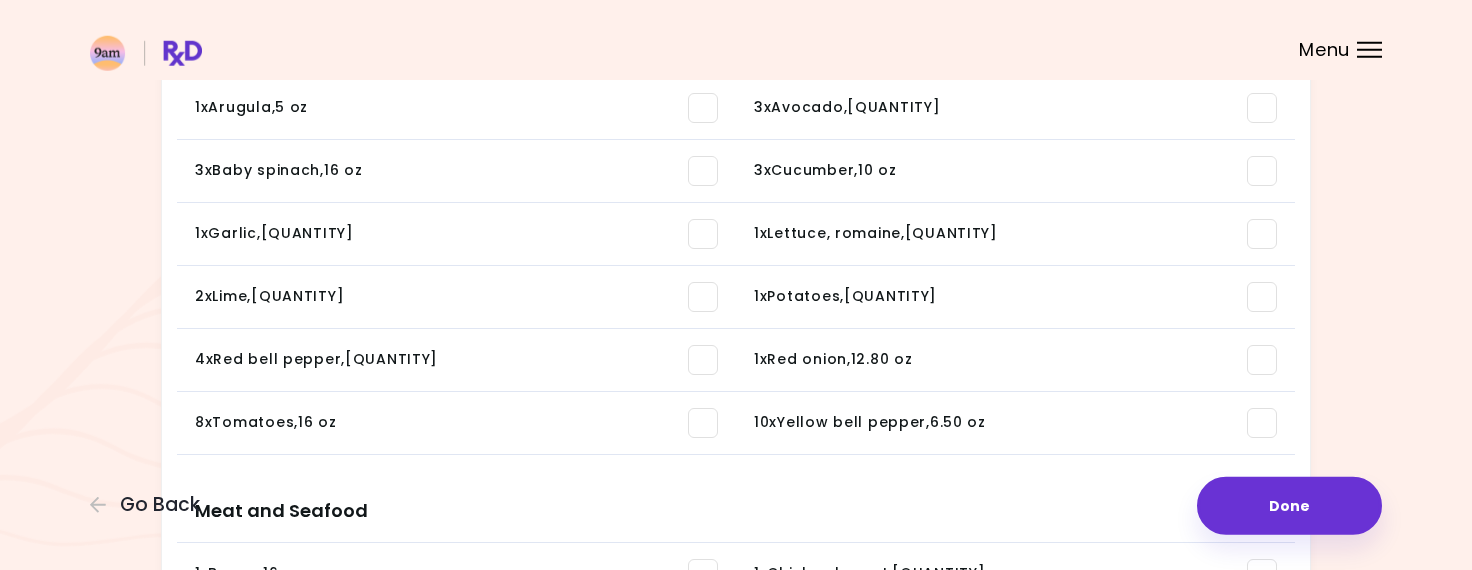click at bounding box center [703, 171] 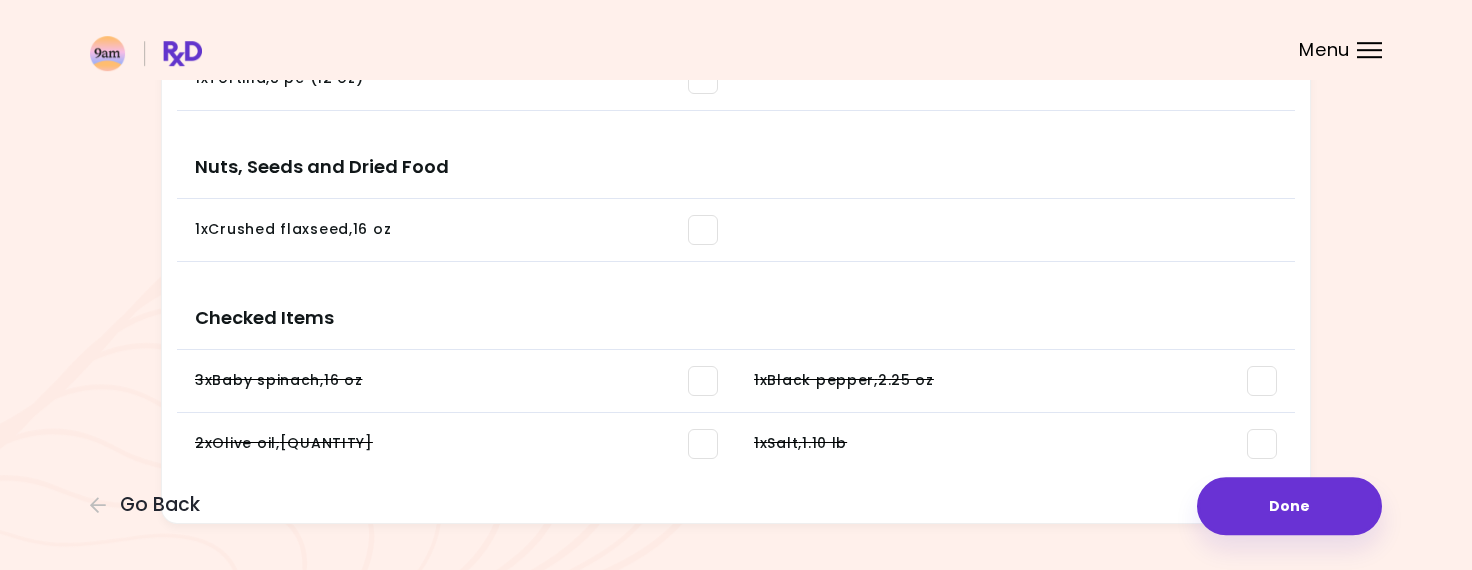 scroll, scrollTop: 1559, scrollLeft: 0, axis: vertical 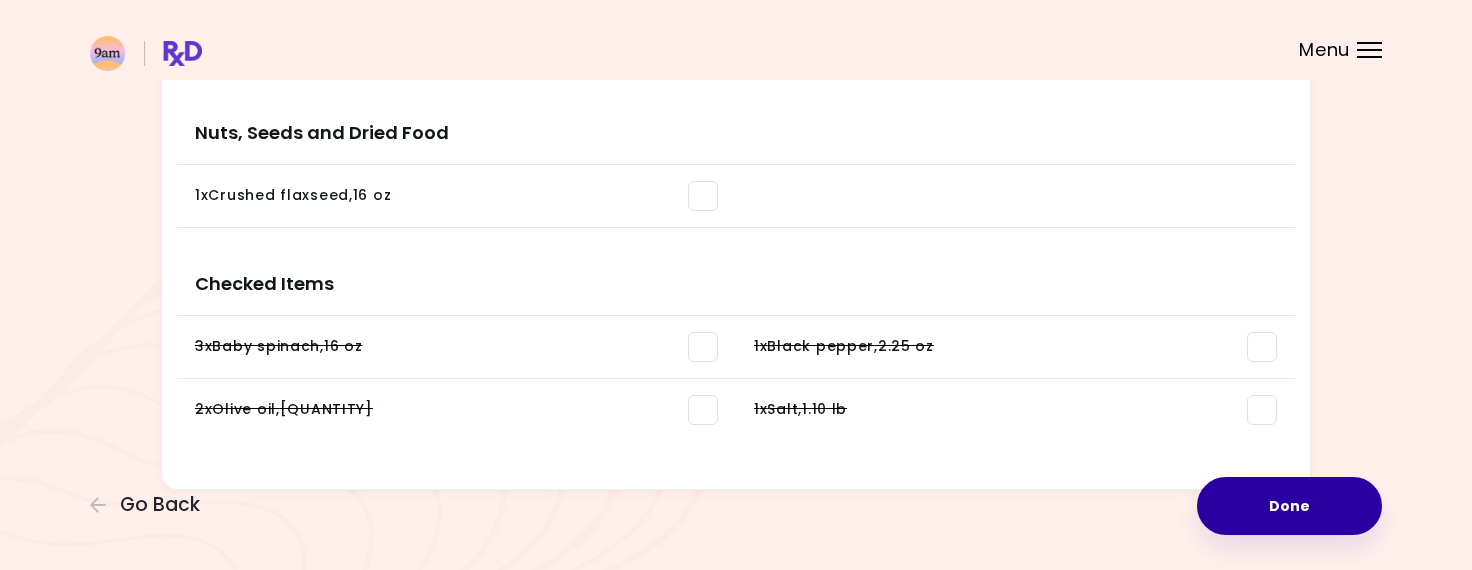 click on "Done" at bounding box center [1289, 506] 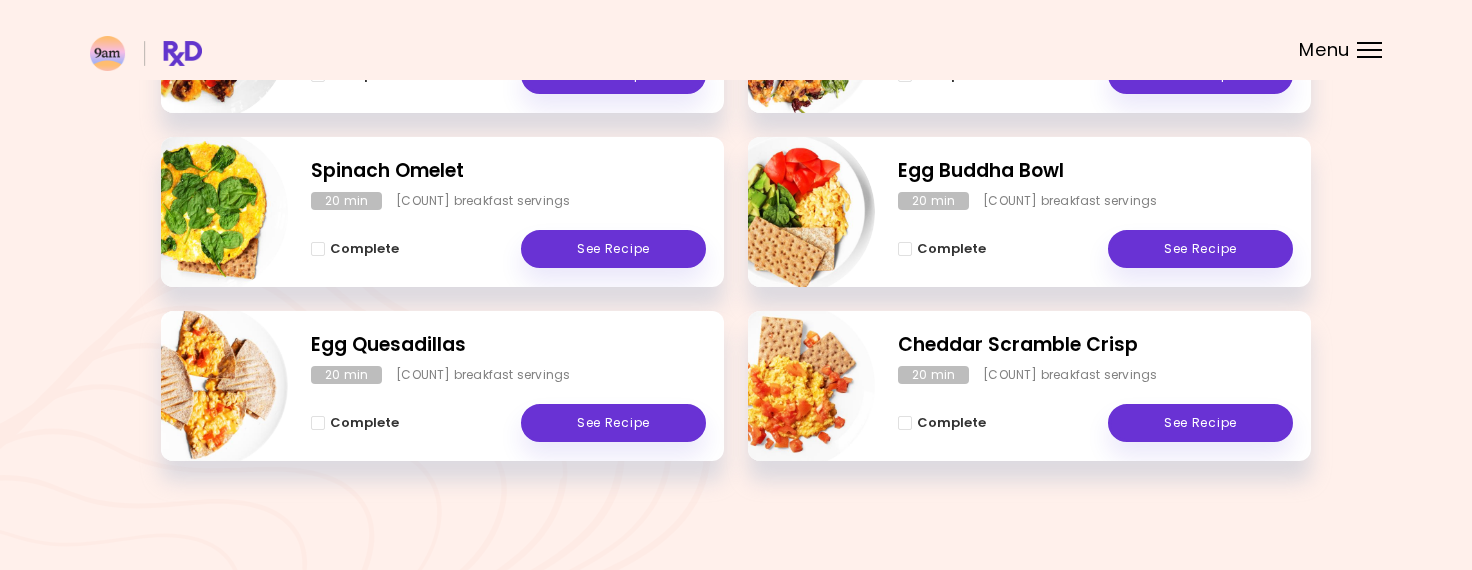 scroll, scrollTop: 0, scrollLeft: 0, axis: both 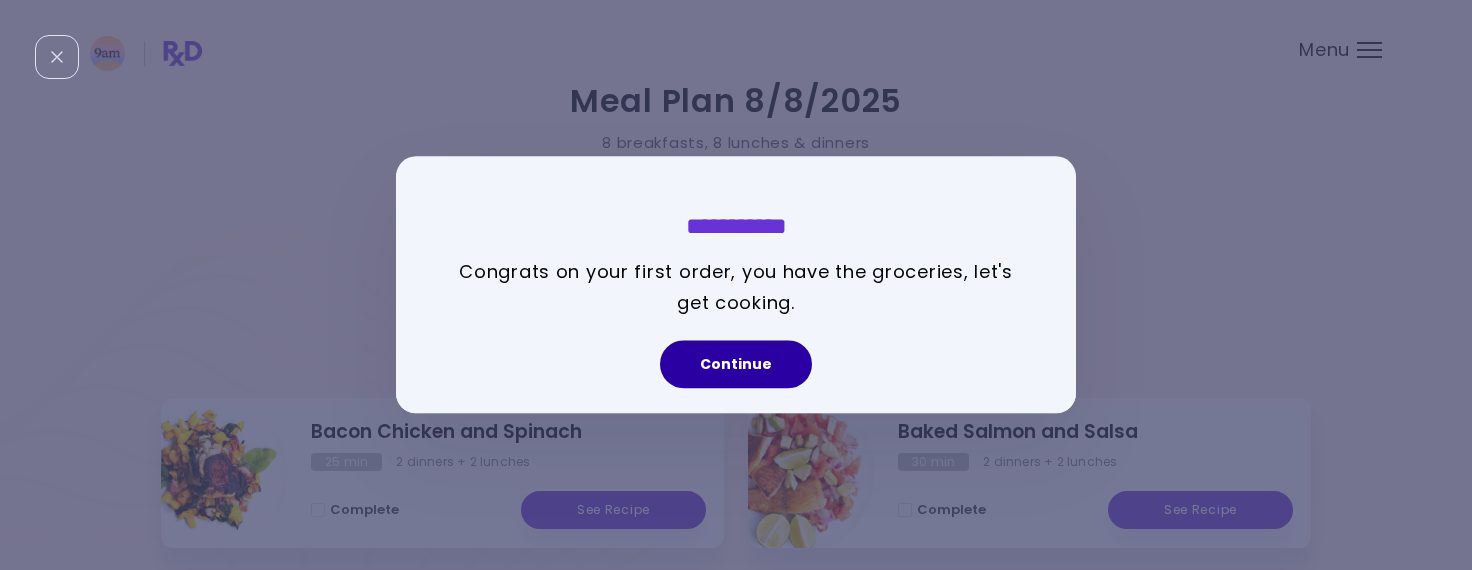 click on "Continue" at bounding box center (736, 365) 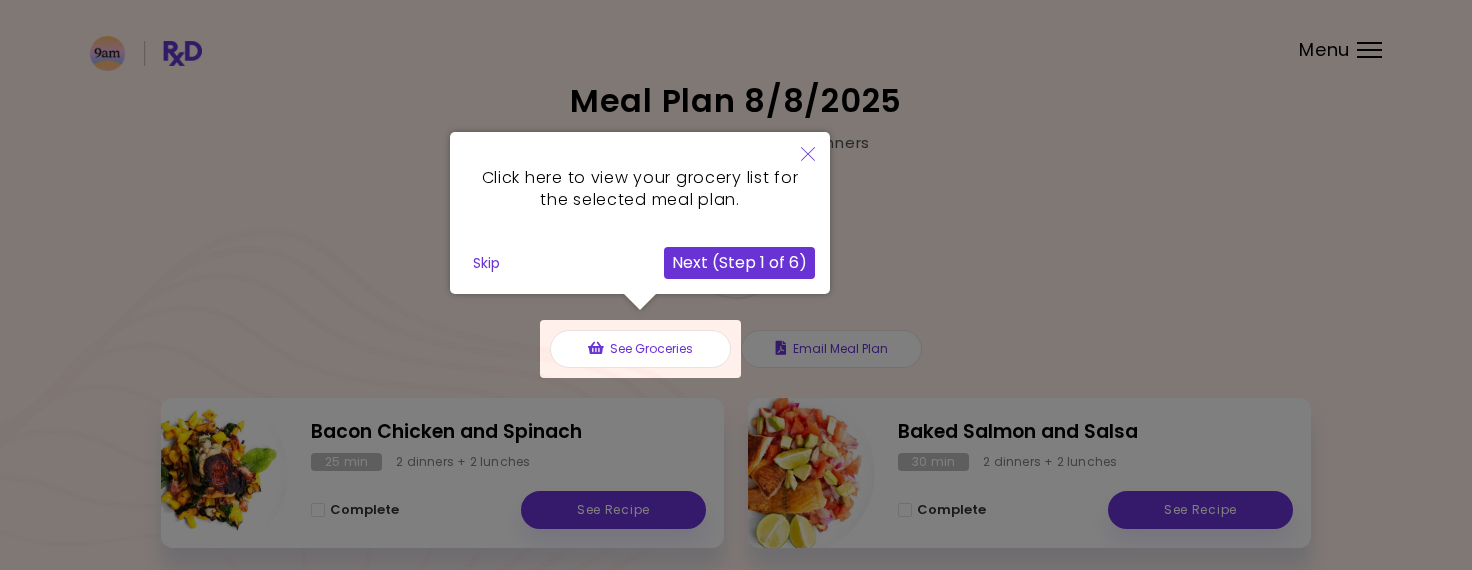 click at bounding box center [640, 349] 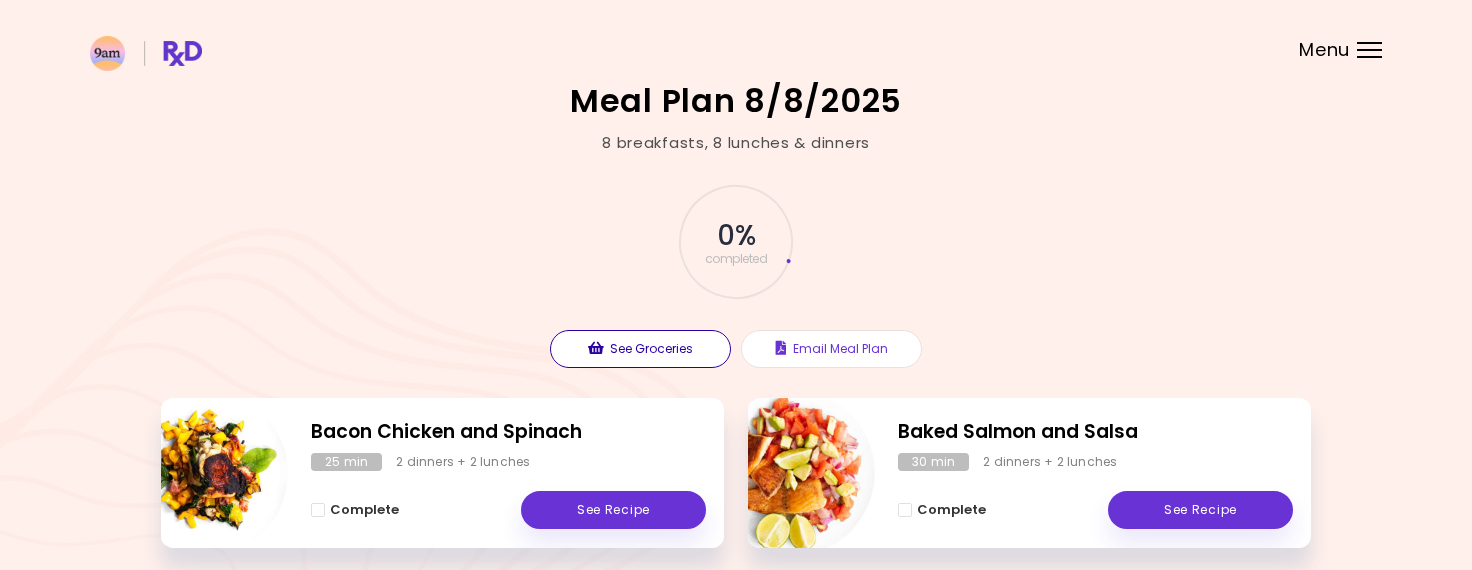 click on "See Groceries" at bounding box center [640, 349] 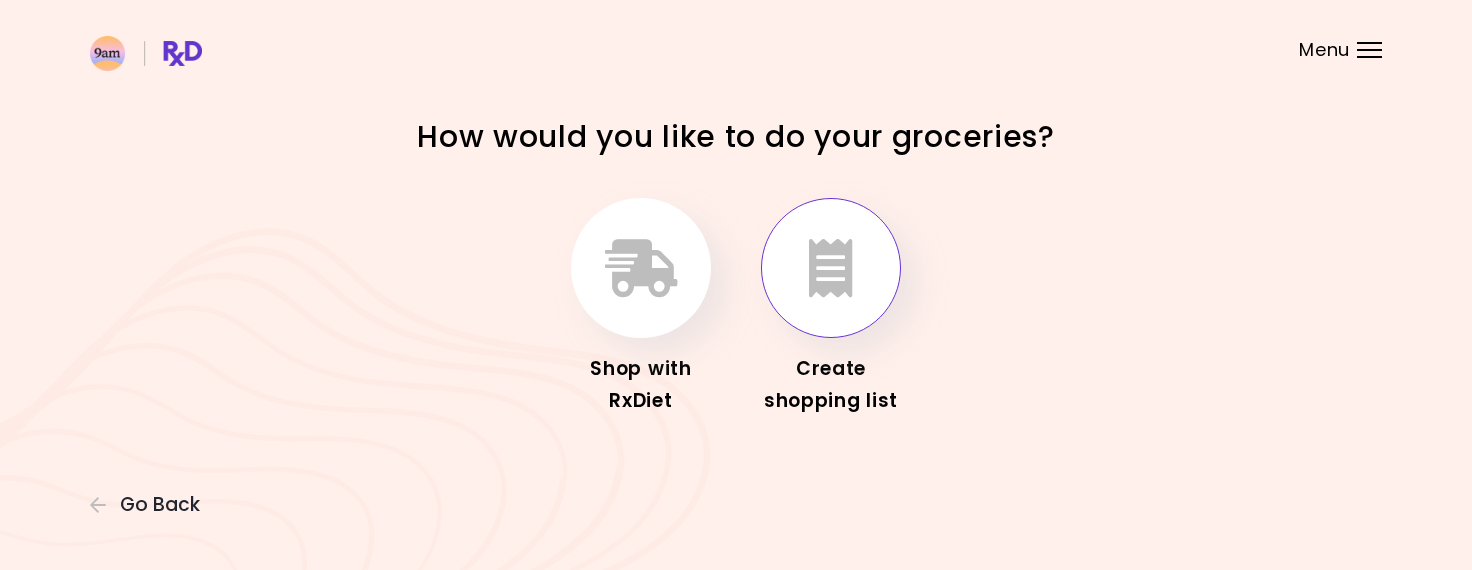 click at bounding box center (831, 268) 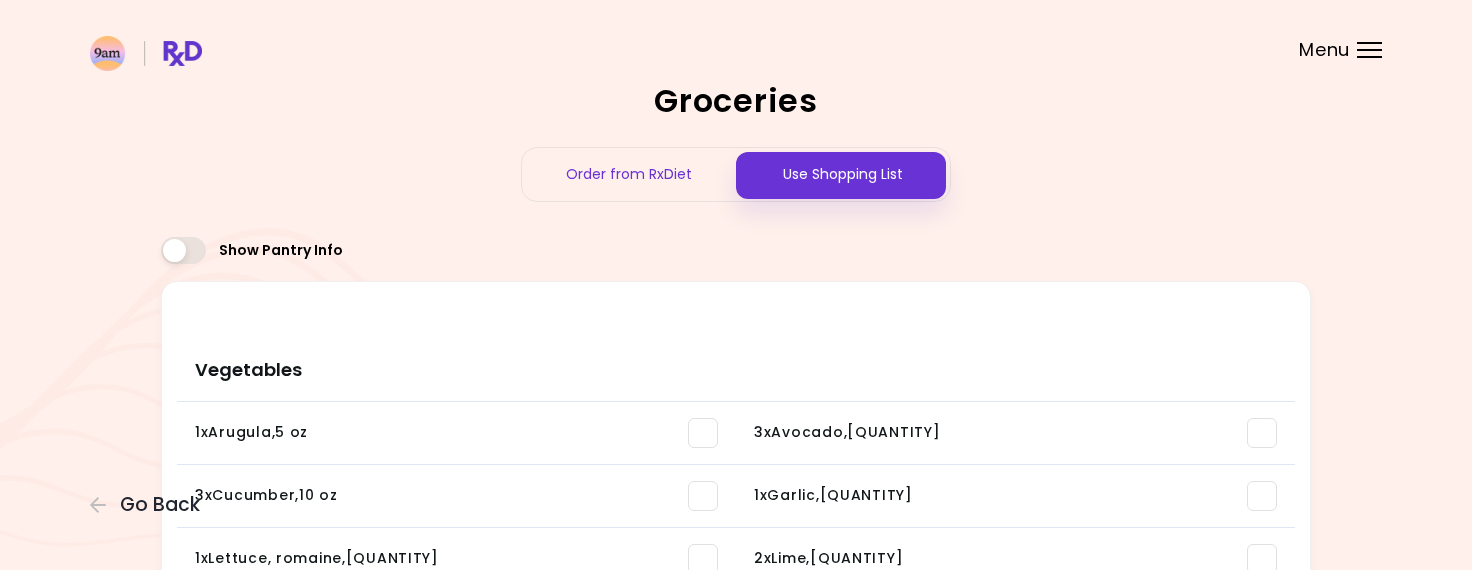 click on "Use Shopping List" at bounding box center [843, 174] 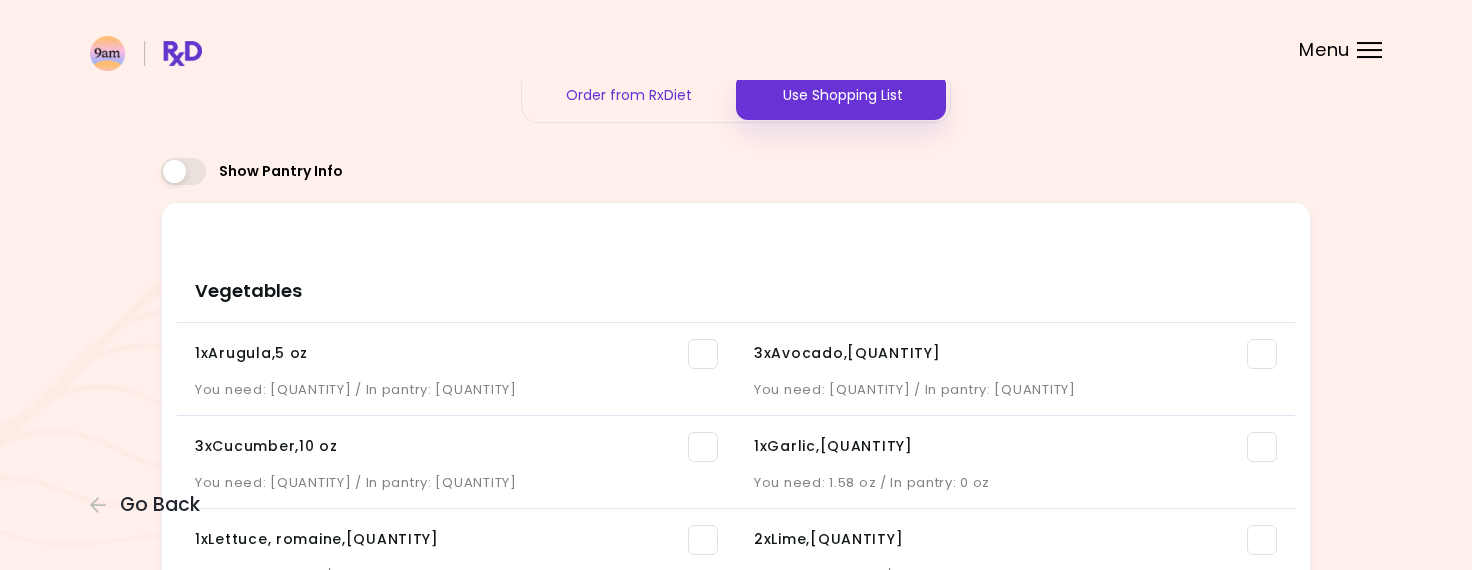 scroll, scrollTop: 0, scrollLeft: 0, axis: both 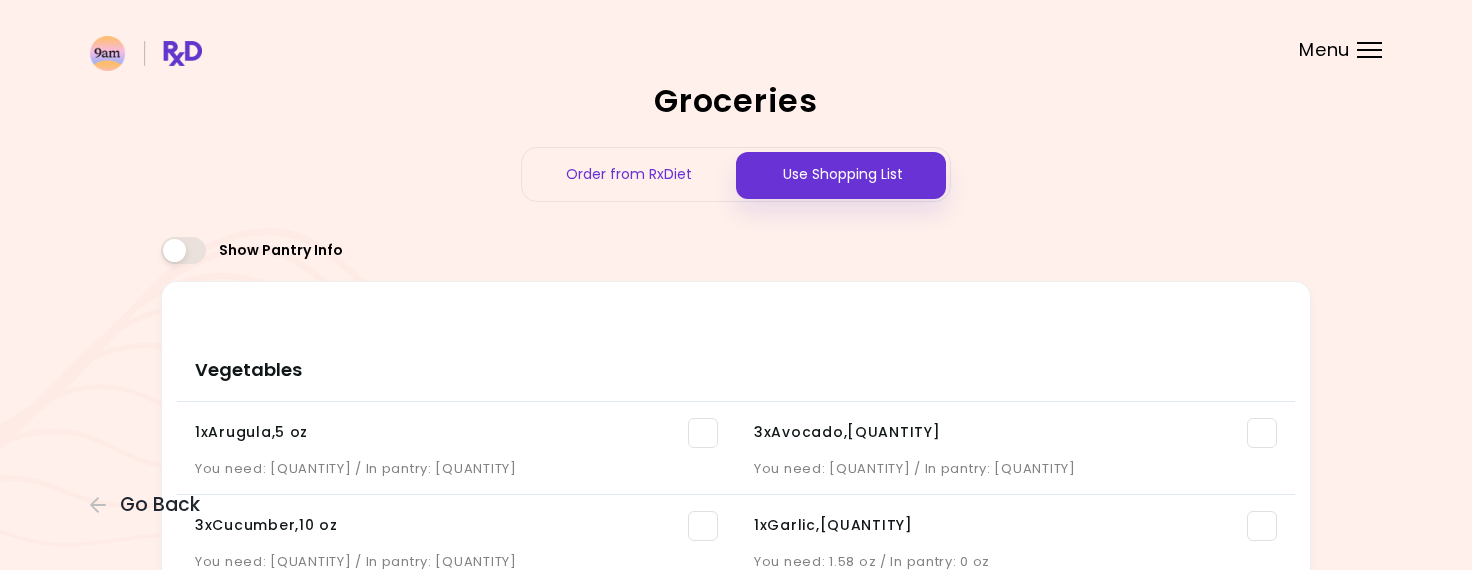 click on "Order from RxDiet" at bounding box center (629, 174) 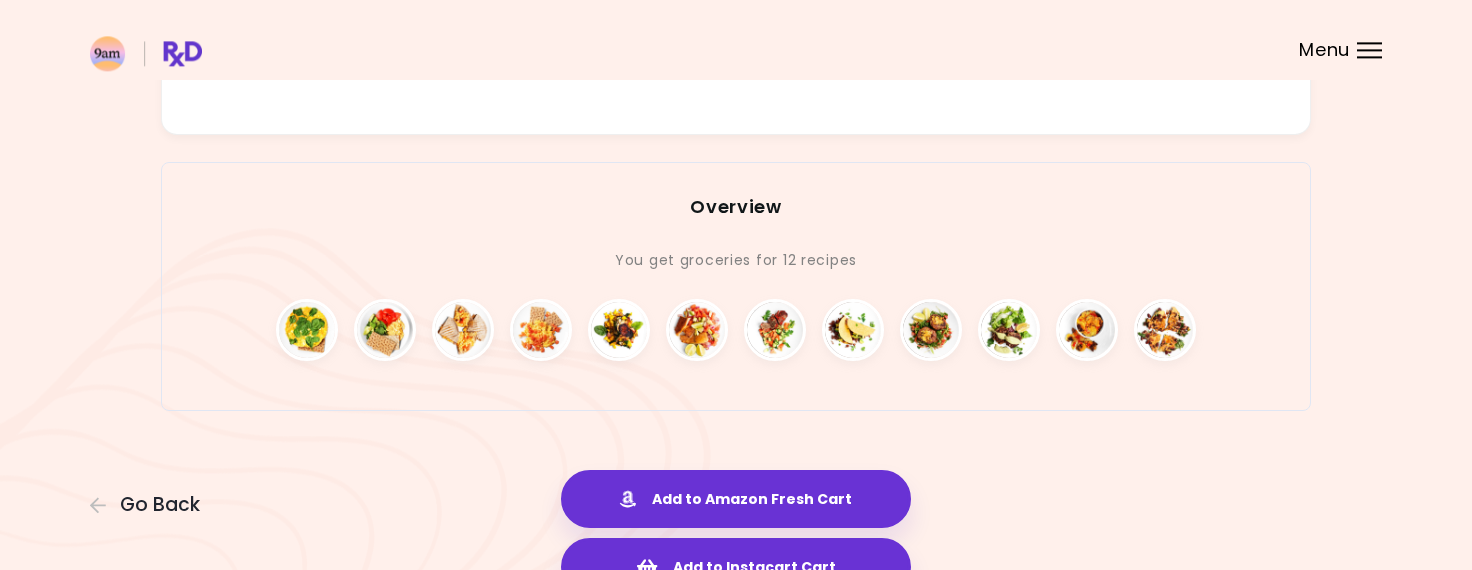 scroll, scrollTop: 3112, scrollLeft: 0, axis: vertical 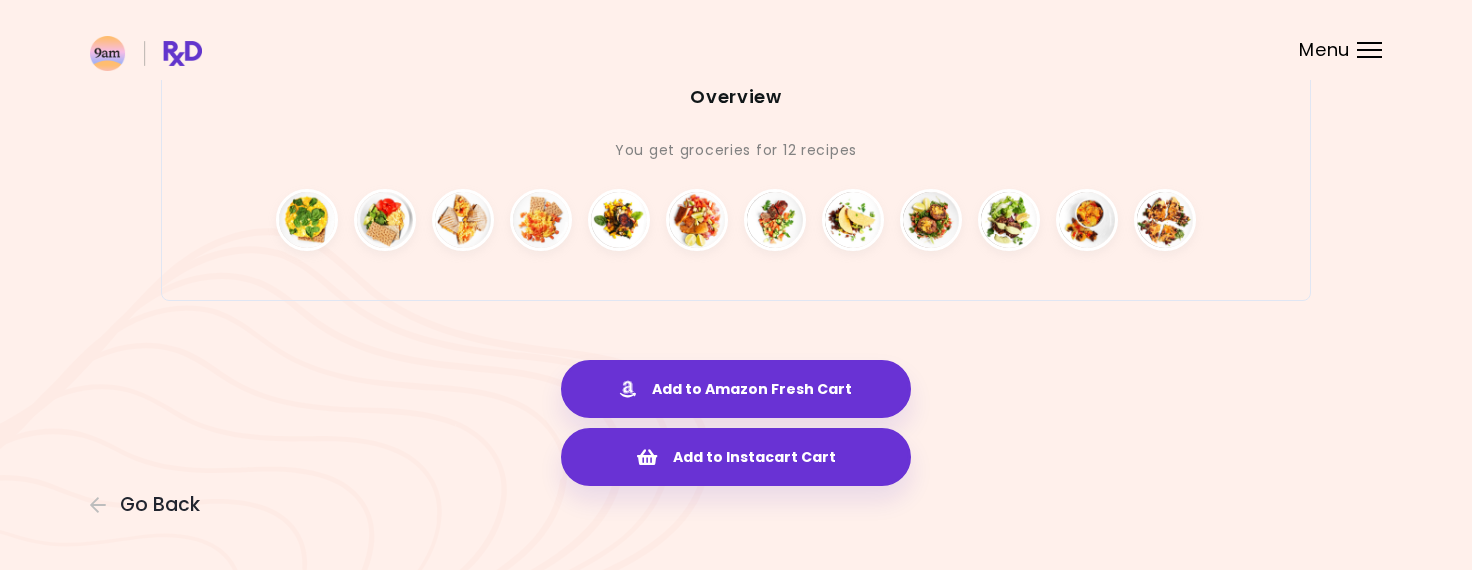 click at bounding box center (736, 40) 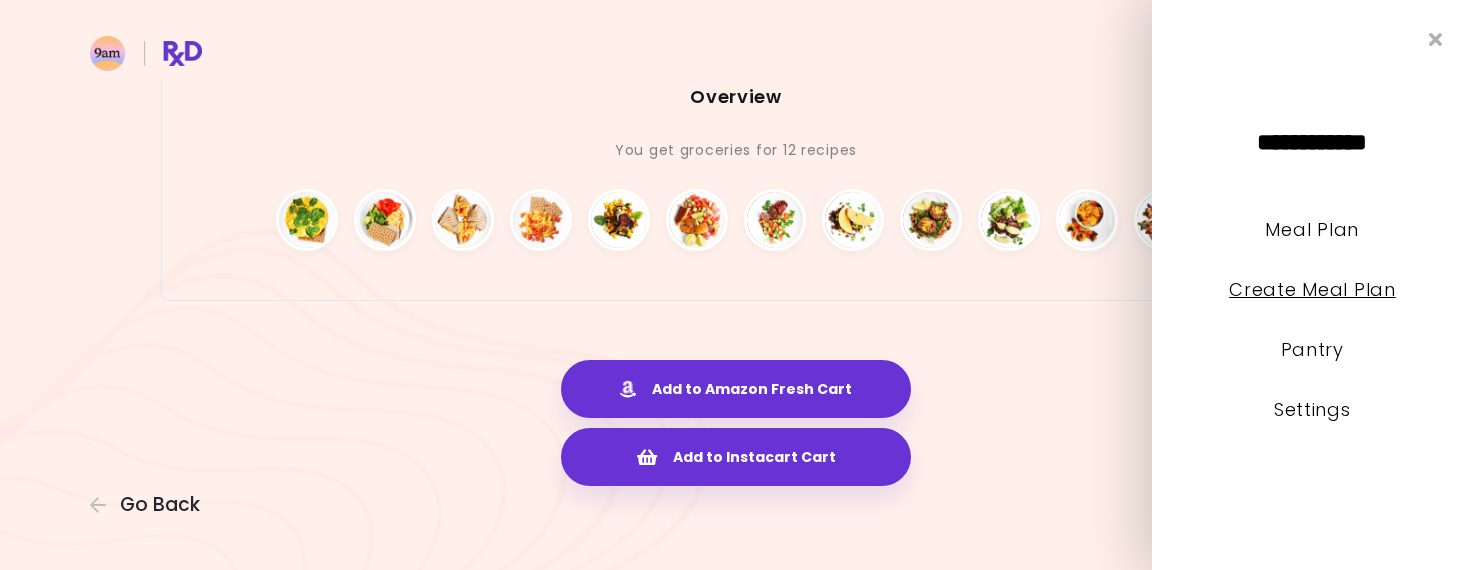 click on "Create Meal Plan" at bounding box center [1312, 289] 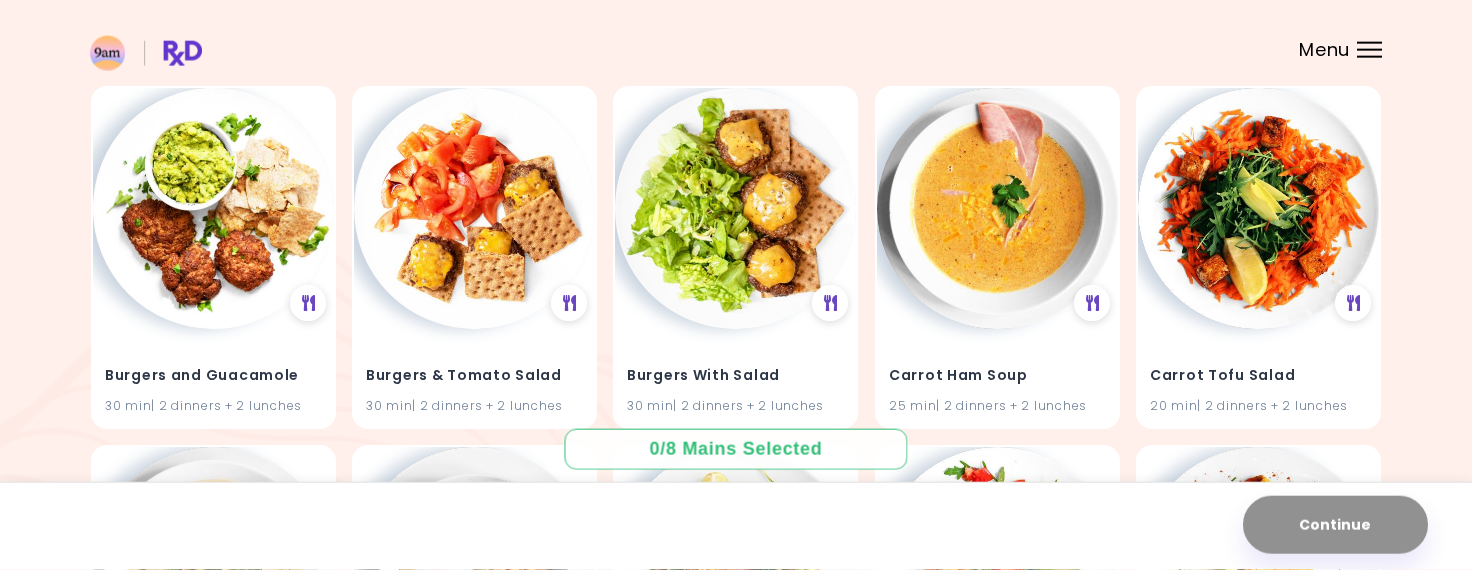 scroll, scrollTop: 2059, scrollLeft: 0, axis: vertical 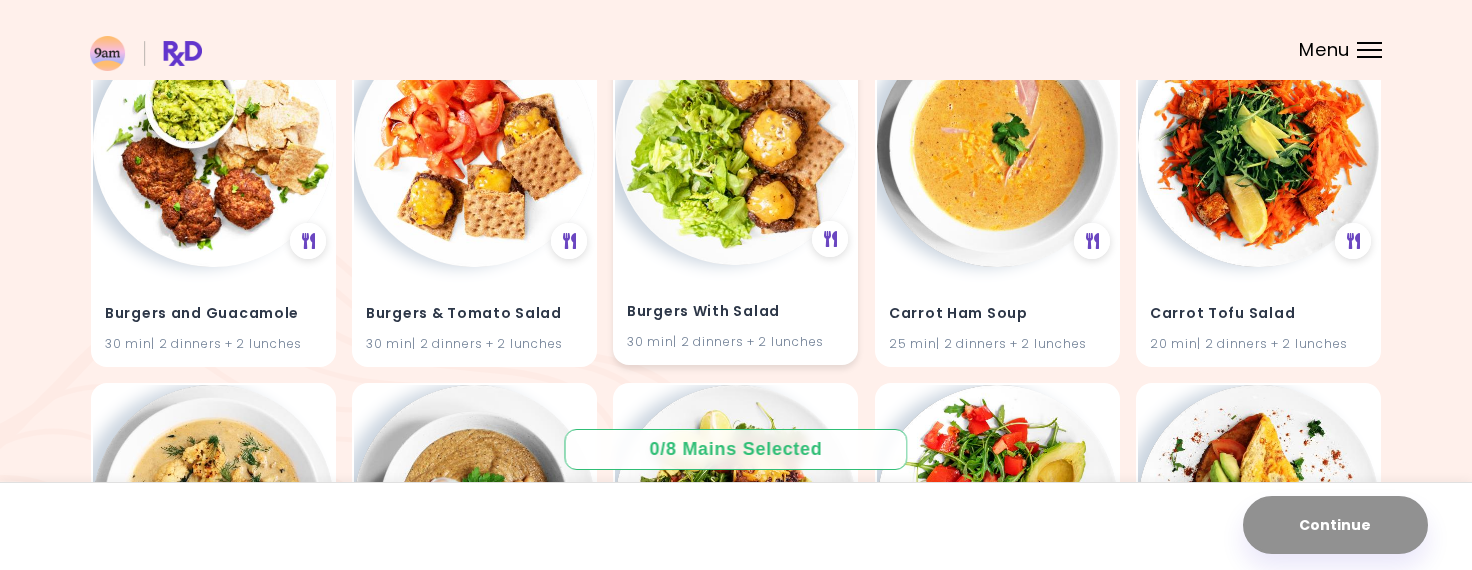 click at bounding box center [735, 144] 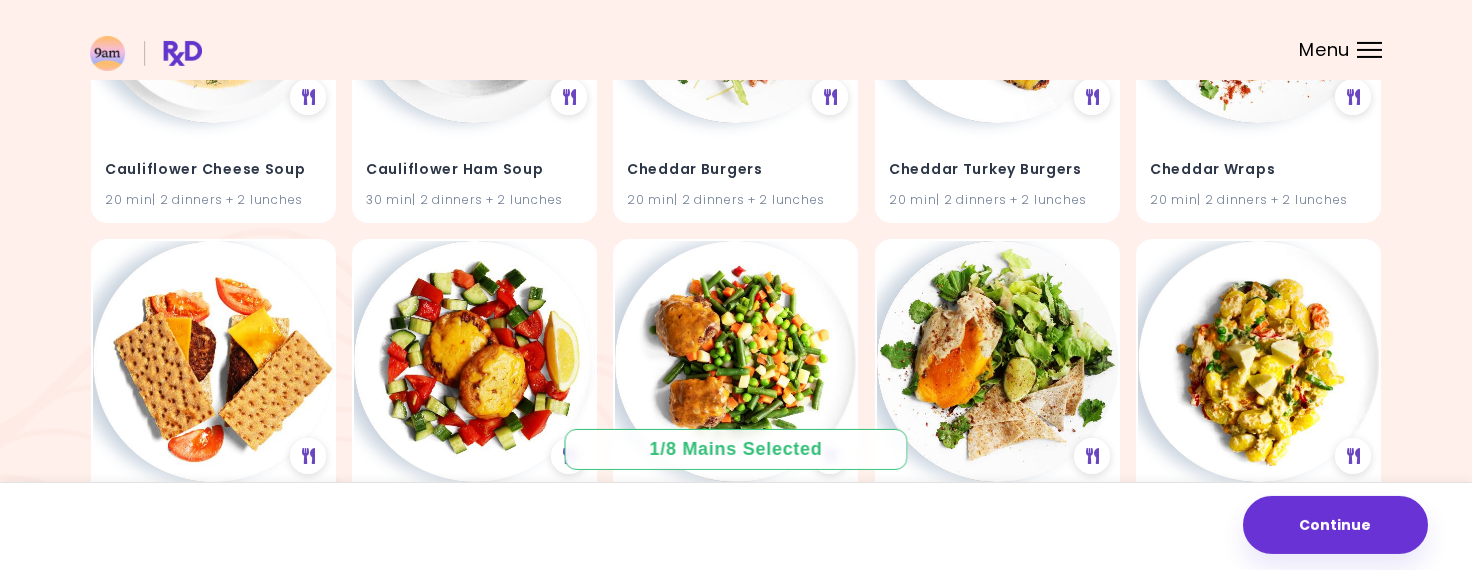 scroll, scrollTop: 2792, scrollLeft: 0, axis: vertical 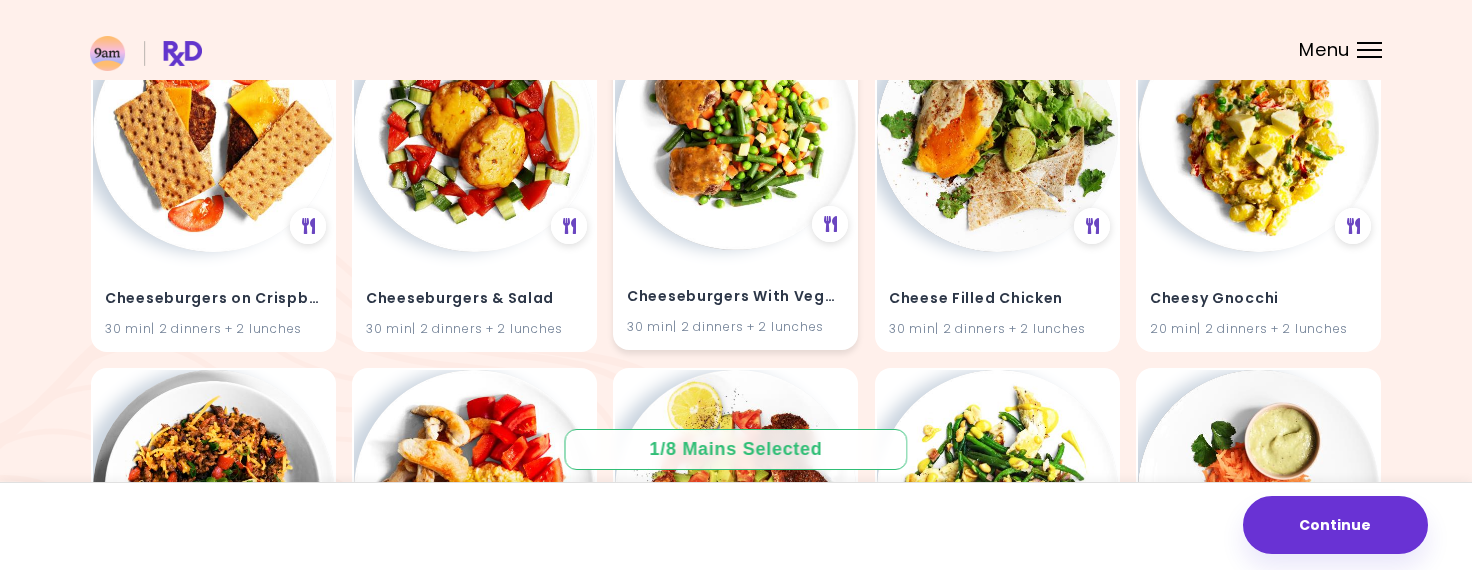 click at bounding box center [735, 129] 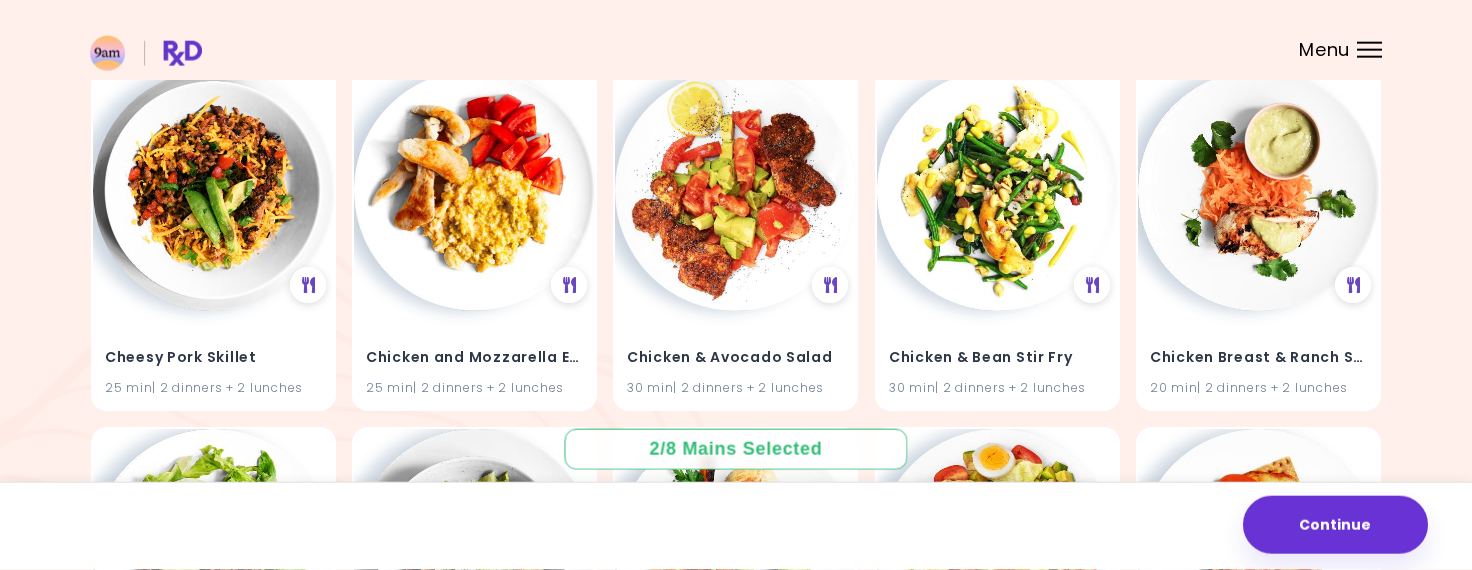 scroll, scrollTop: 3158, scrollLeft: 0, axis: vertical 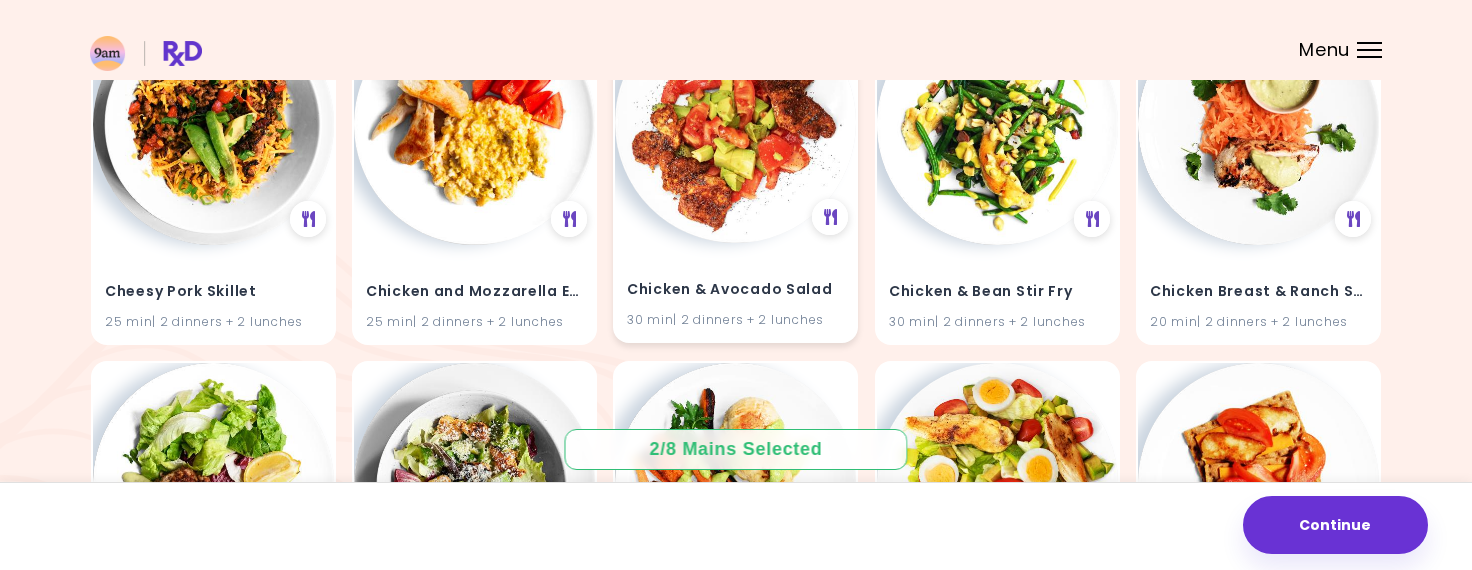 click at bounding box center (735, 122) 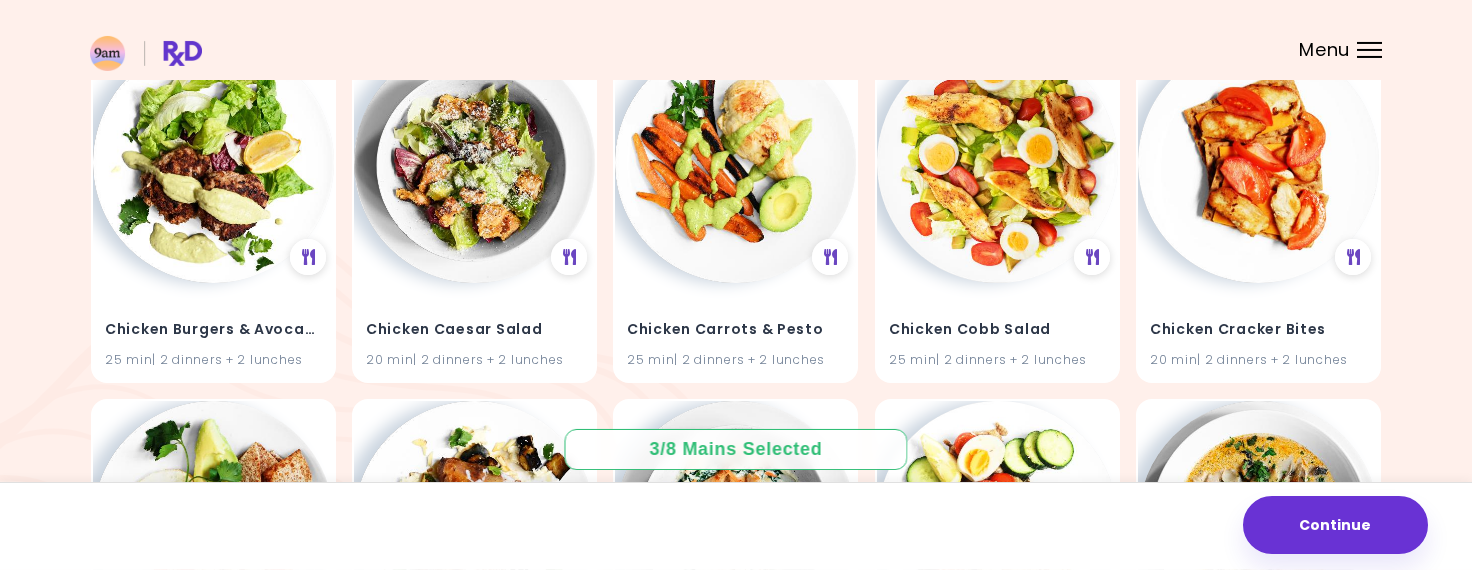 scroll, scrollTop: 3524, scrollLeft: 0, axis: vertical 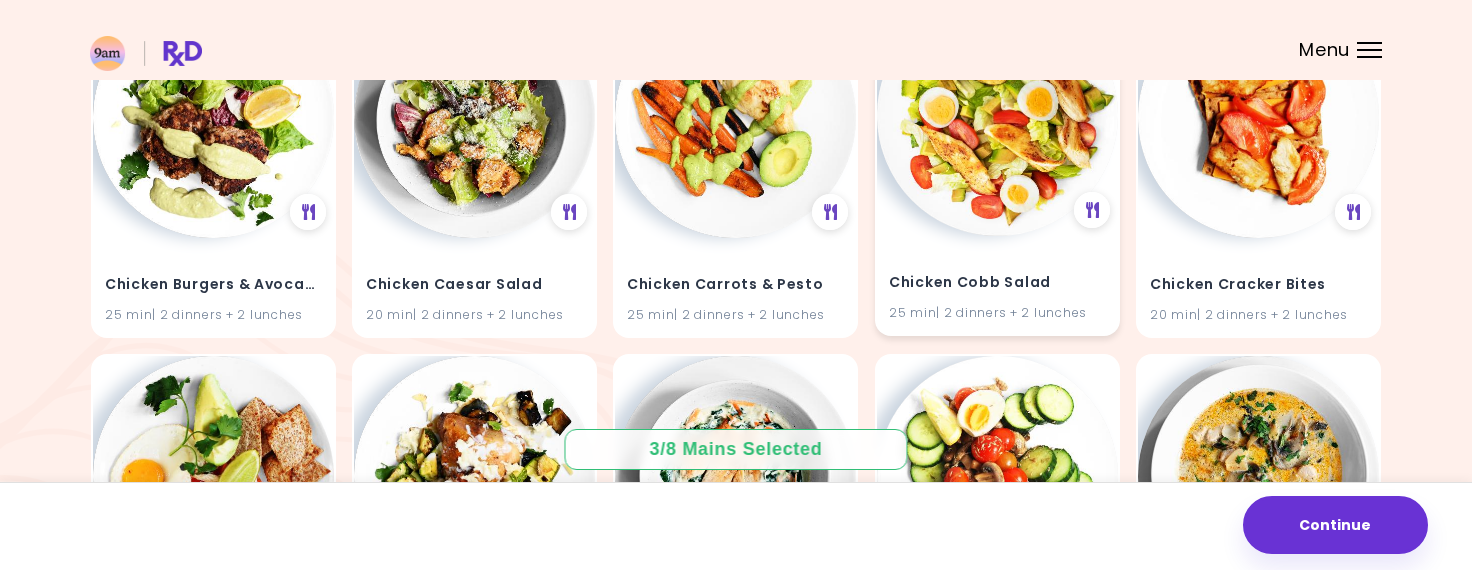 click at bounding box center [997, 115] 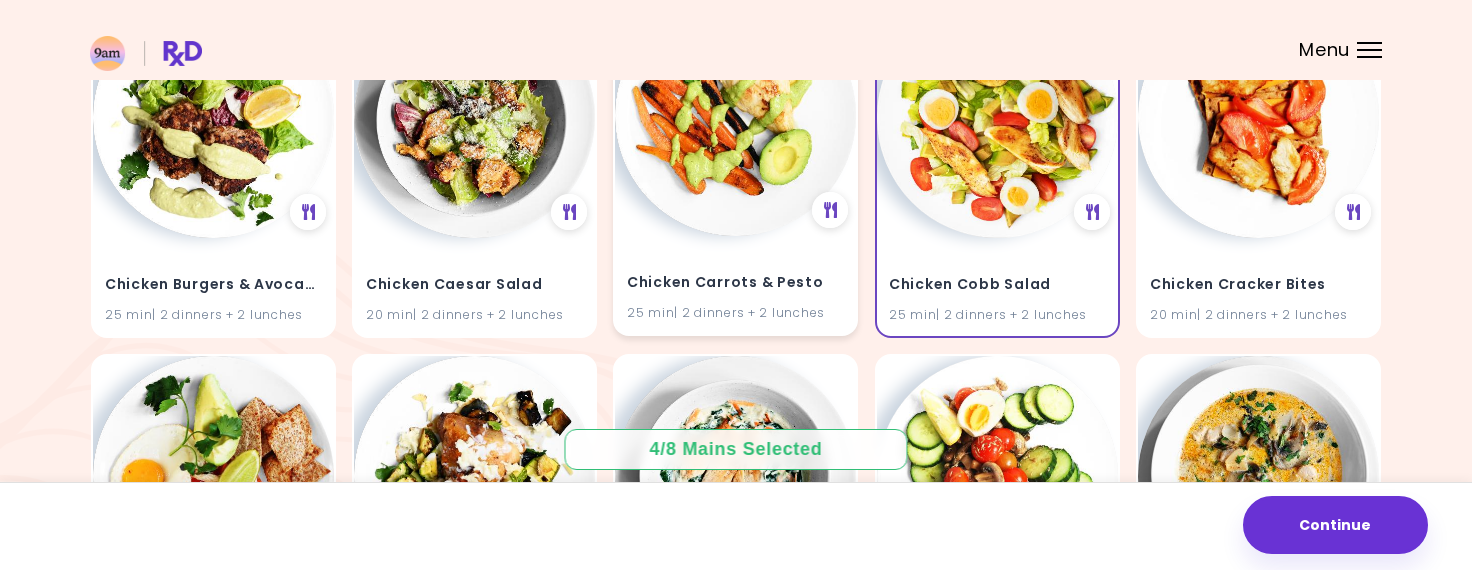 scroll, scrollTop: 3891, scrollLeft: 0, axis: vertical 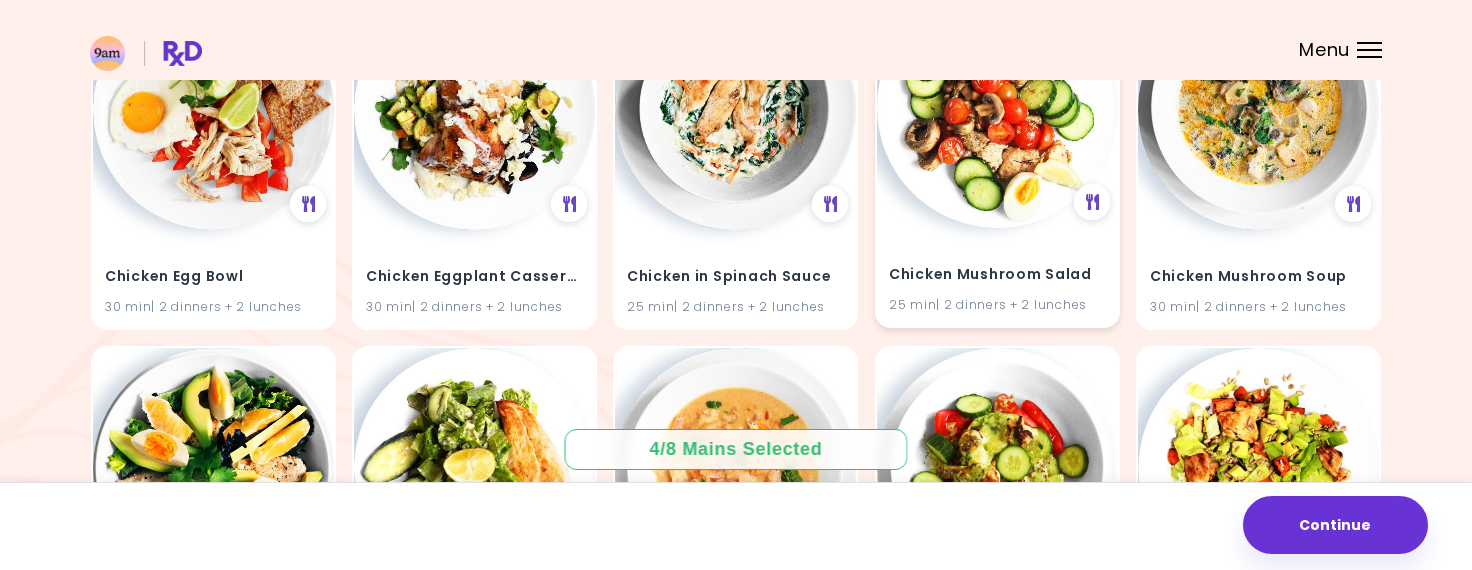 click on "Chicken Mushroom Salad [TIME] | [MEALS]" at bounding box center [997, 156] 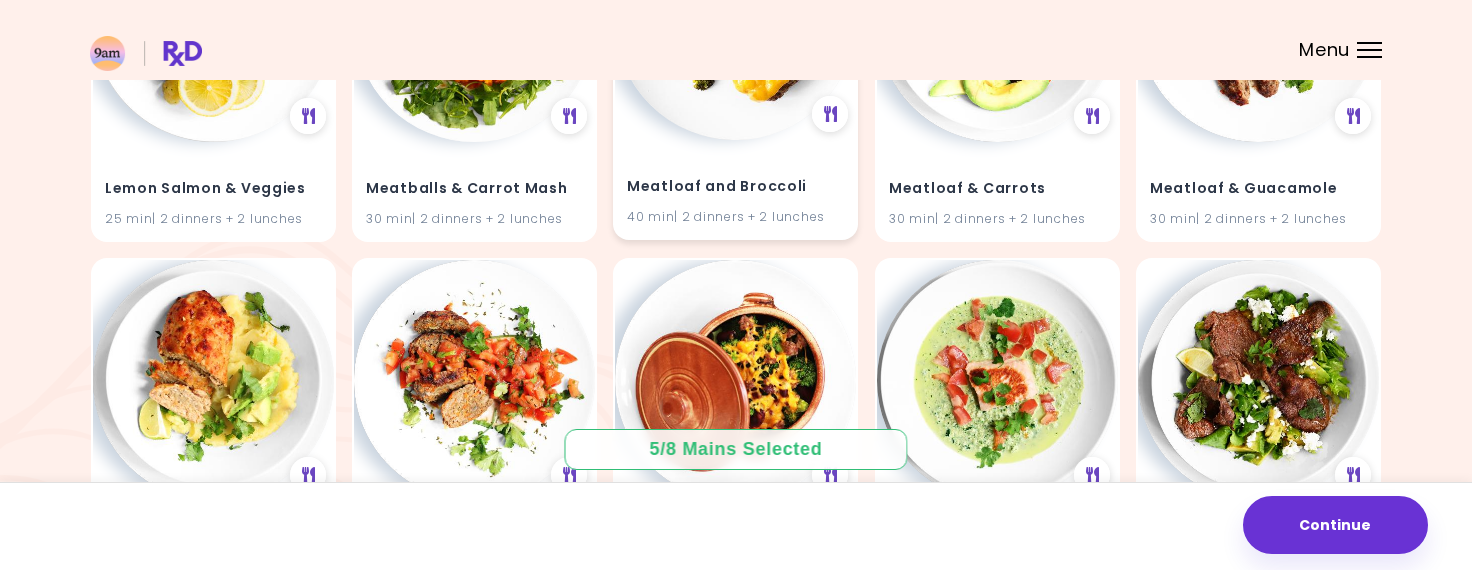 scroll, scrollTop: 8654, scrollLeft: 0, axis: vertical 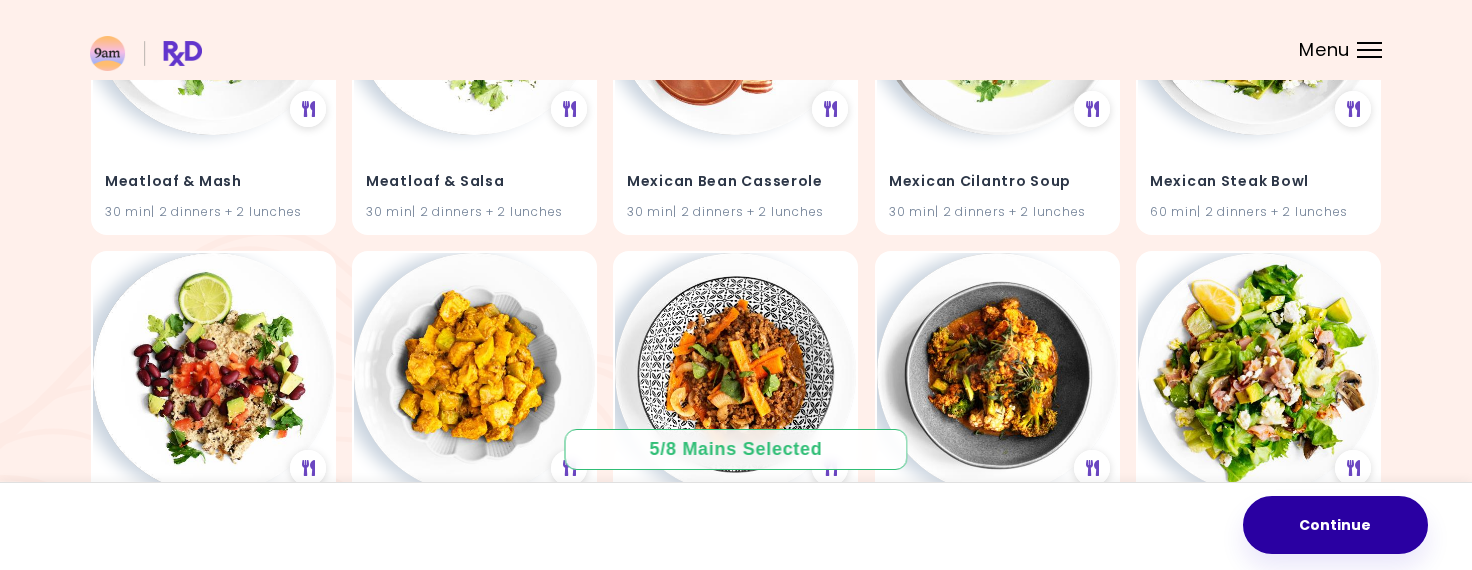 click on "Continue" at bounding box center (1335, 525) 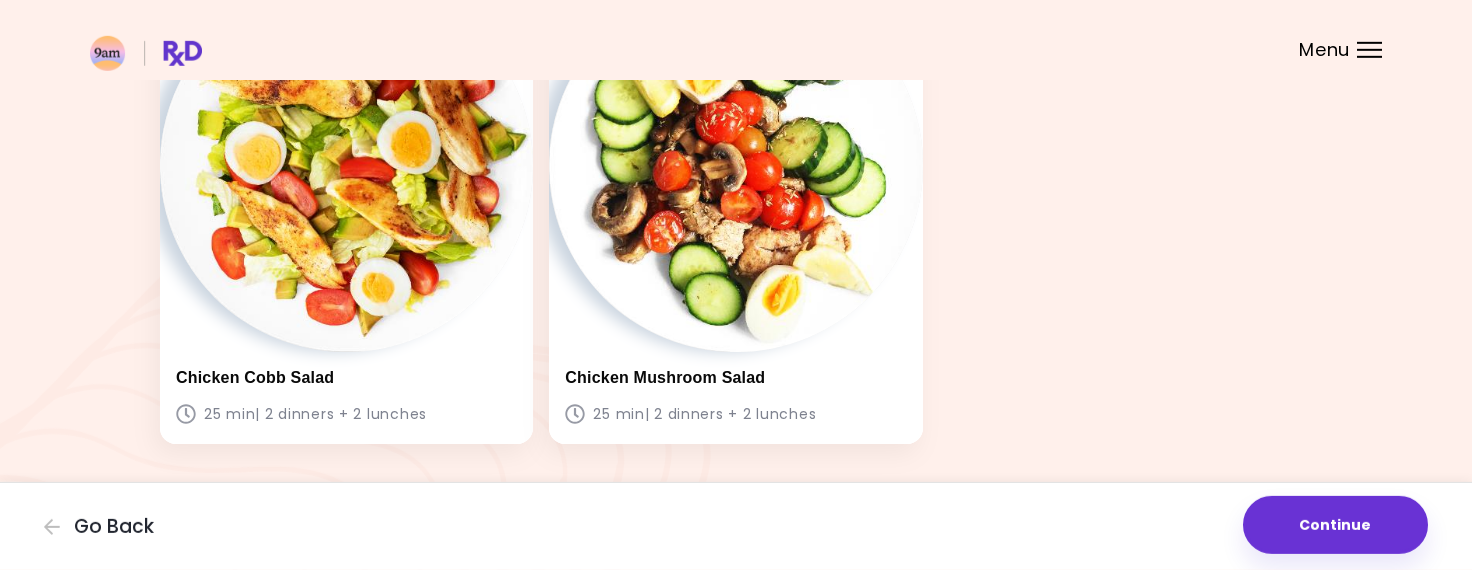 scroll, scrollTop: 732, scrollLeft: 0, axis: vertical 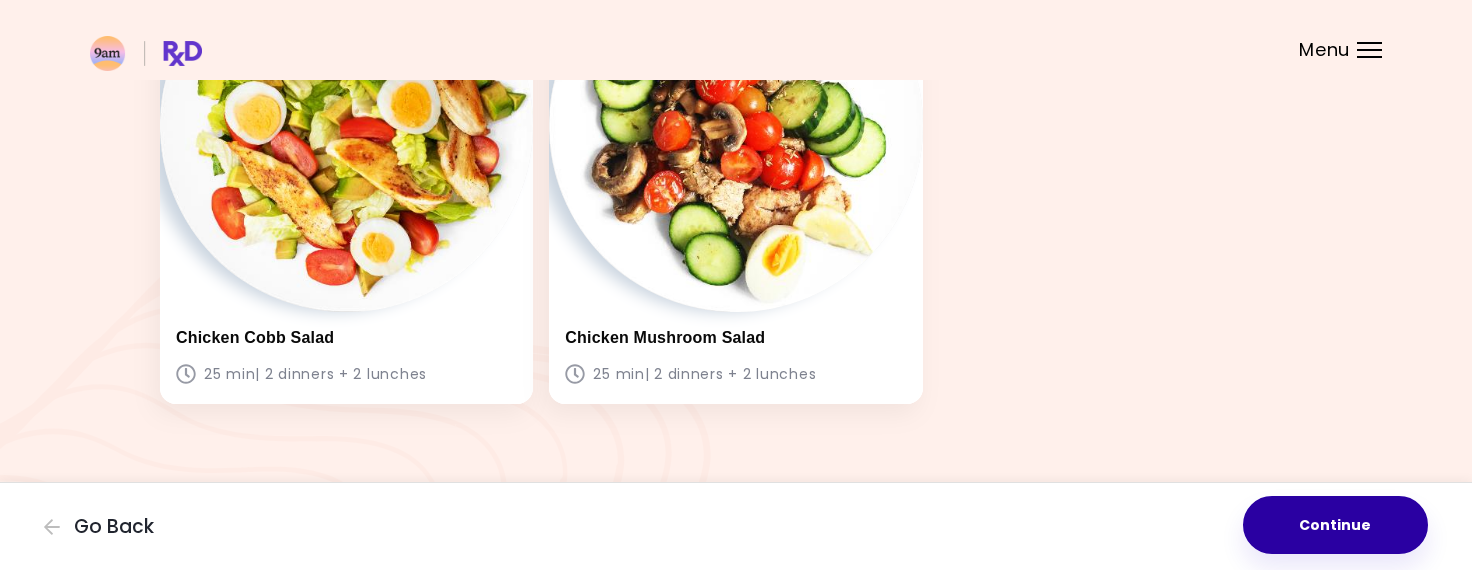 click on "Continue" at bounding box center [1335, 525] 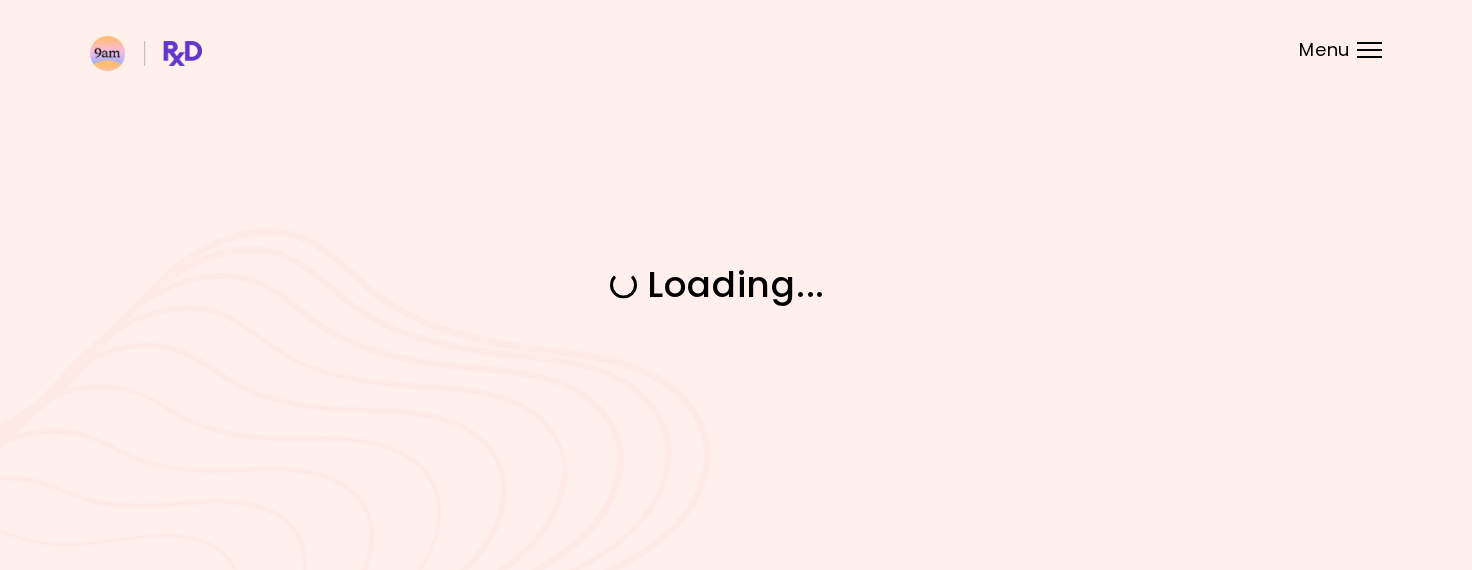 scroll, scrollTop: 0, scrollLeft: 0, axis: both 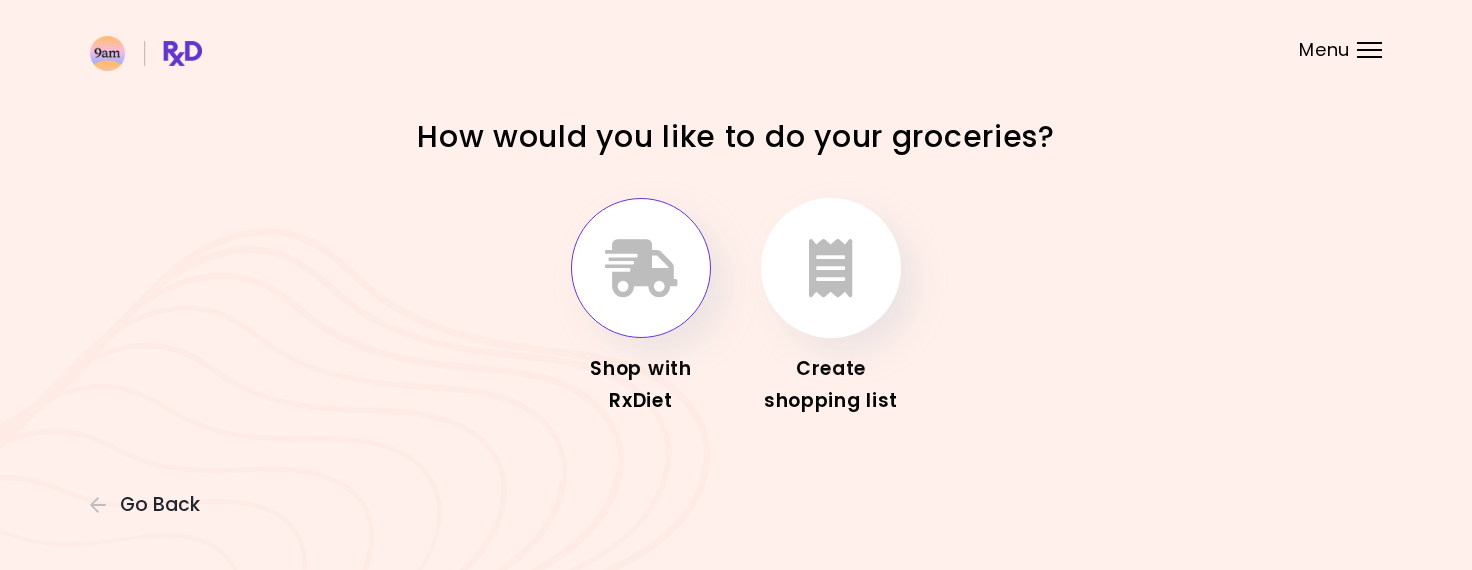 click at bounding box center (641, 268) 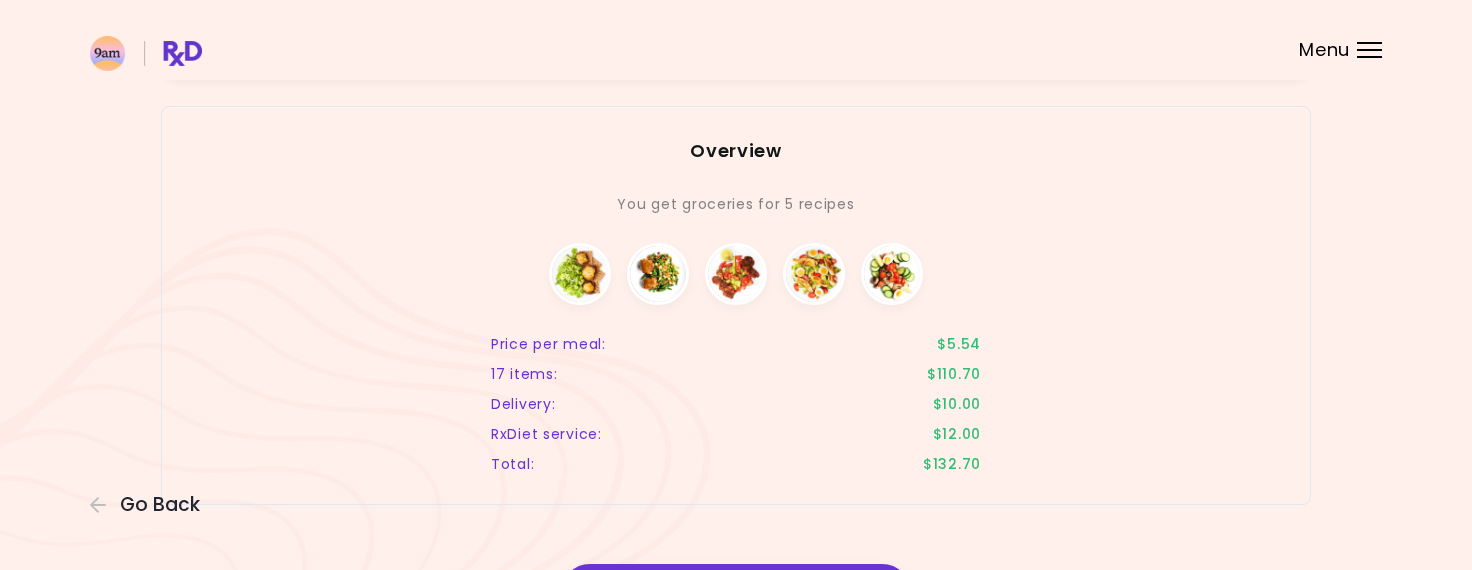 scroll, scrollTop: 2999, scrollLeft: 0, axis: vertical 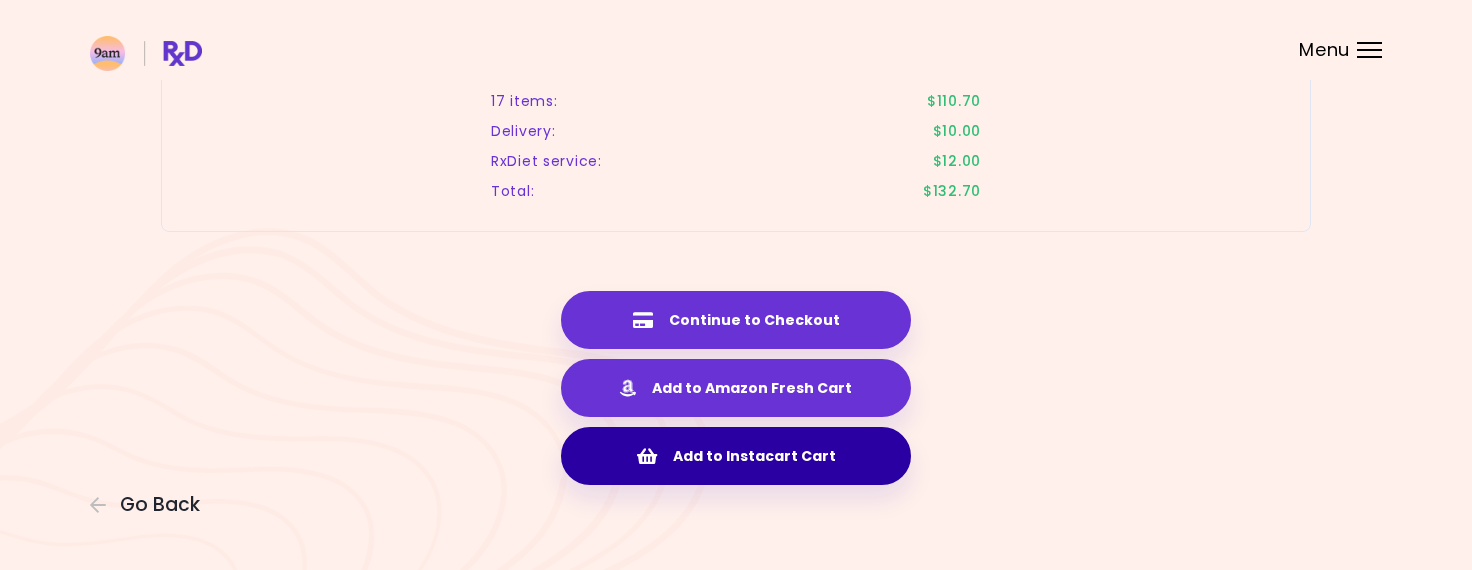 click on "Add to Instacart Cart" at bounding box center (736, 456) 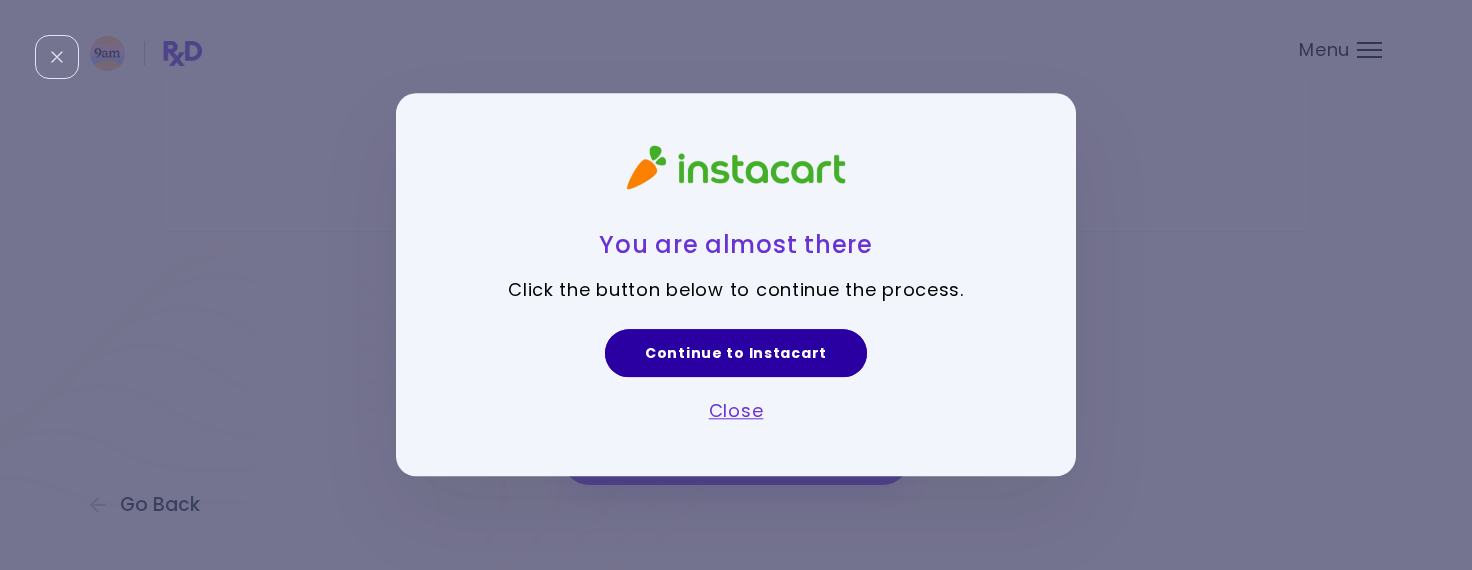 click on "Continue to Instacart" at bounding box center [736, 353] 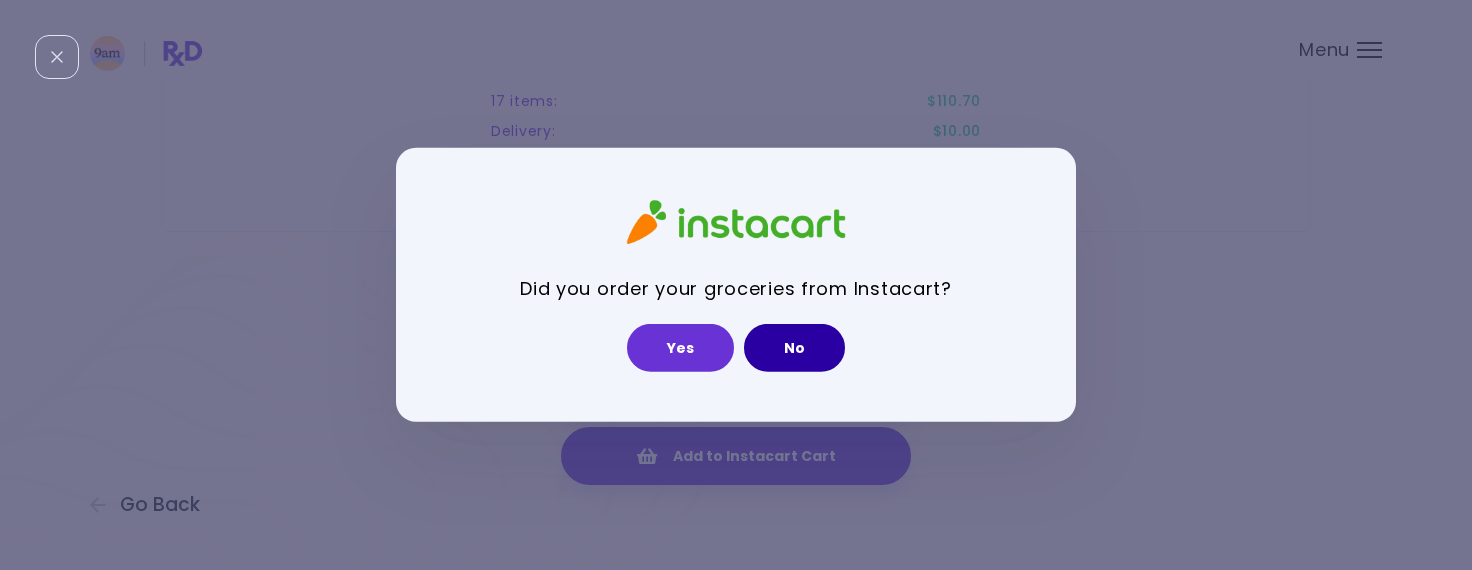 click on "No" at bounding box center [794, 348] 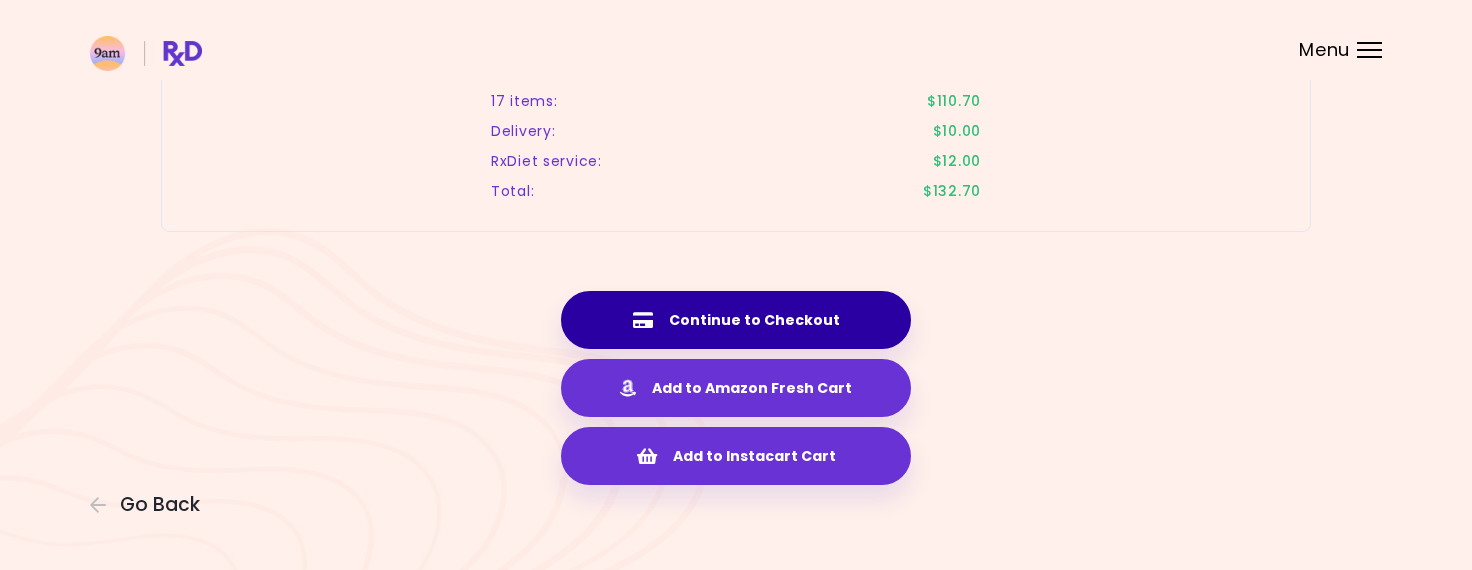 click on "Continue to Checkout" at bounding box center (736, 320) 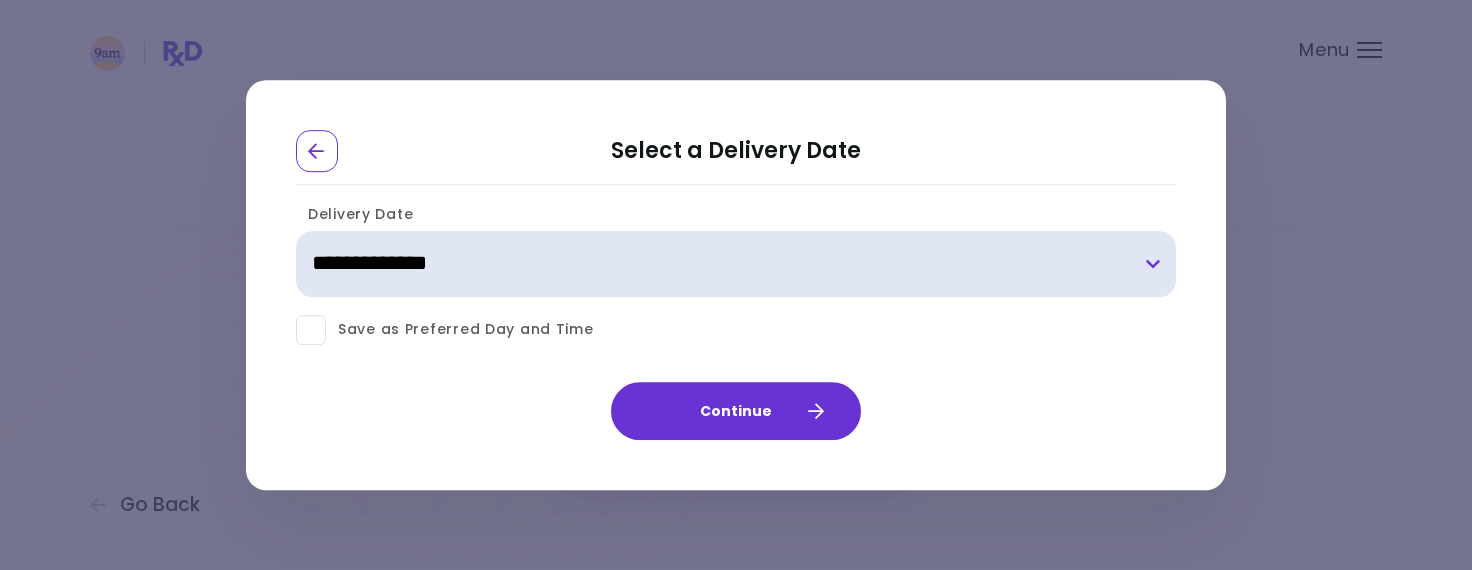 click on "**********" at bounding box center (736, 264) 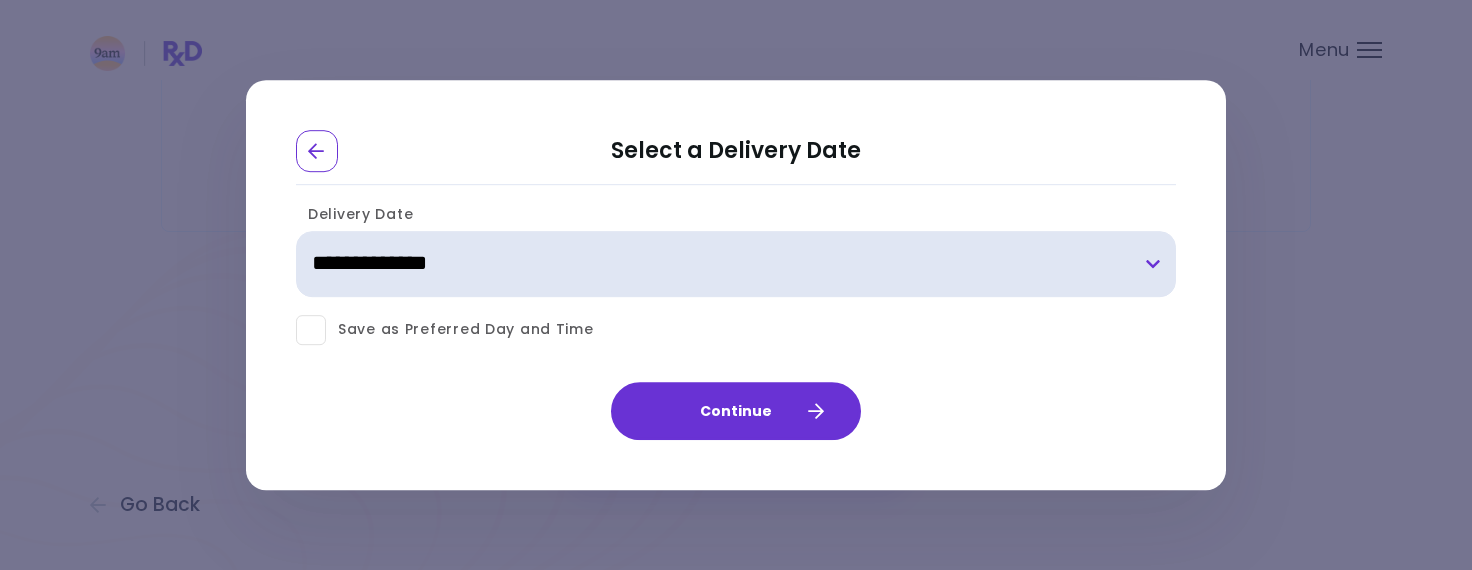 select on "**********" 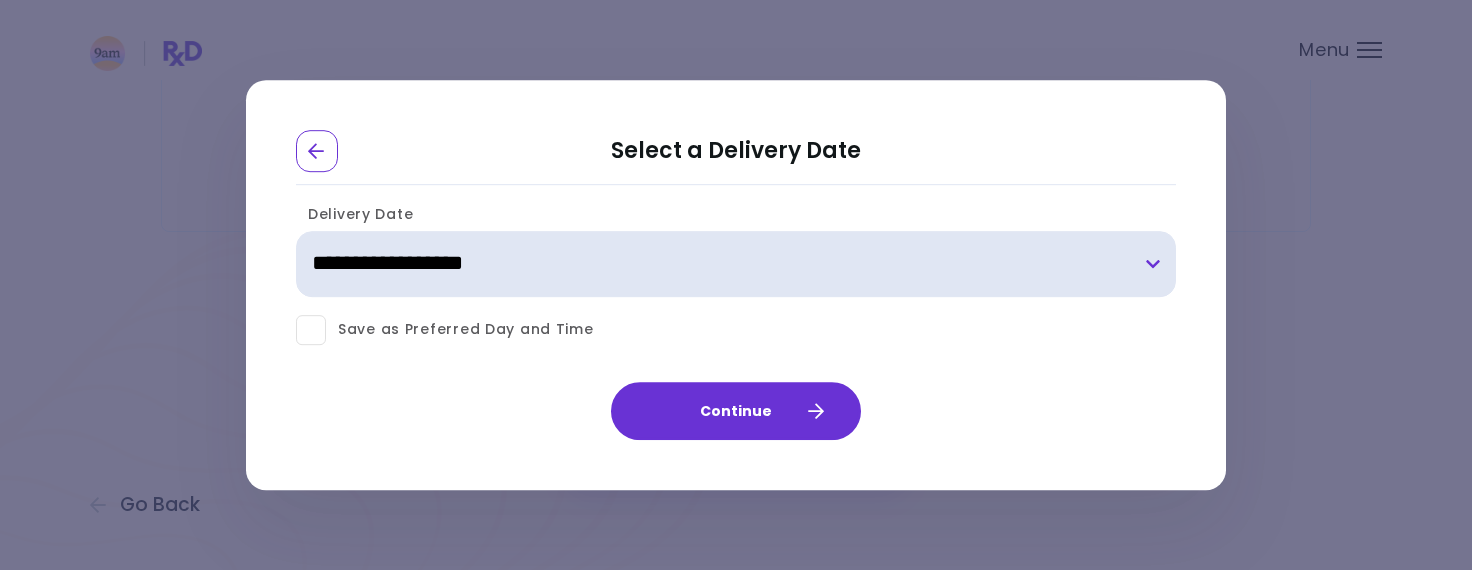 click on "**********" at bounding box center [0, 0] 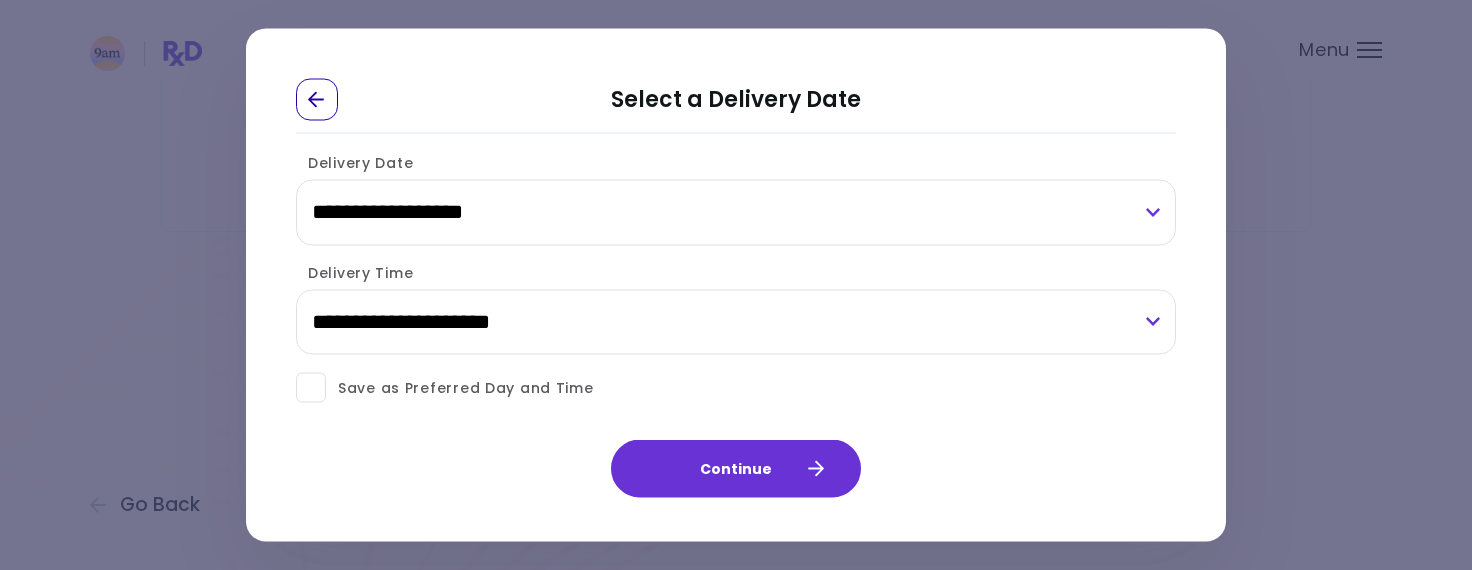 click at bounding box center [317, 100] 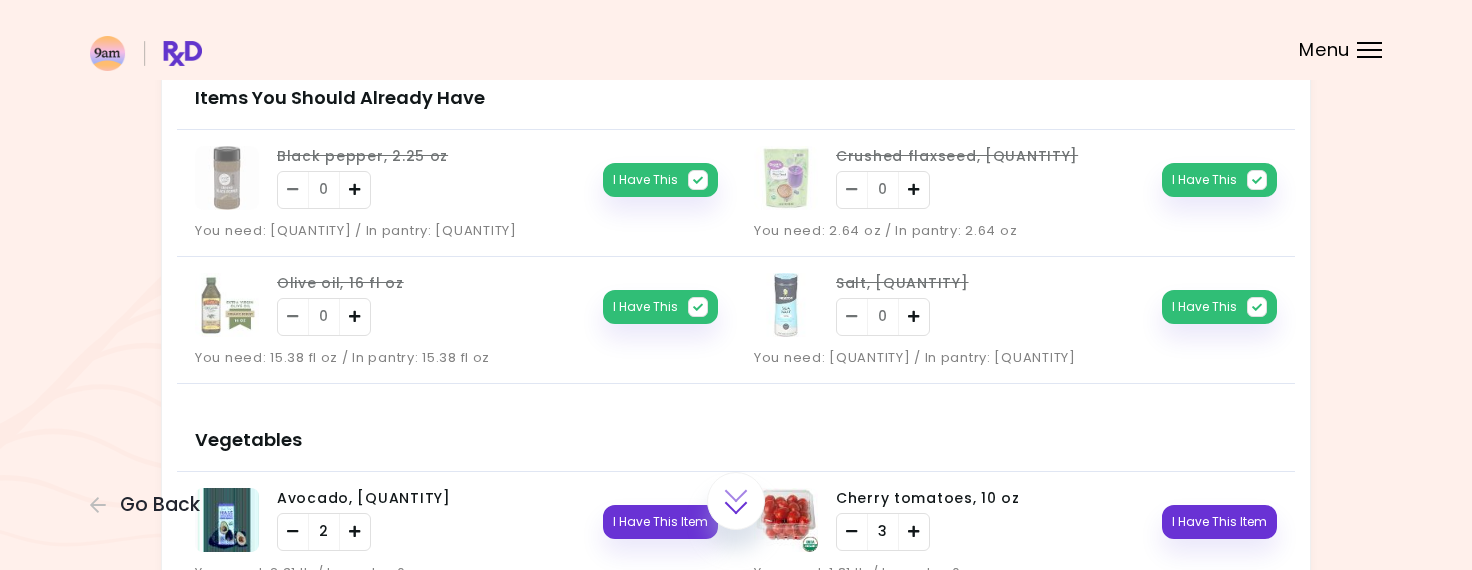scroll, scrollTop: 0, scrollLeft: 0, axis: both 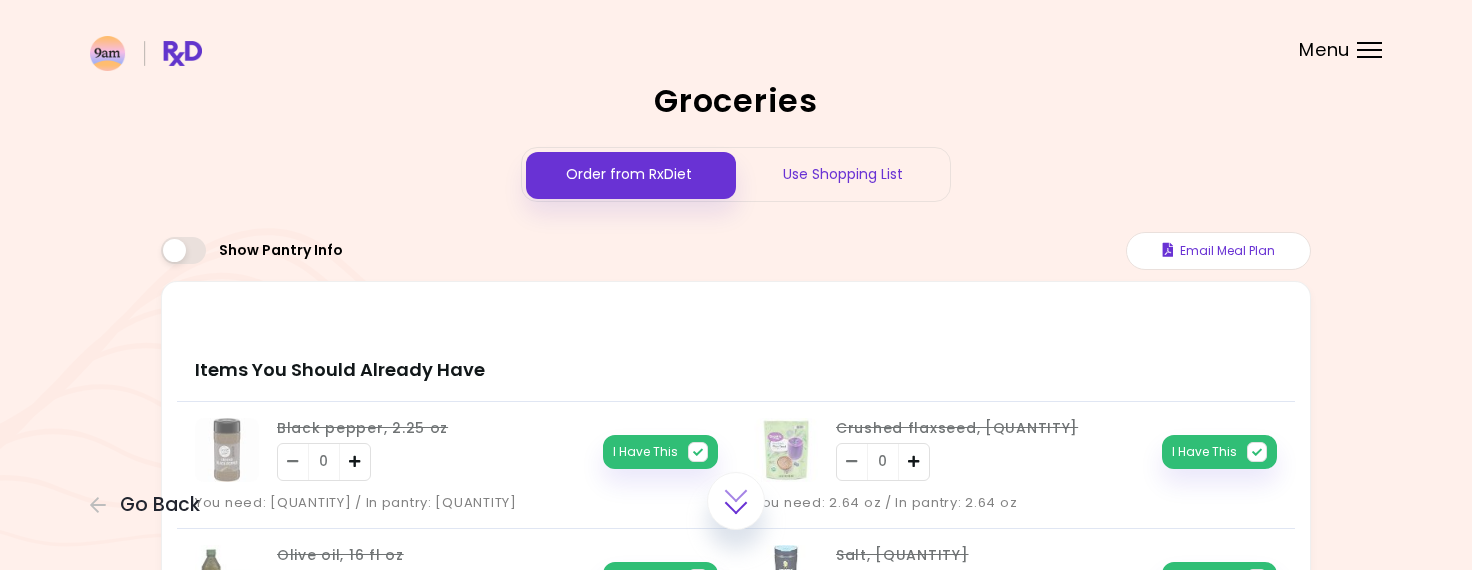 click at bounding box center [736, 40] 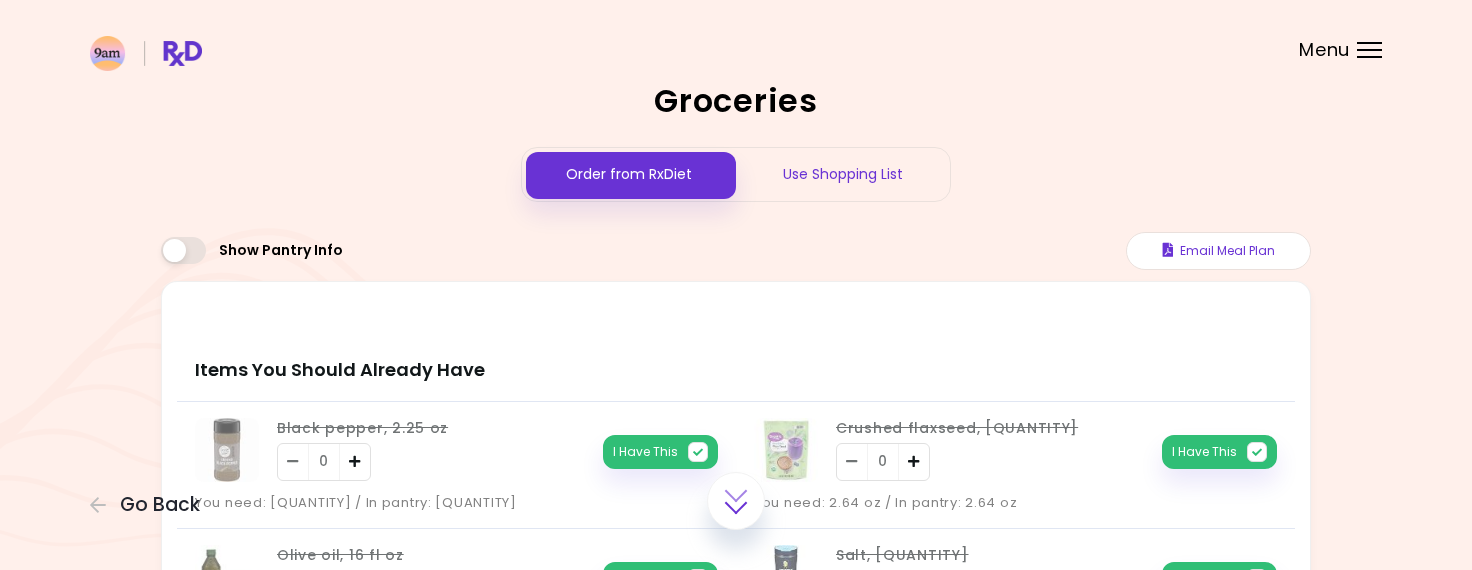 click on "Menu" at bounding box center [1324, 50] 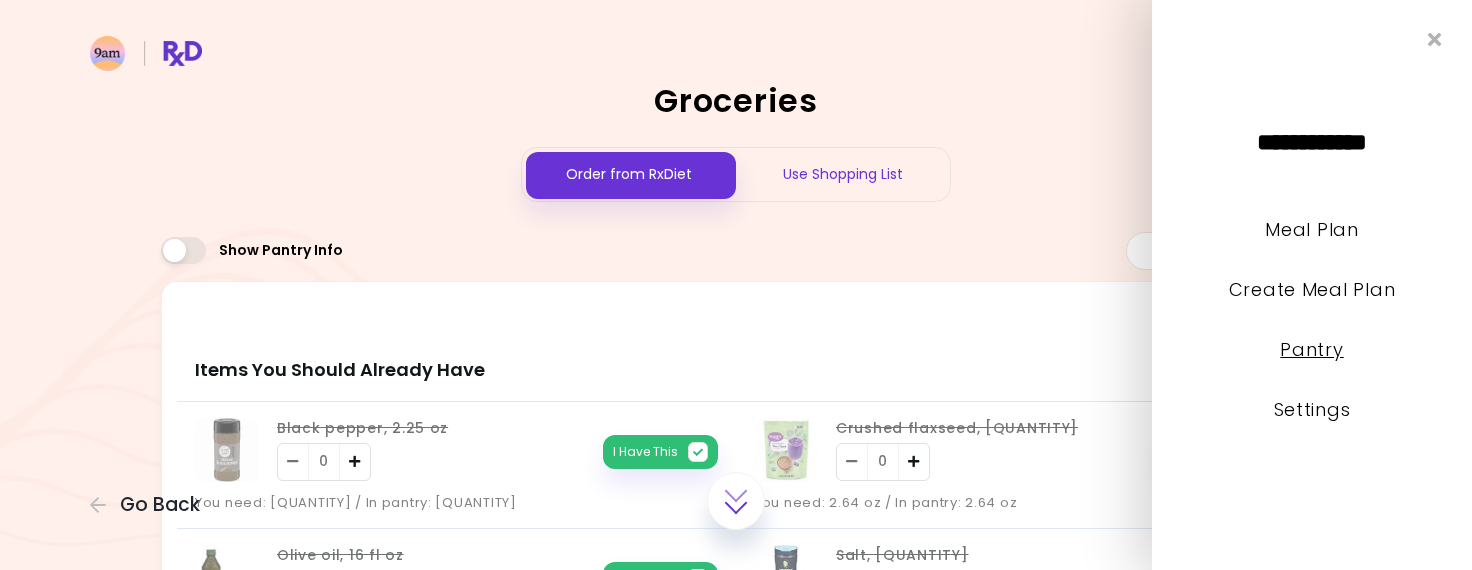 click on "Pantry" at bounding box center (1311, 349) 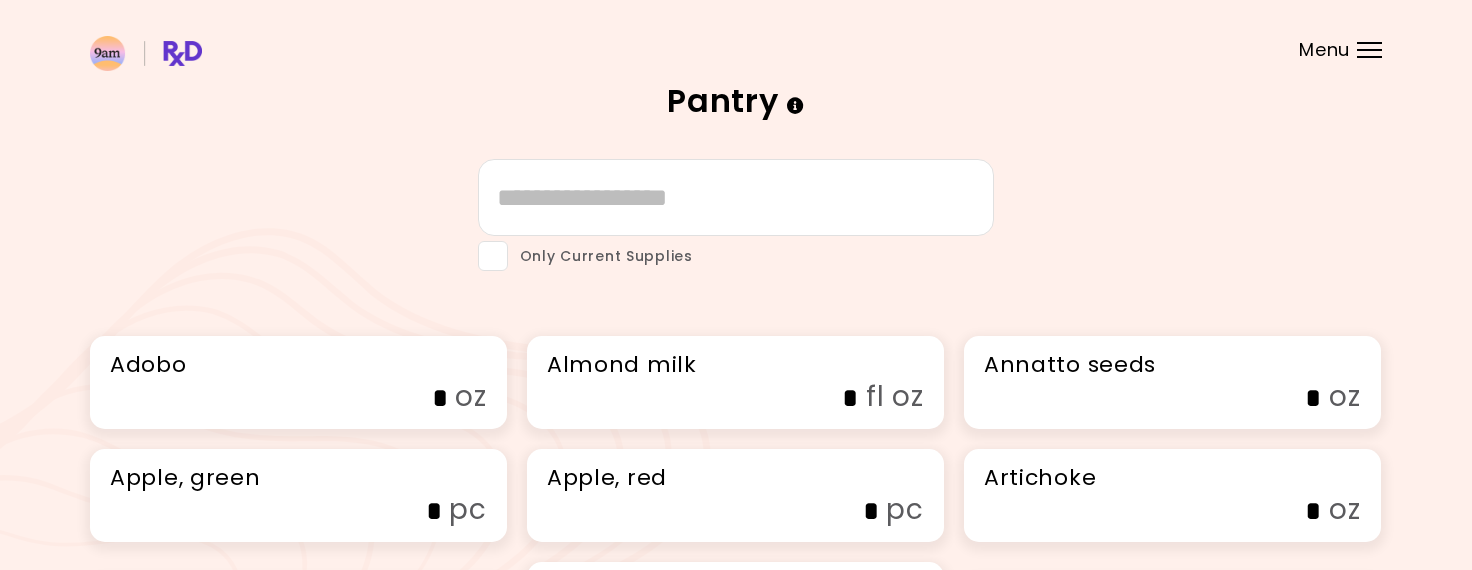 click on "Only Current Supplies" at bounding box center (736, 214) 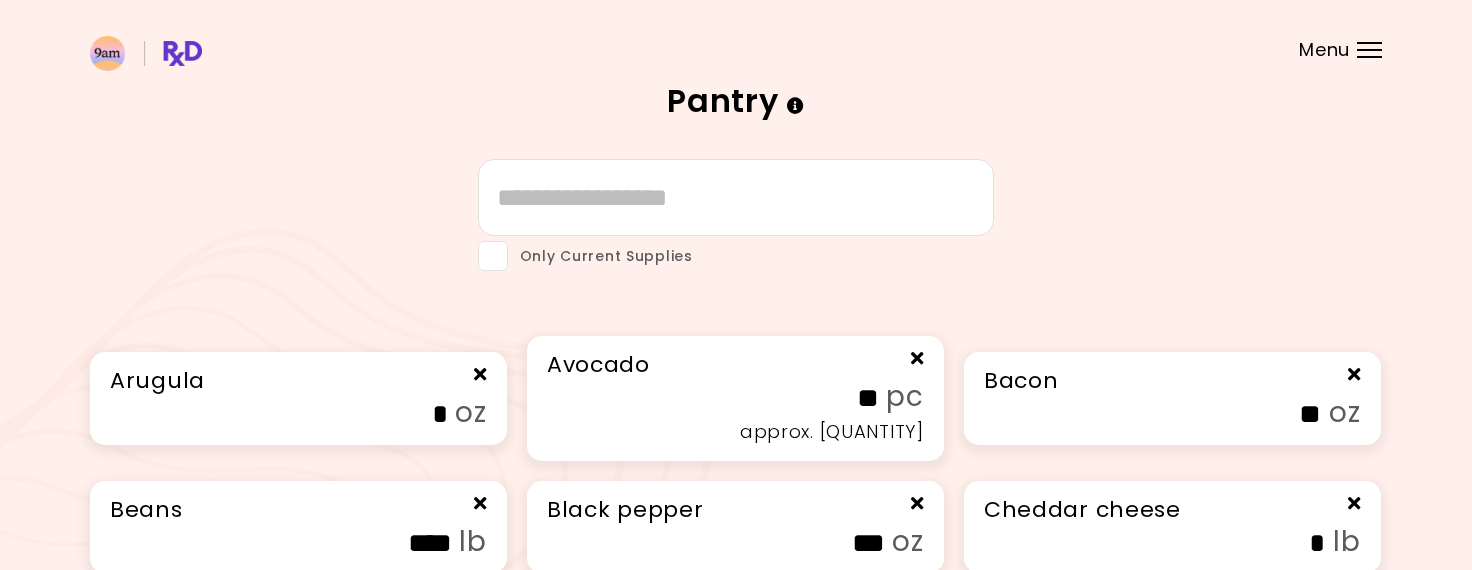 click on "Arugula" at bounding box center (298, 381) 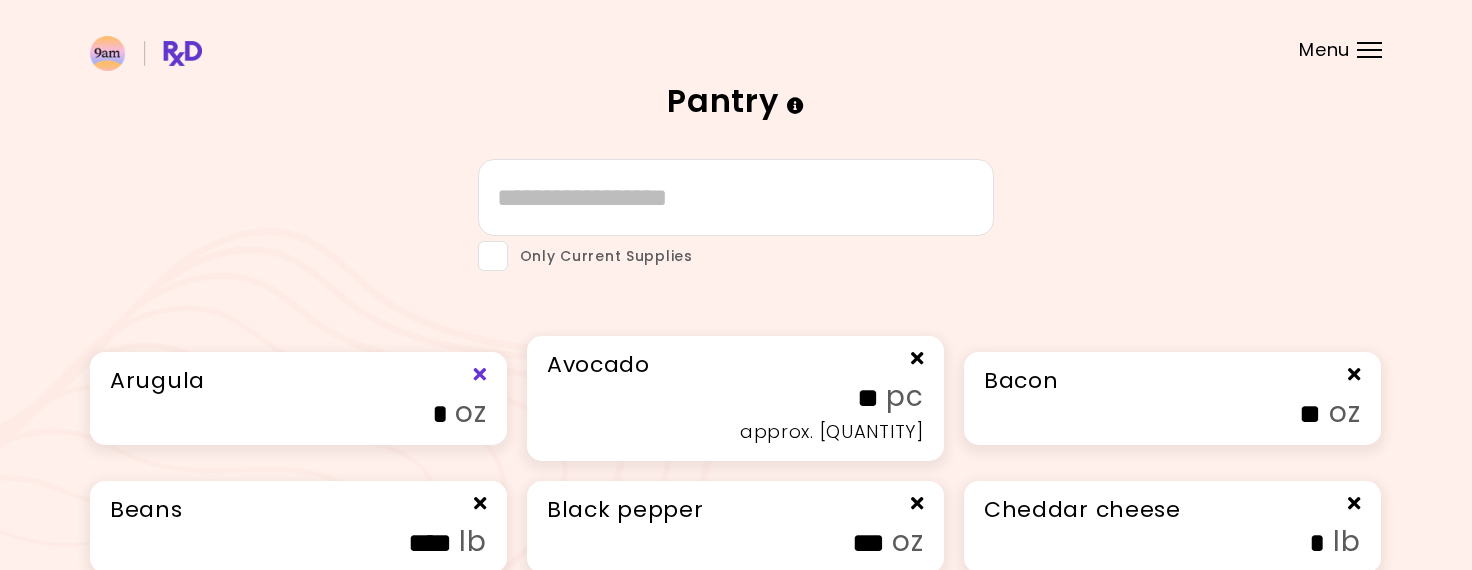 click at bounding box center (481, 374) 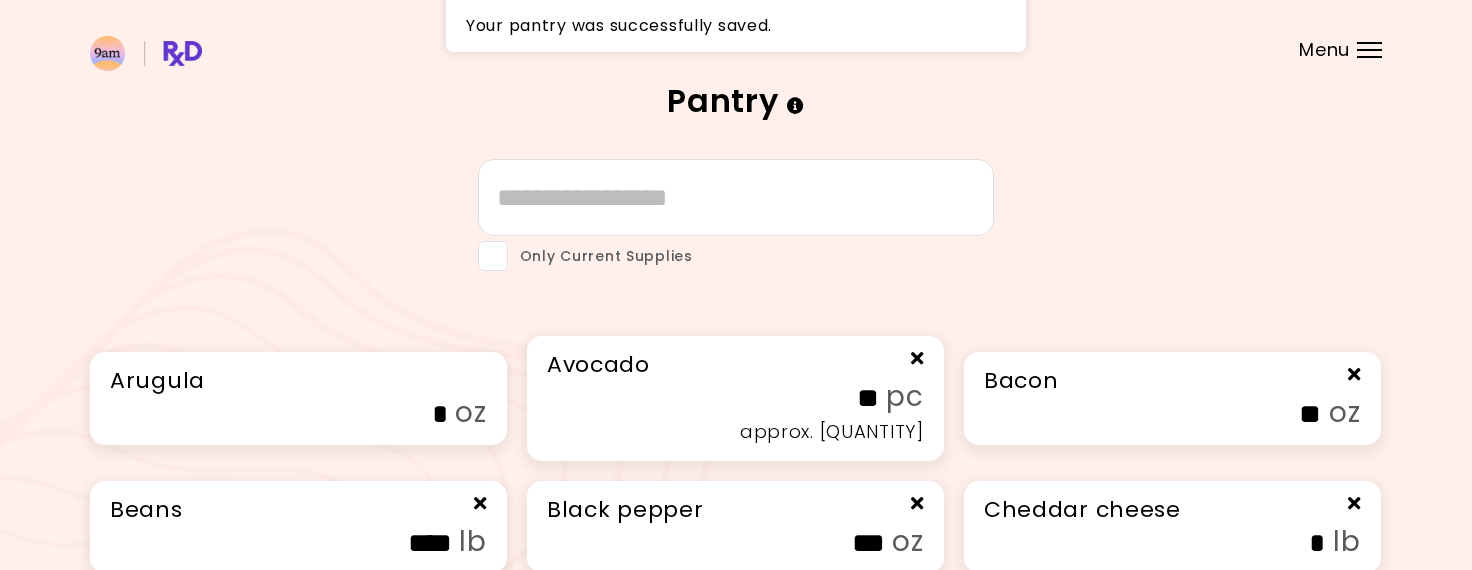 click on "Avocado" at bounding box center (735, 365) 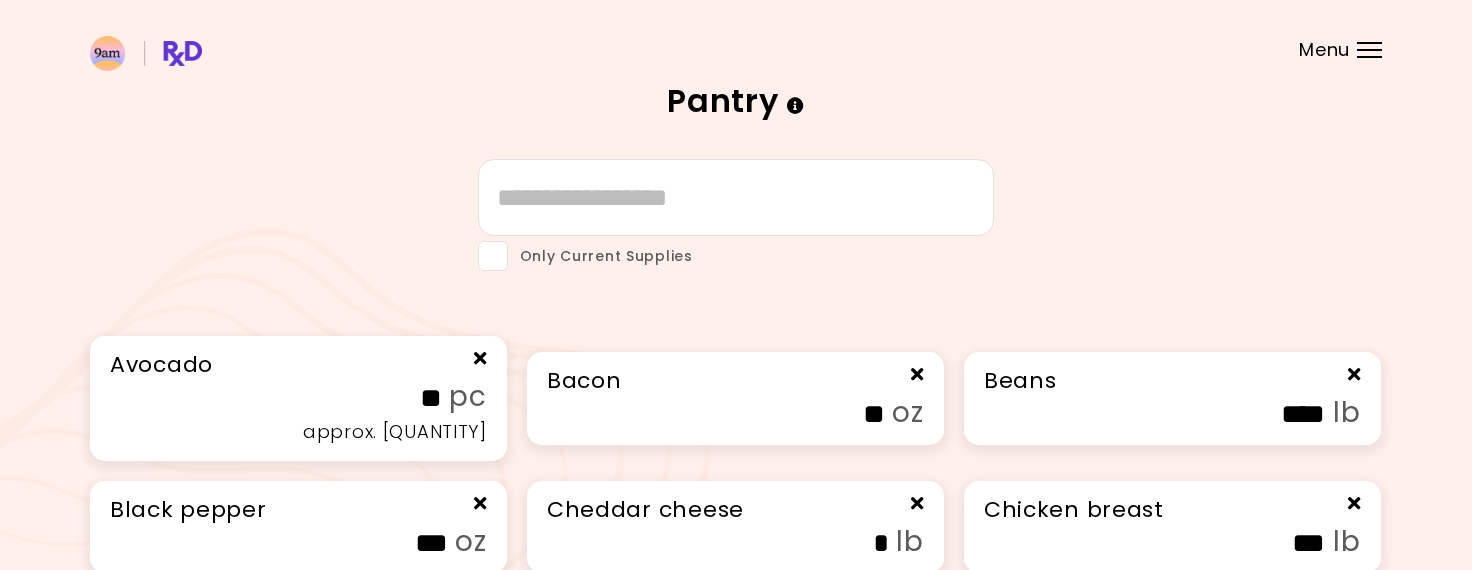 click at bounding box center (1354, 374) 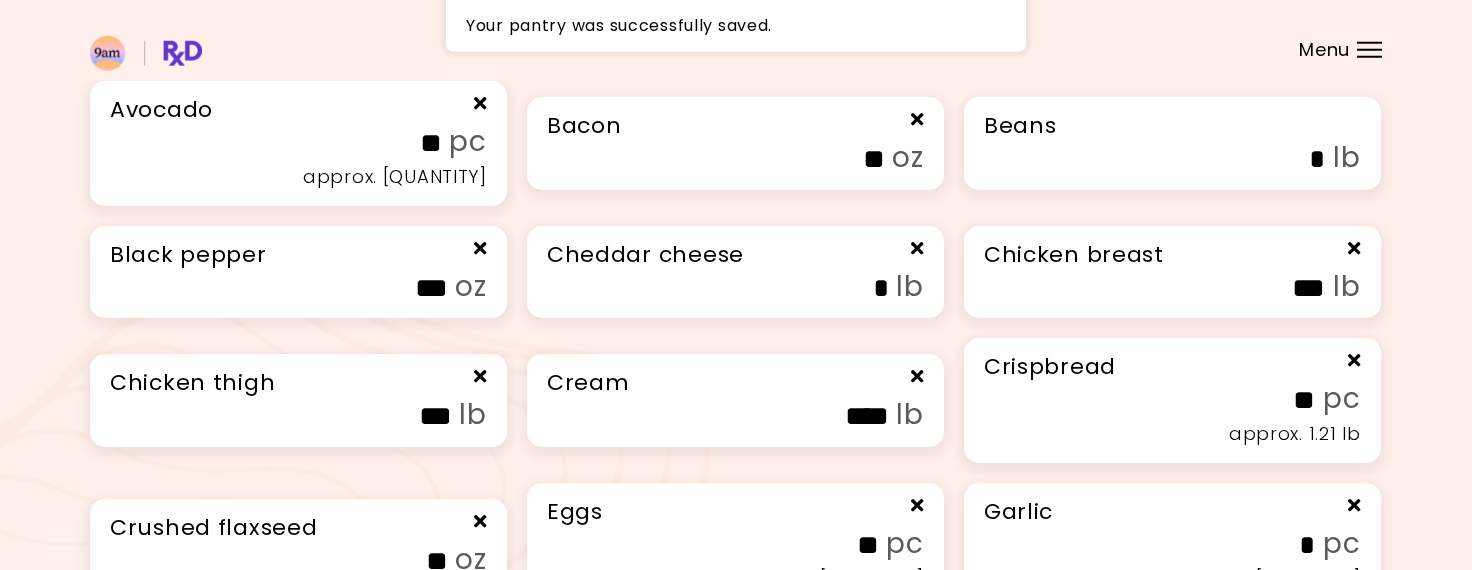 scroll, scrollTop: 454, scrollLeft: 0, axis: vertical 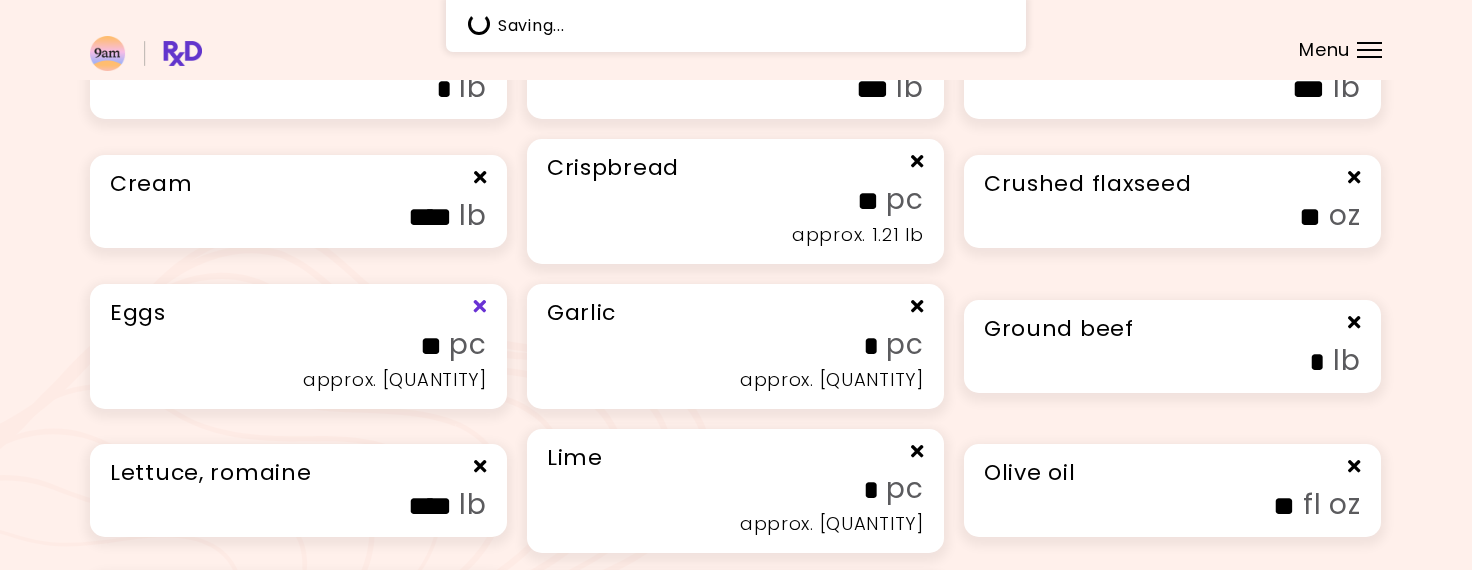 click on "Avocado **   pc approx.   [QUANTITY] Bacon **   oz Black pepper ***   oz Cheddar cheese *   lb Chicken breast ***   lb Chicken thigh ***   lb Cream ****   lb Crispbread **   pc approx.   [QUANTITY] Crushed flaxseed **   oz Eggs **   pc approx.   [QUANTITY] Garlic *   pc approx.   [QUANTITY] Ground beef *   lb Lettuce, romaine ****   lb Lime *   pc approx.   [QUANTITY] Olive oil **   fl oz Red bell pepper *   pc approx.   [QUANTITY] Red onion *   pc approx.   [QUANTITY] Salmon ***   lb Salt *   oz Taco shells **   pc approx.   [QUANTITY] Tomatoes *   lb Tortilla *   pc approx.   [QUANTITY] White sugar *   oz Yellow bell pepper *   pc approx.   [QUANTITY]" at bounding box center [736, 434] 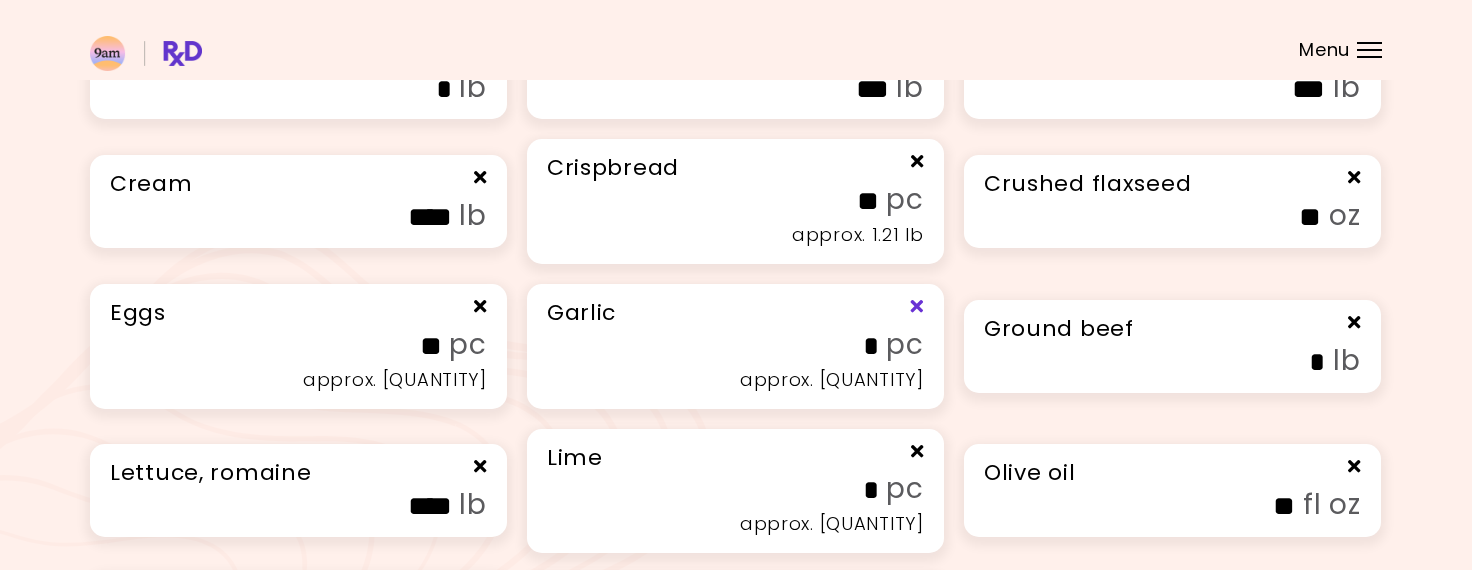 click at bounding box center (917, 306) 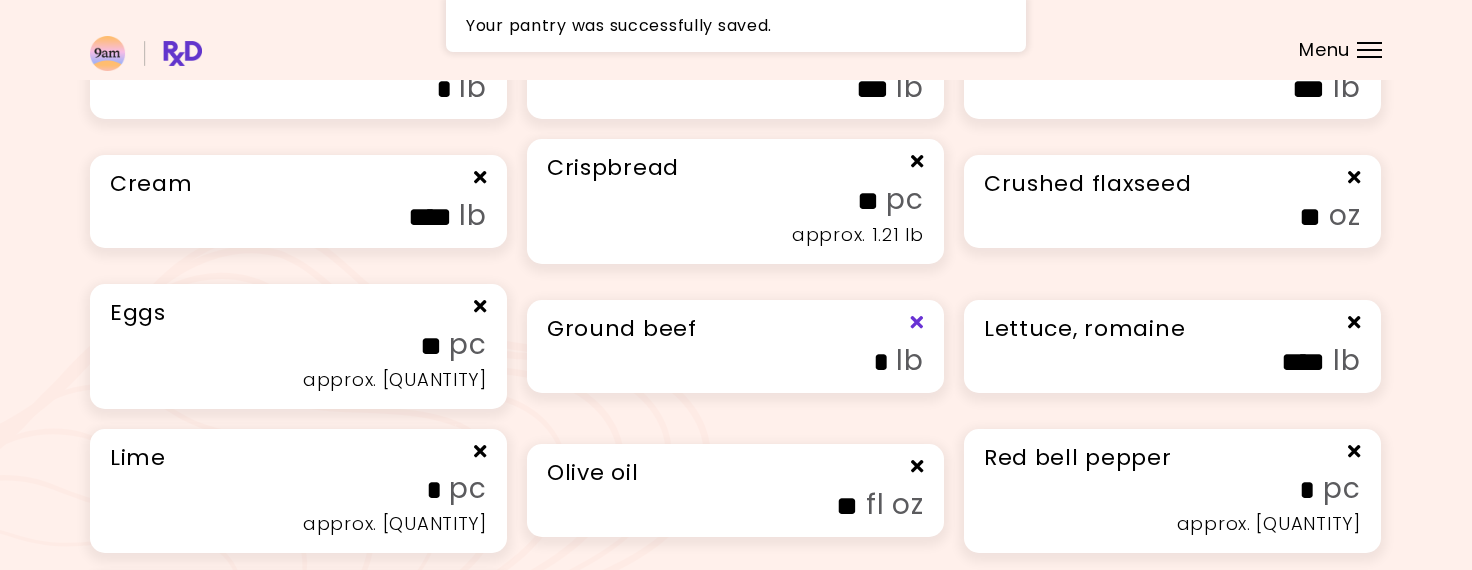 click at bounding box center [917, 322] 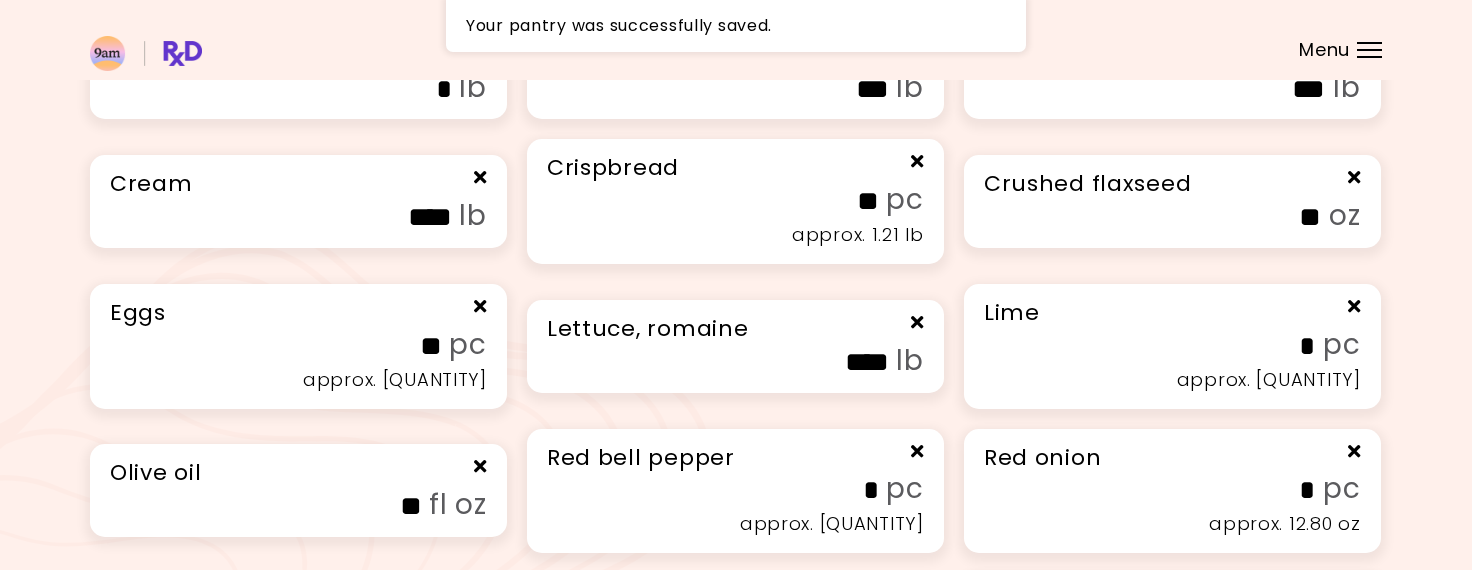 click at bounding box center (917, 322) 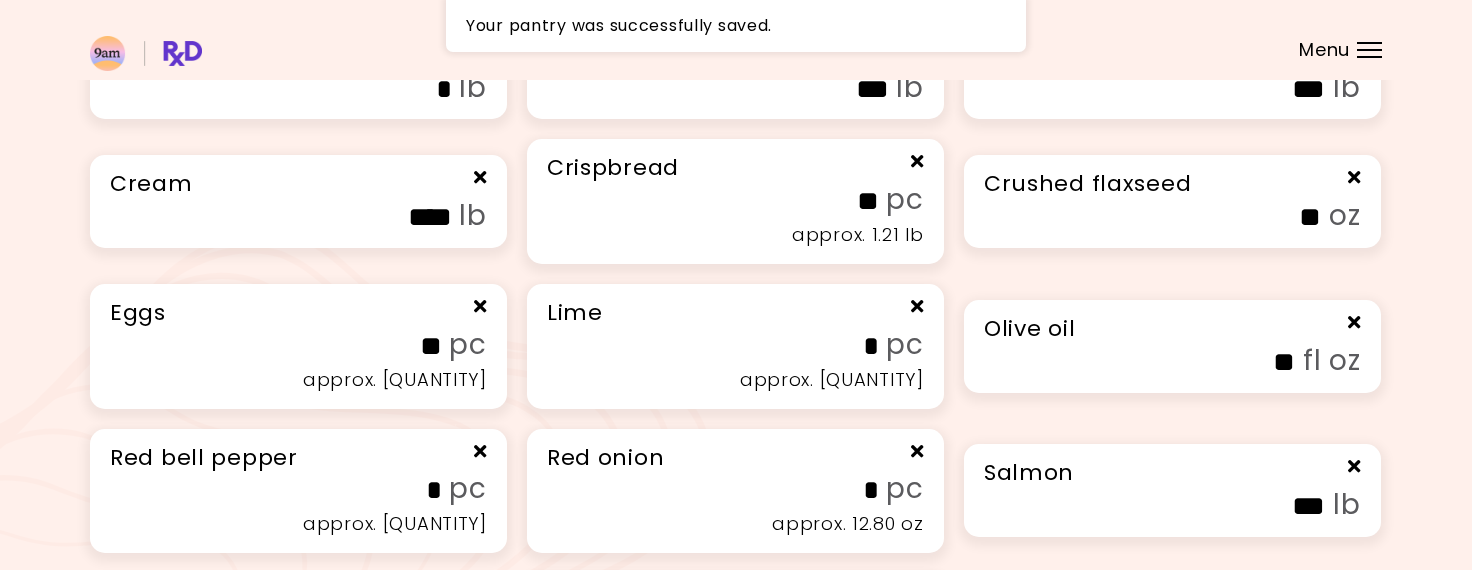 click on "Lime" at bounding box center [735, 313] 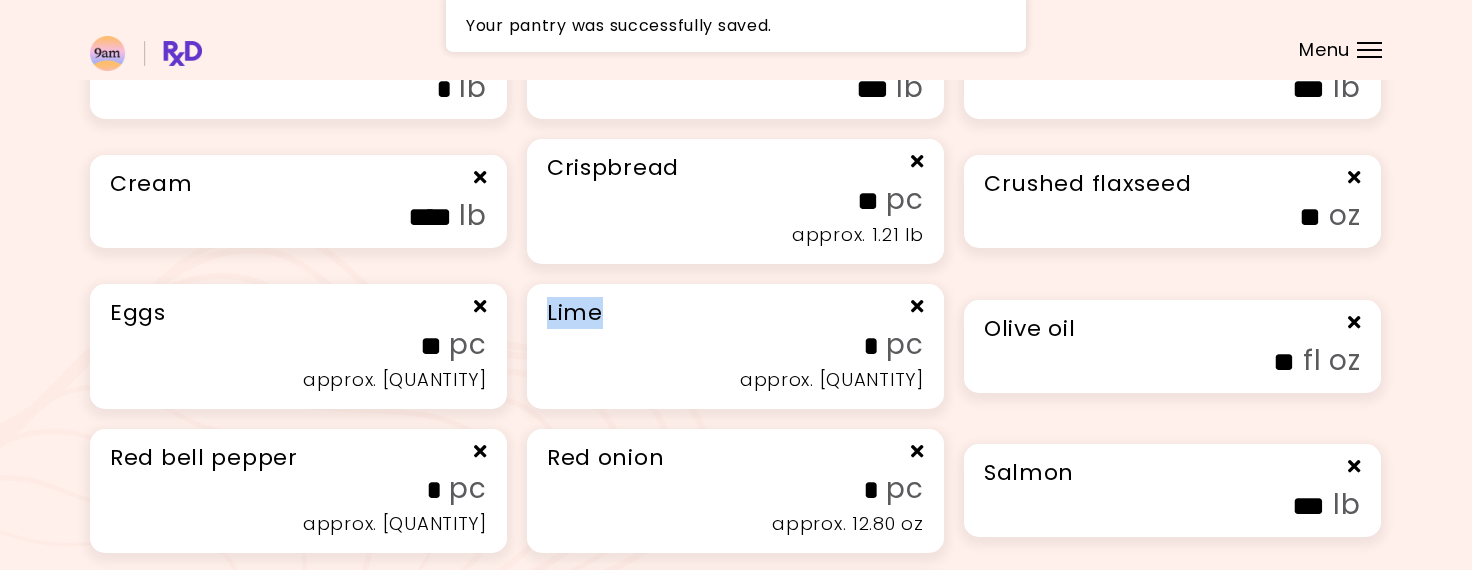 click on "Lime" at bounding box center (735, 313) 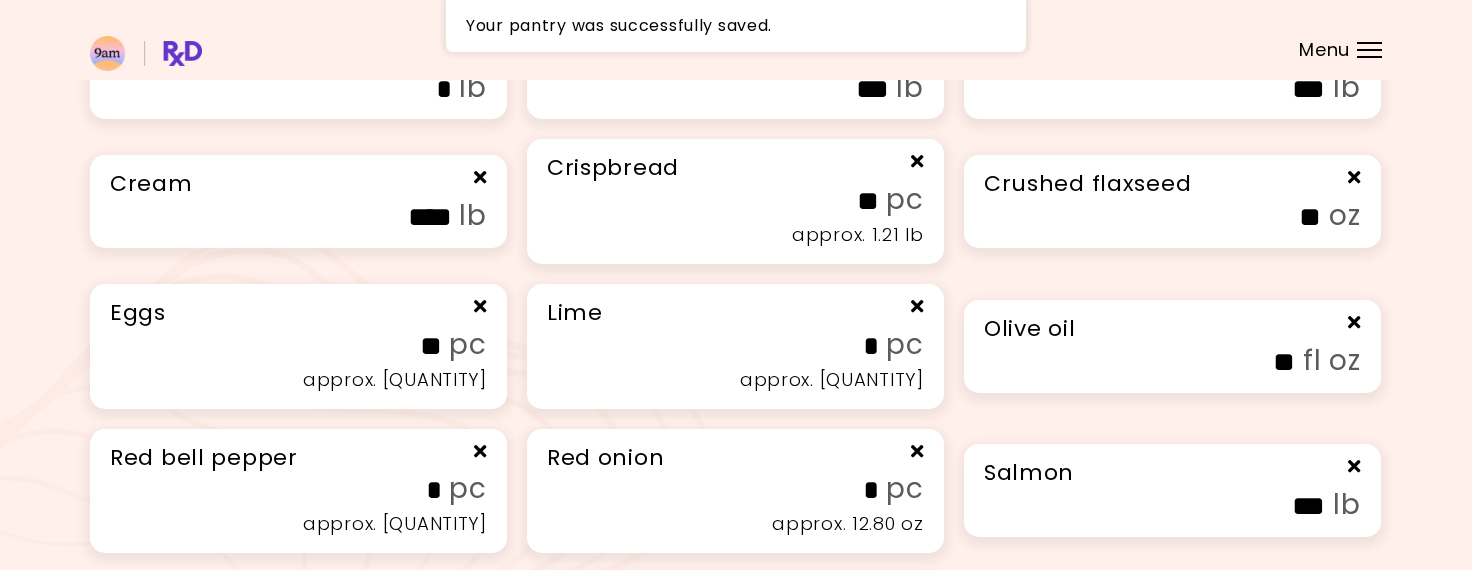 click on "Lime" at bounding box center (735, 313) 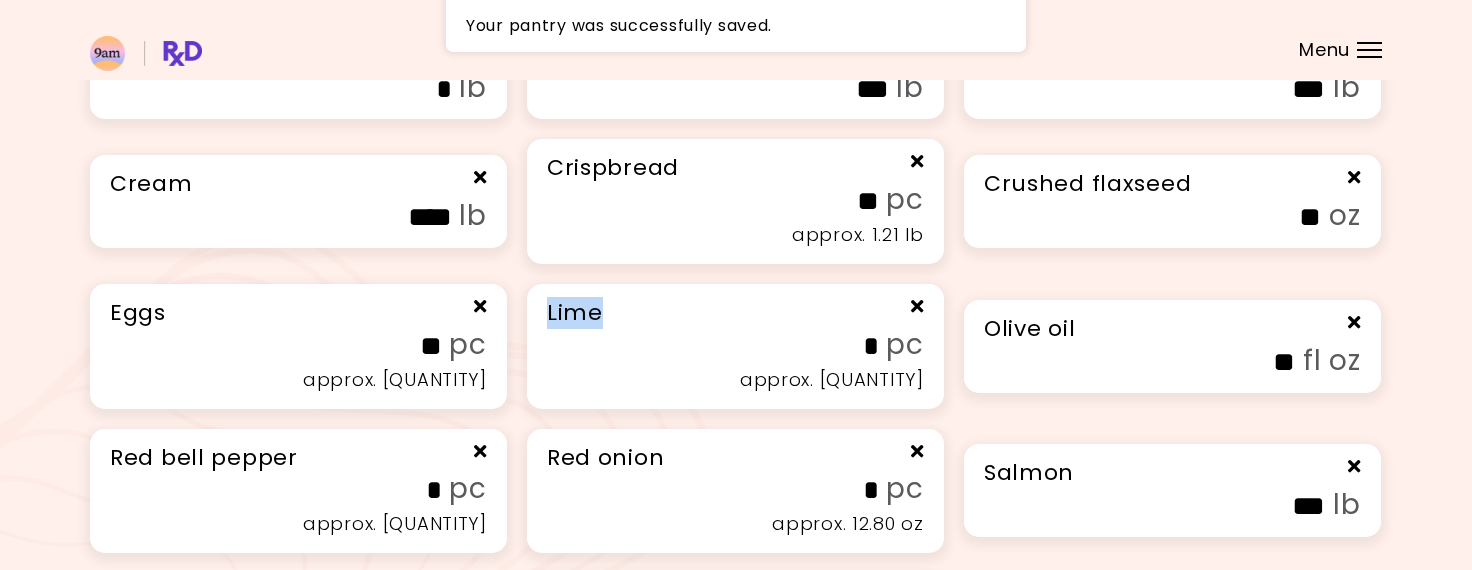click on "Lime" at bounding box center (735, 313) 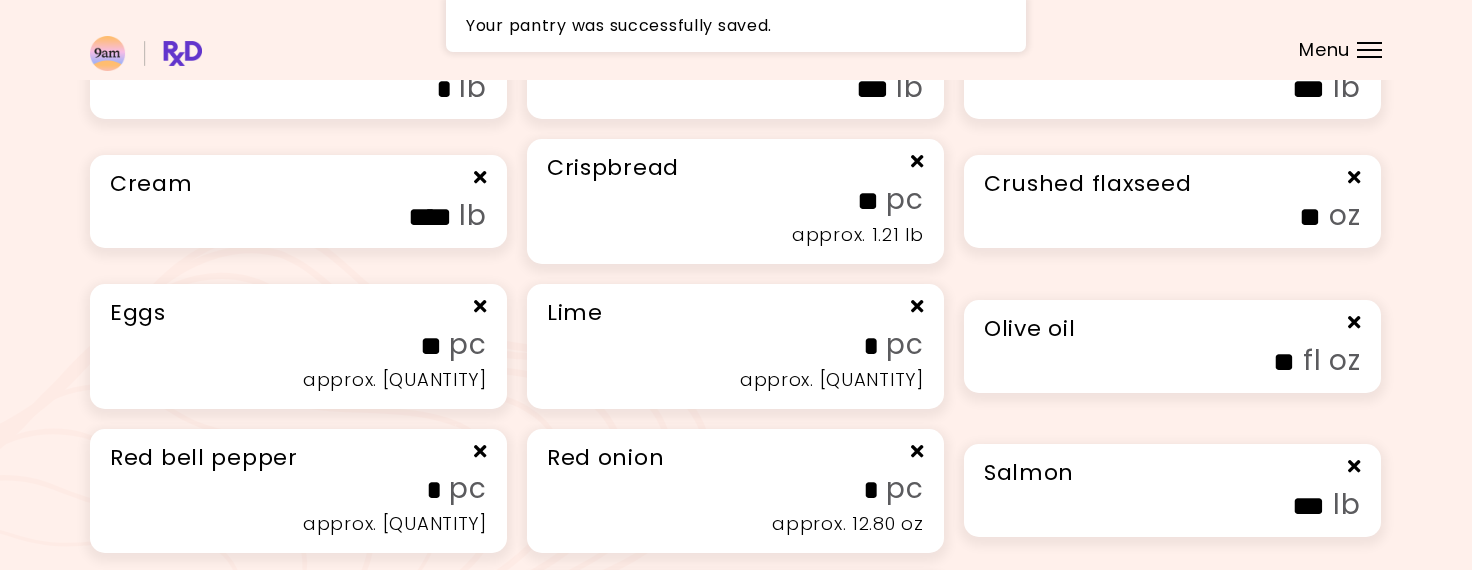 click on "Lime" at bounding box center [735, 313] 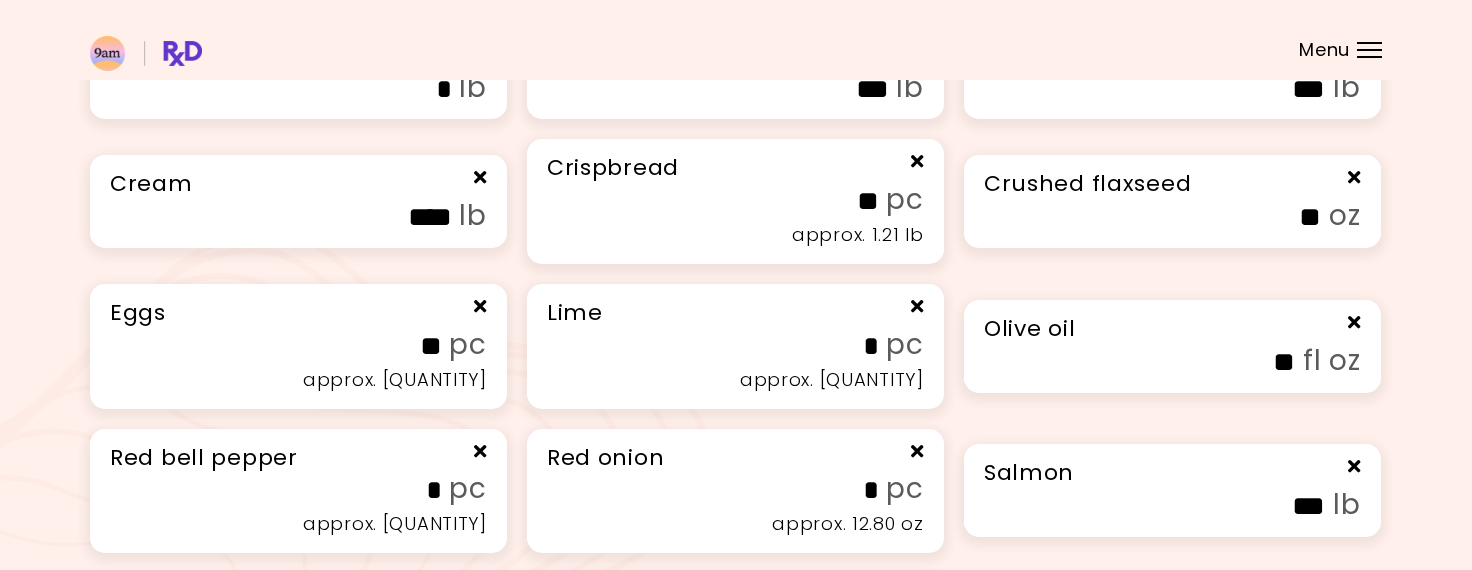 scroll, scrollTop: 874, scrollLeft: 0, axis: vertical 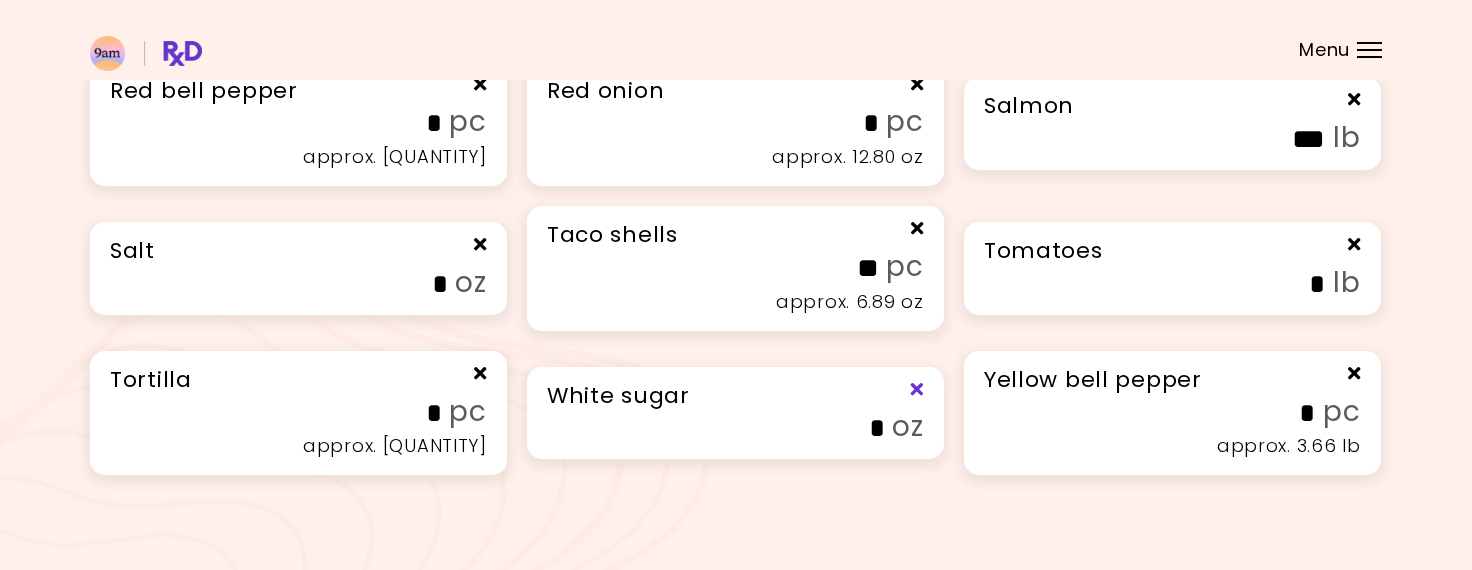 click at bounding box center (917, 388) 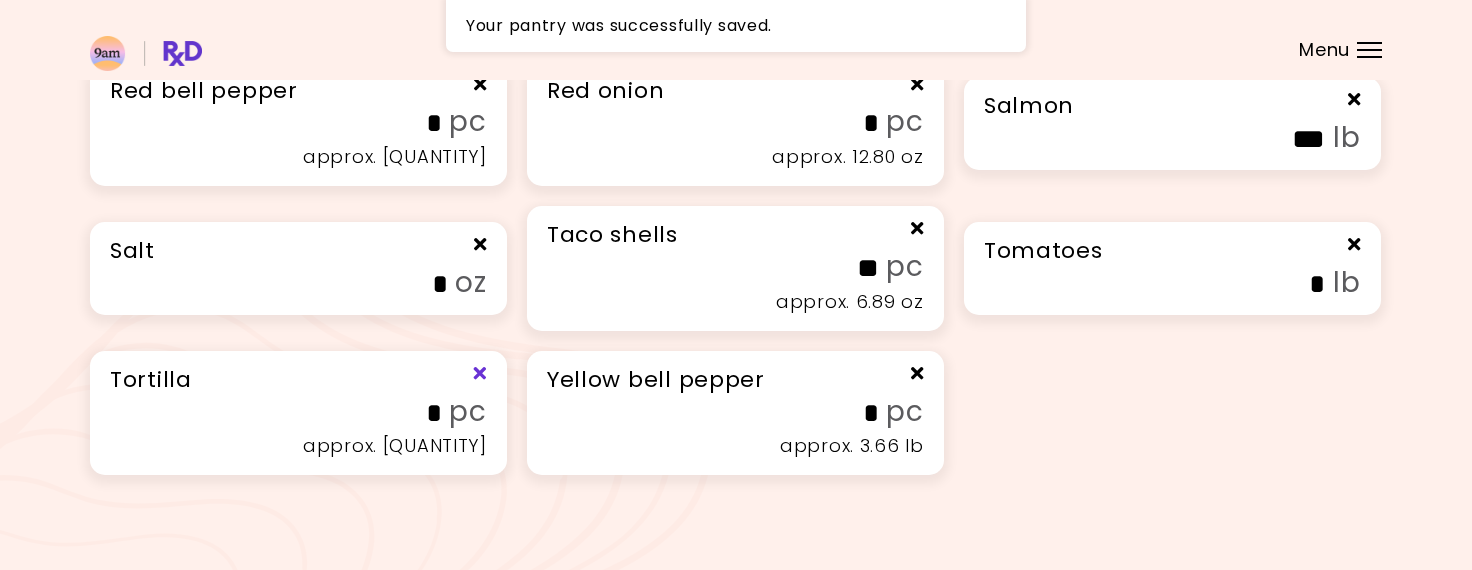 click at bounding box center [481, 372] 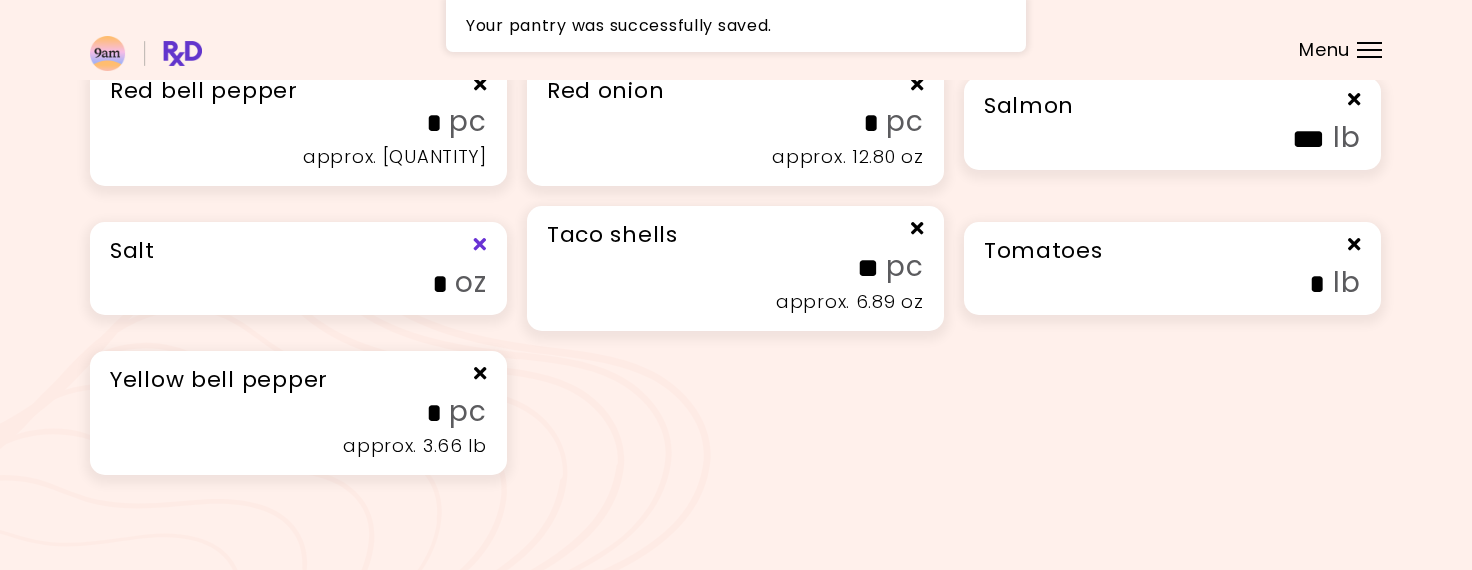 click at bounding box center [481, 244] 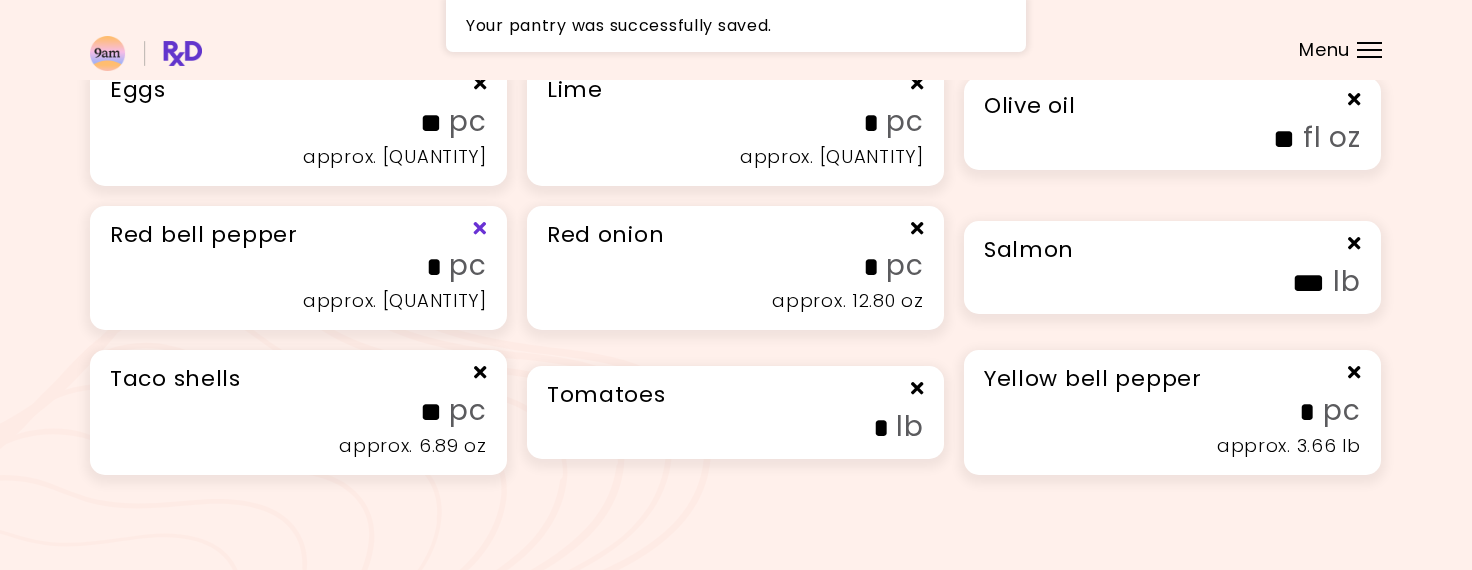click at bounding box center (481, 227) 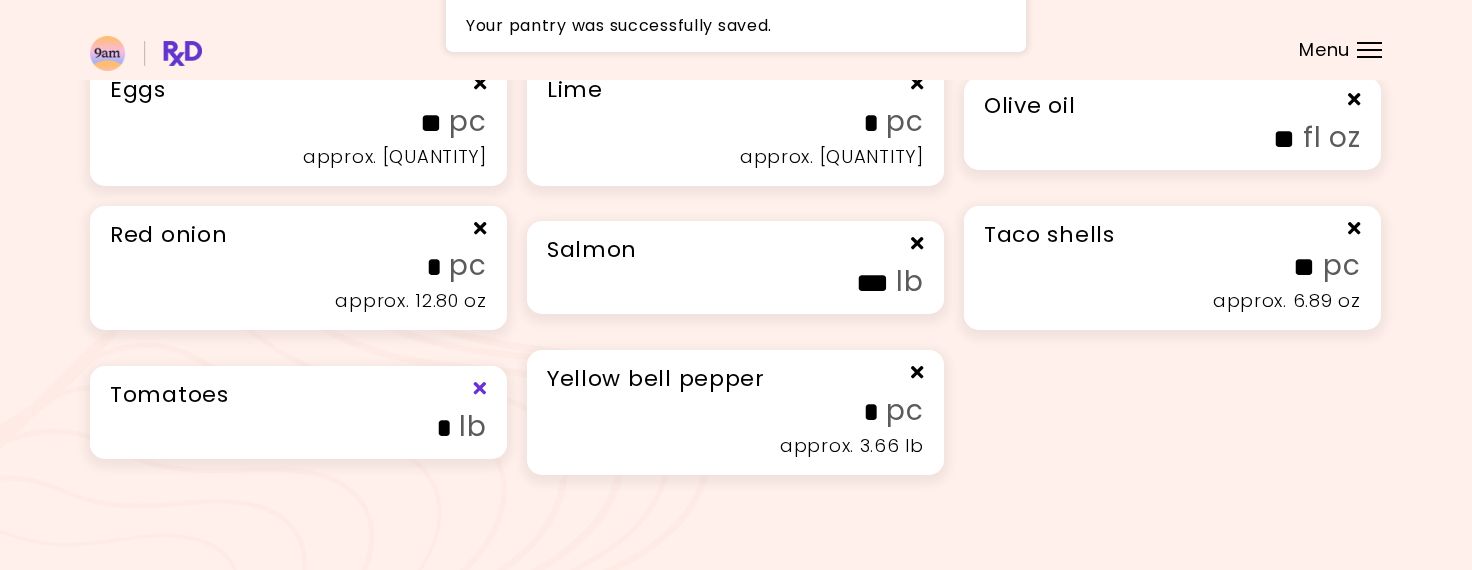click at bounding box center (481, 388) 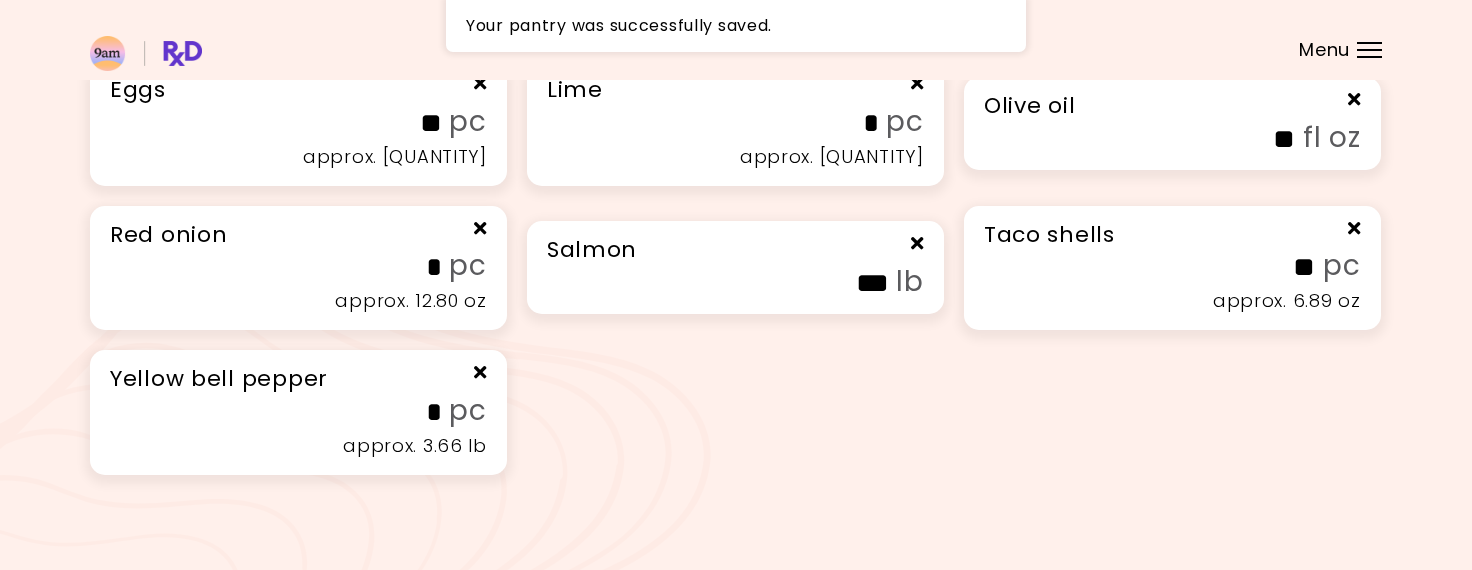 click on "Red onion *   pc approx.   [QUANTITY]" at bounding box center [298, 268] 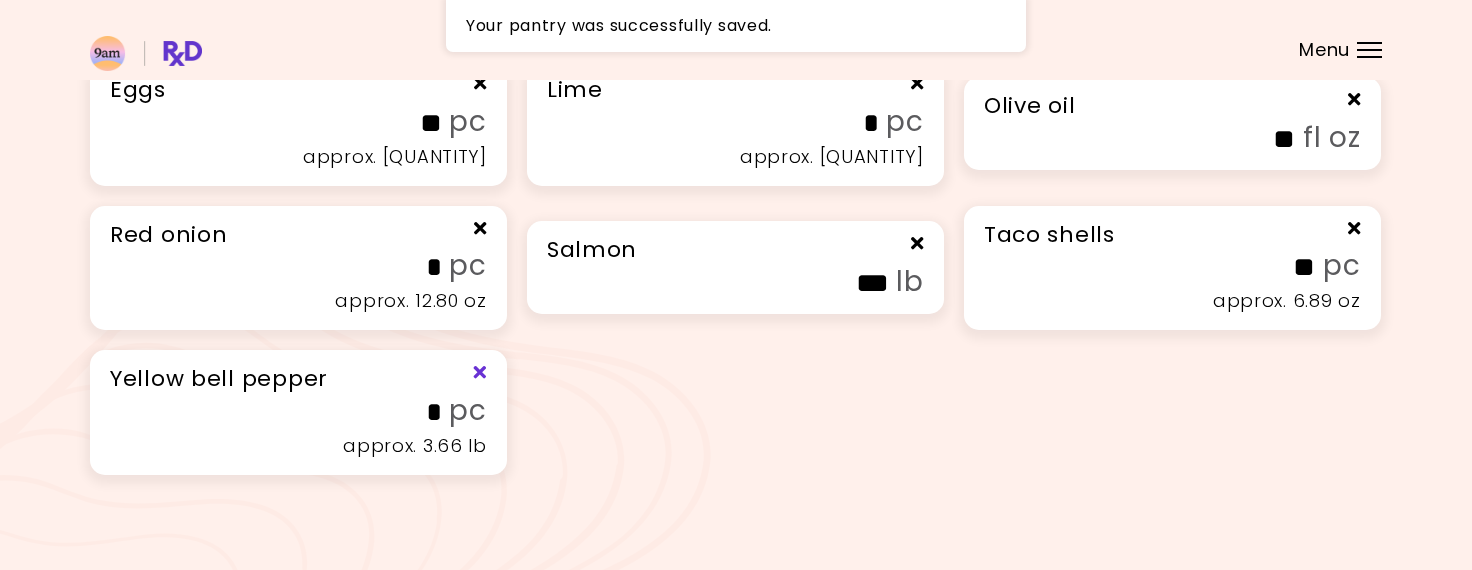 click at bounding box center (481, 372) 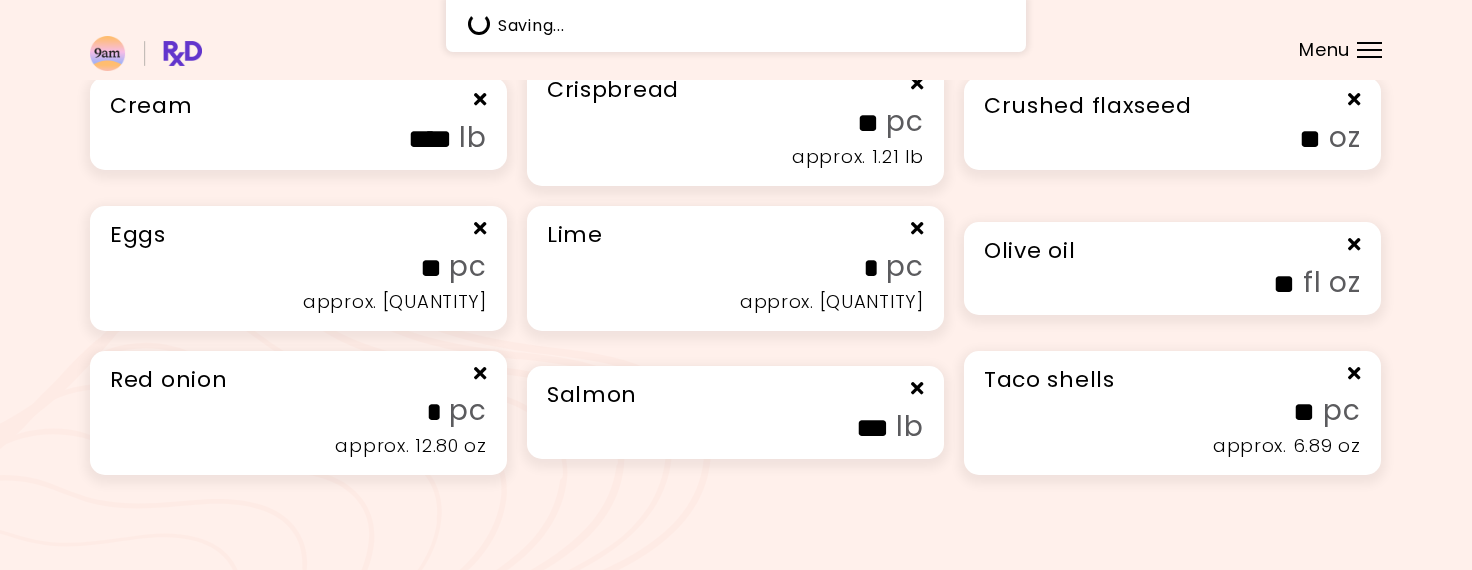 scroll, scrollTop: 569, scrollLeft: 0, axis: vertical 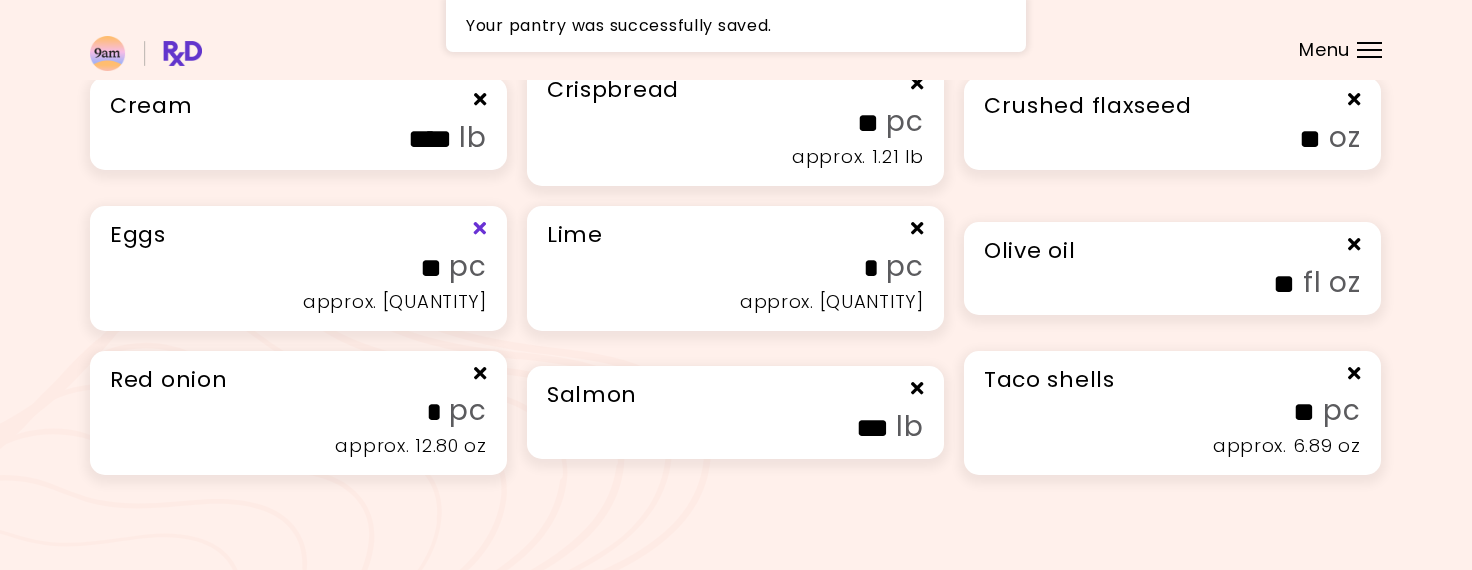 click at bounding box center (481, 228) 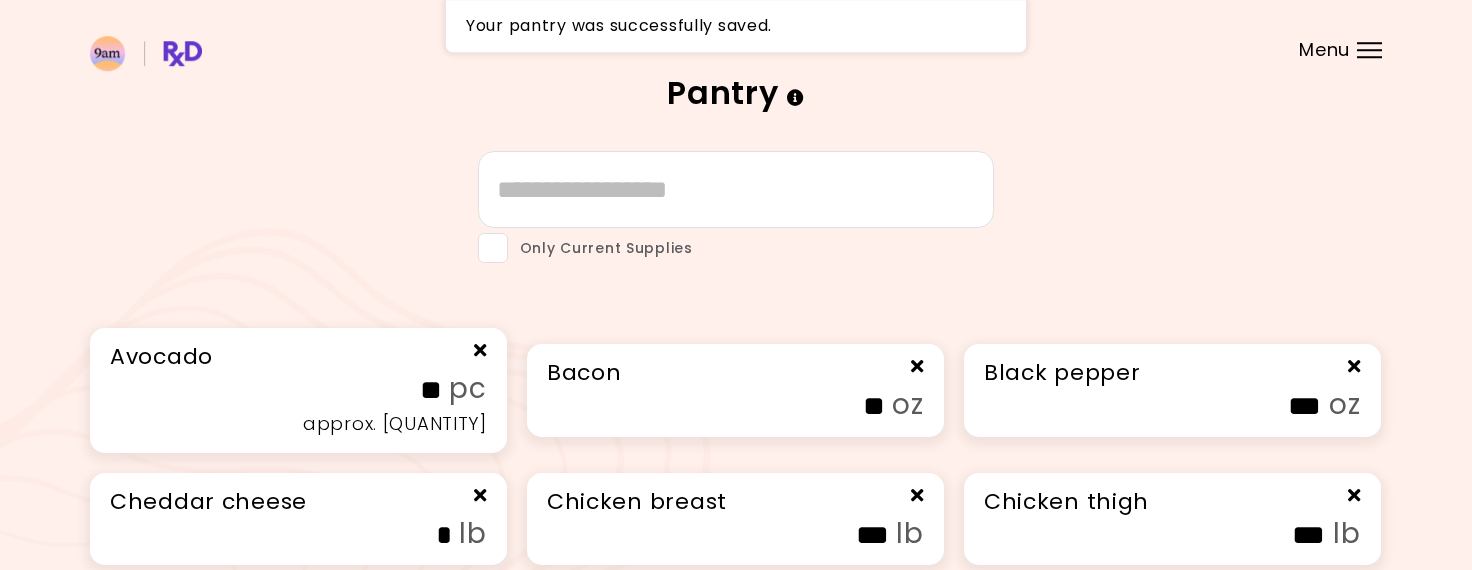 scroll, scrollTop: 0, scrollLeft: 0, axis: both 